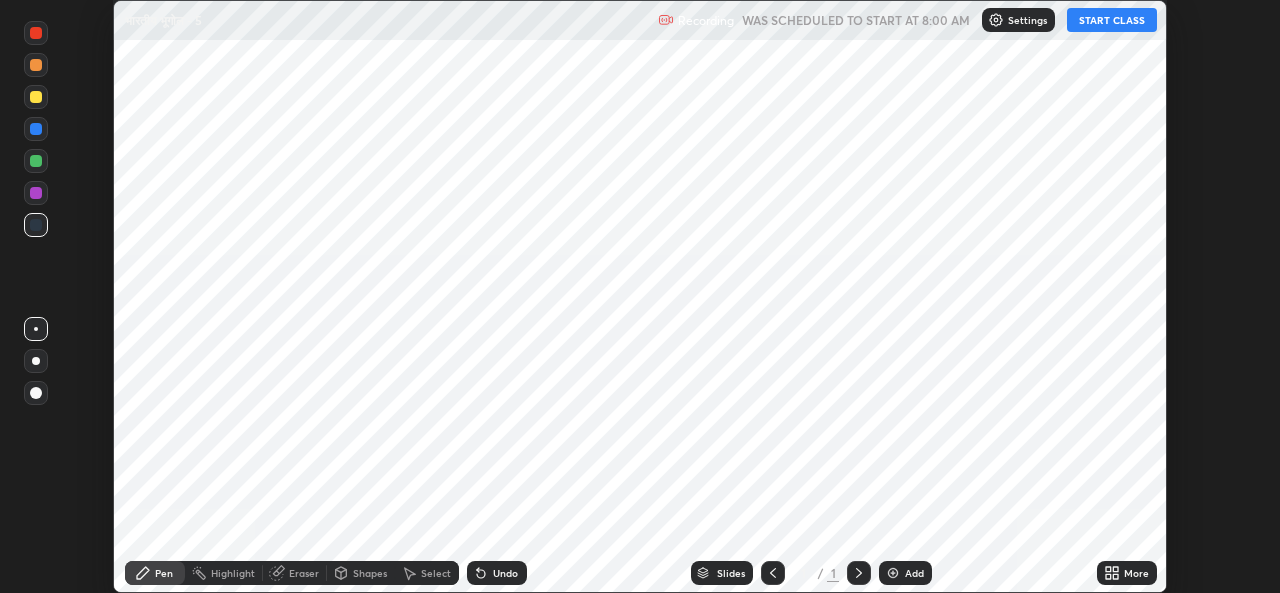 scroll, scrollTop: 0, scrollLeft: 0, axis: both 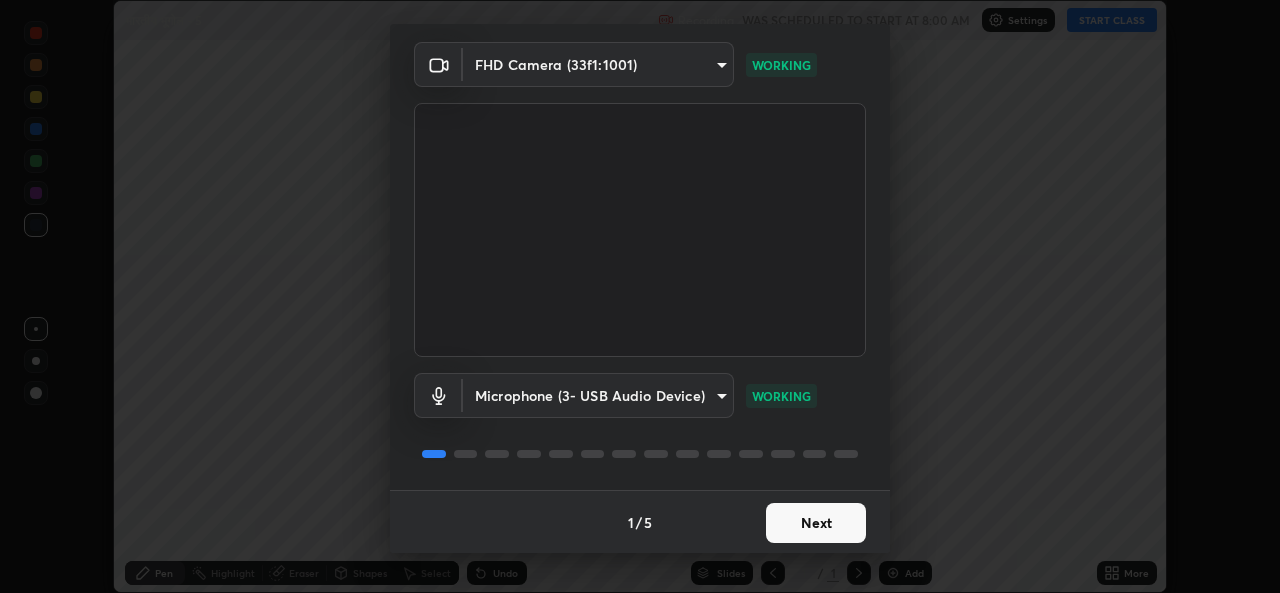 click on "Next" at bounding box center (816, 523) 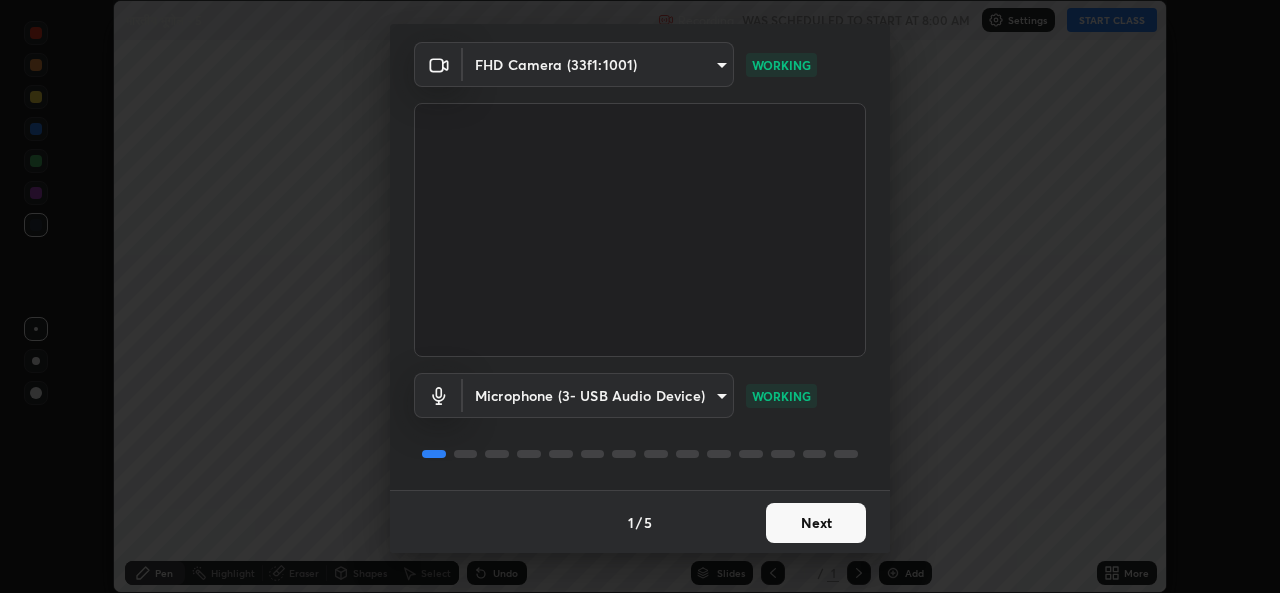 scroll, scrollTop: 0, scrollLeft: 0, axis: both 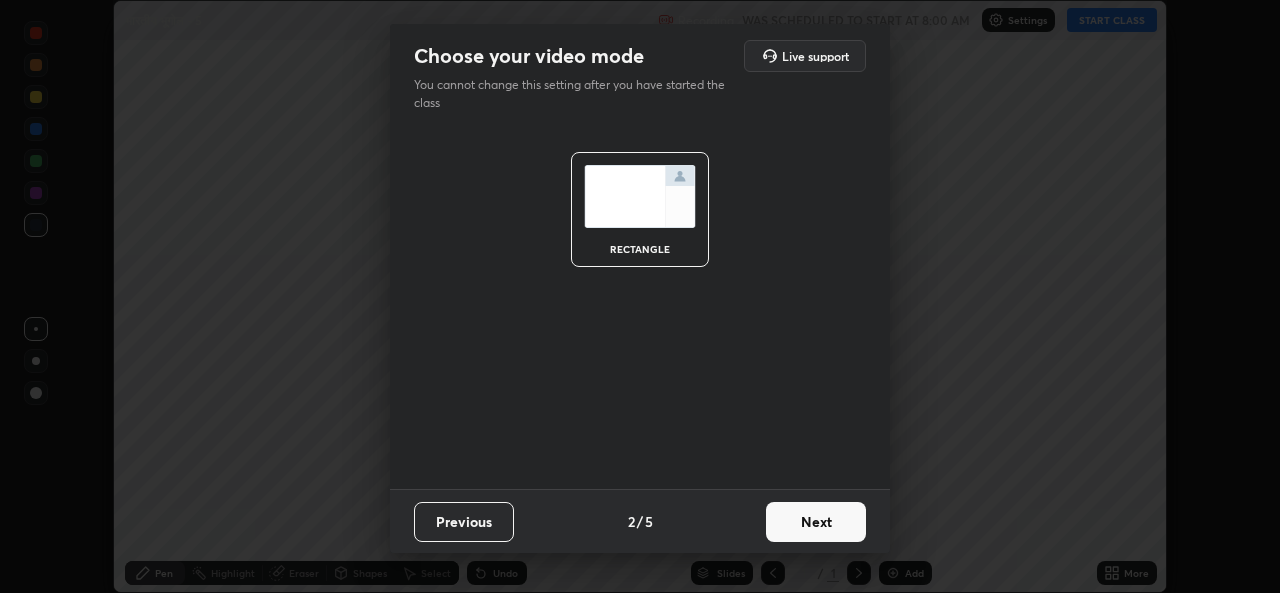 click on "Next" at bounding box center [816, 522] 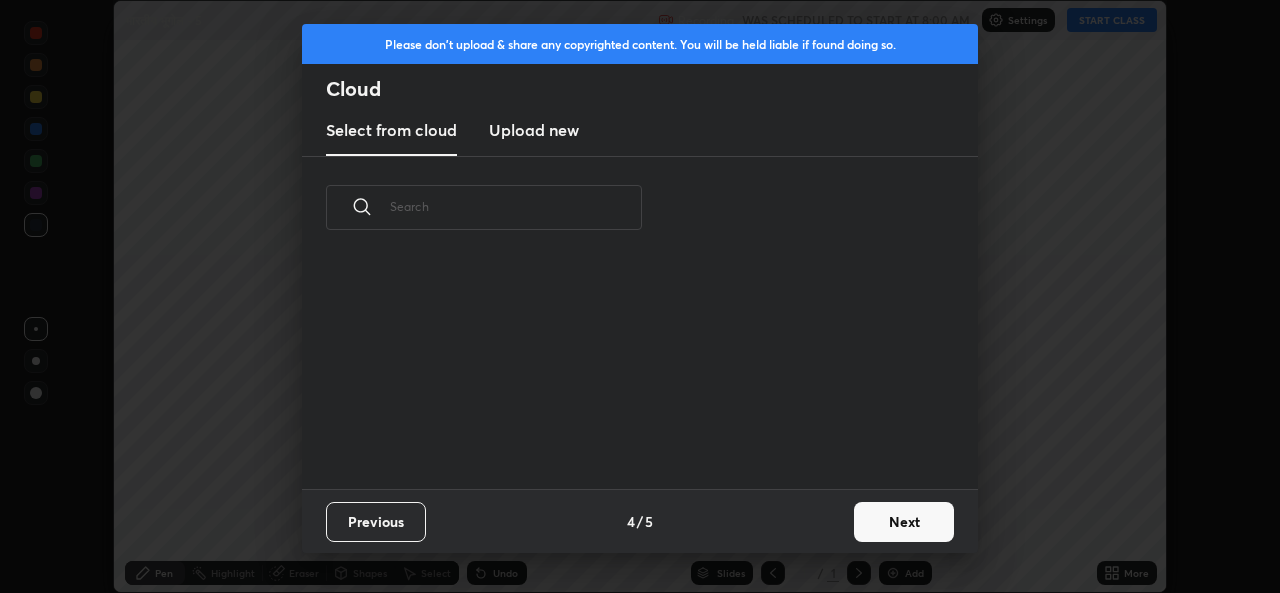 click on "Previous 4 / 5 Next" at bounding box center [640, 521] 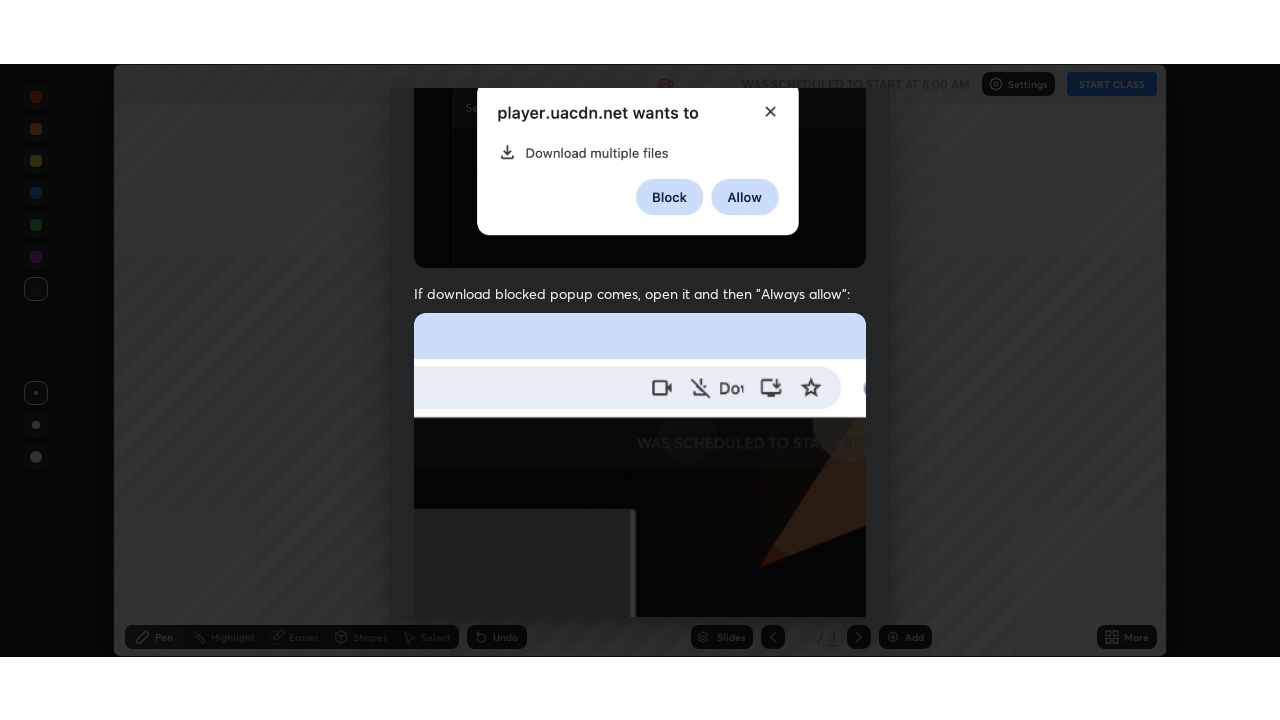 scroll, scrollTop: 470, scrollLeft: 0, axis: vertical 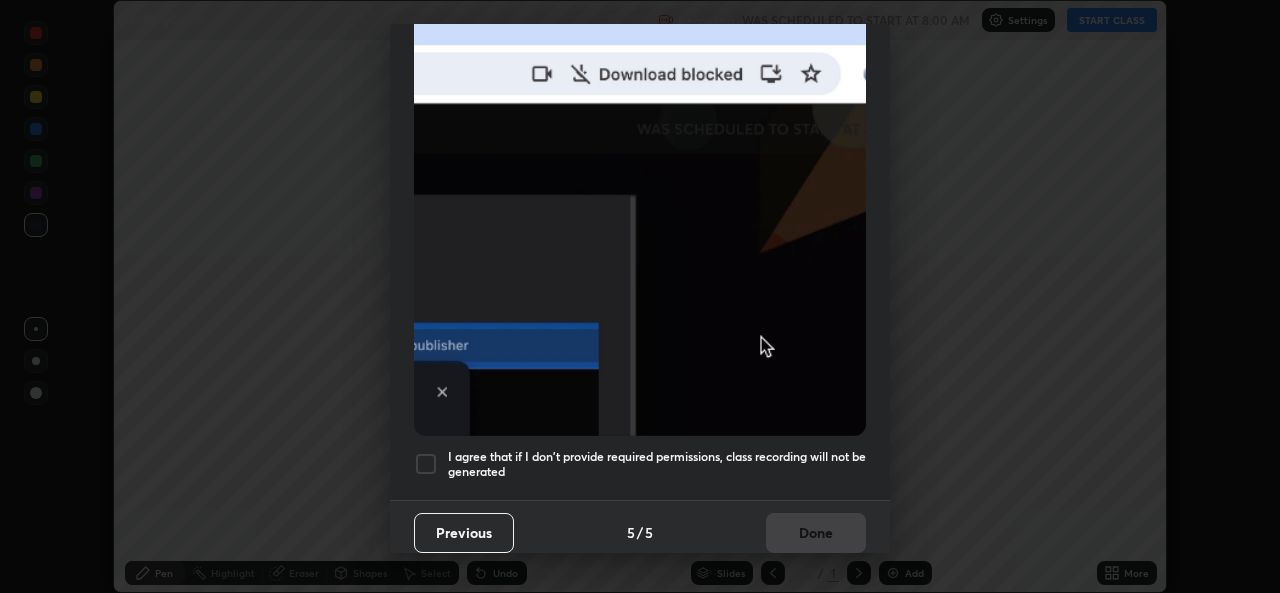 click on "I agree that if I don't provide required permissions, class recording will not be generated" at bounding box center [657, 464] 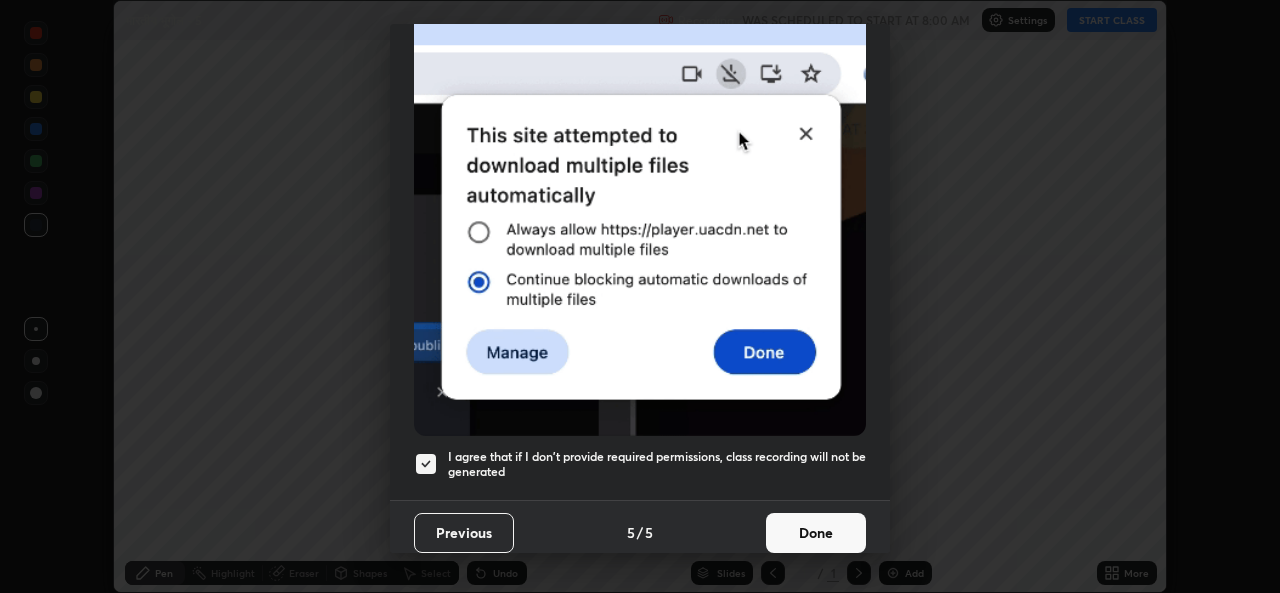 click on "Done" at bounding box center [816, 533] 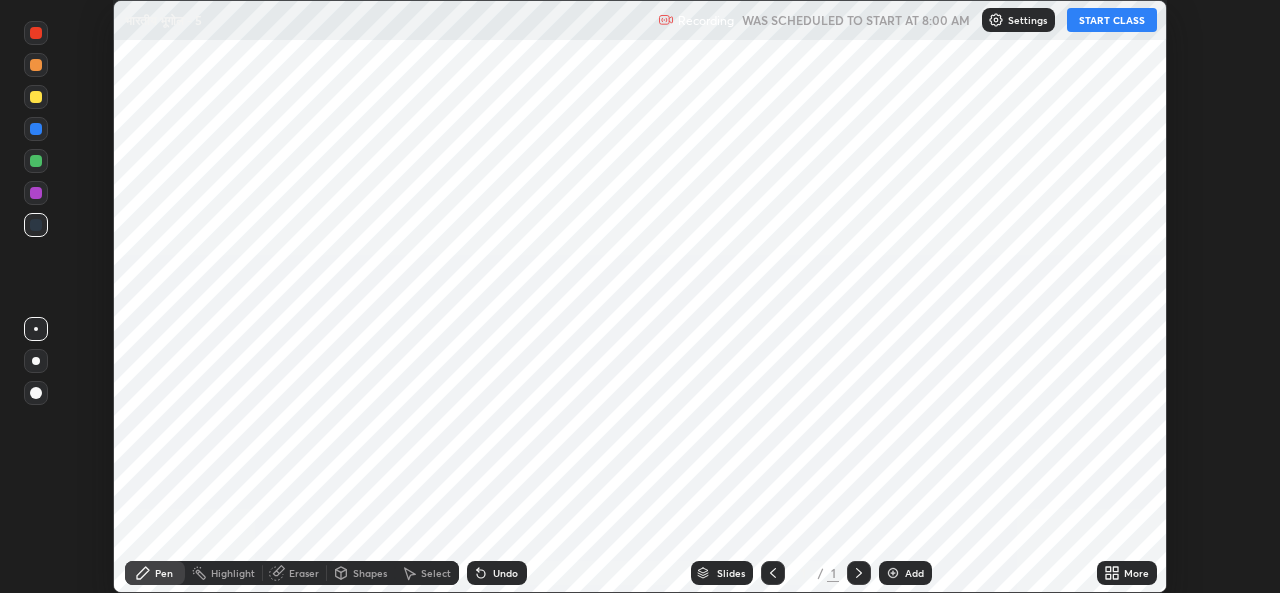 click on "Add" at bounding box center [914, 573] 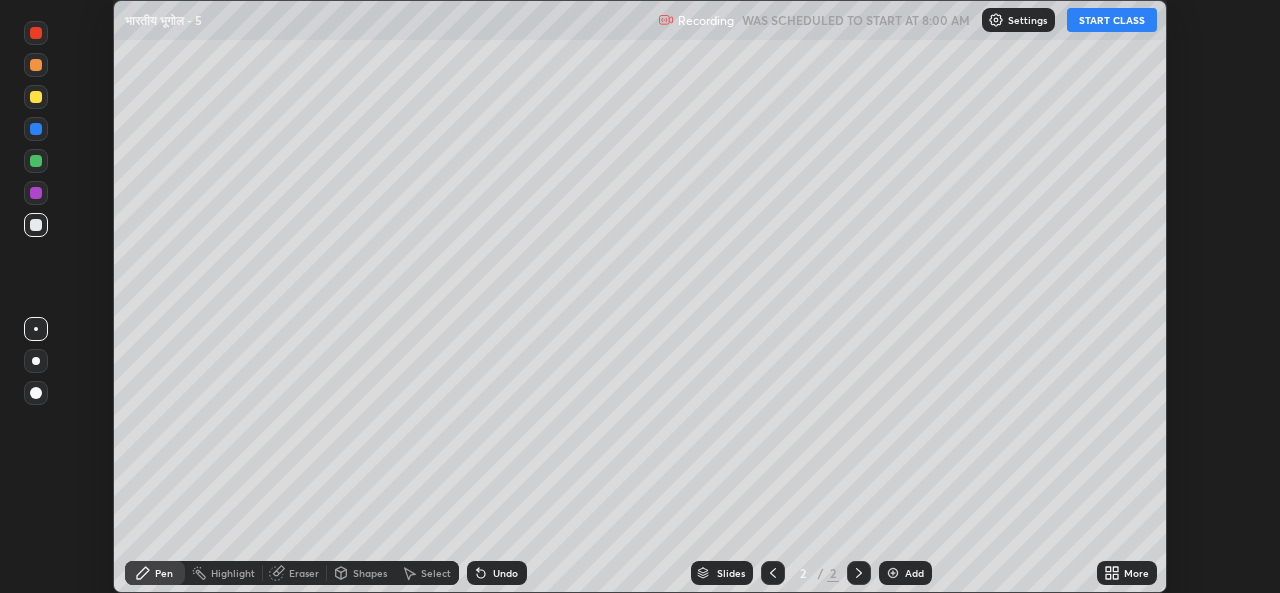 click 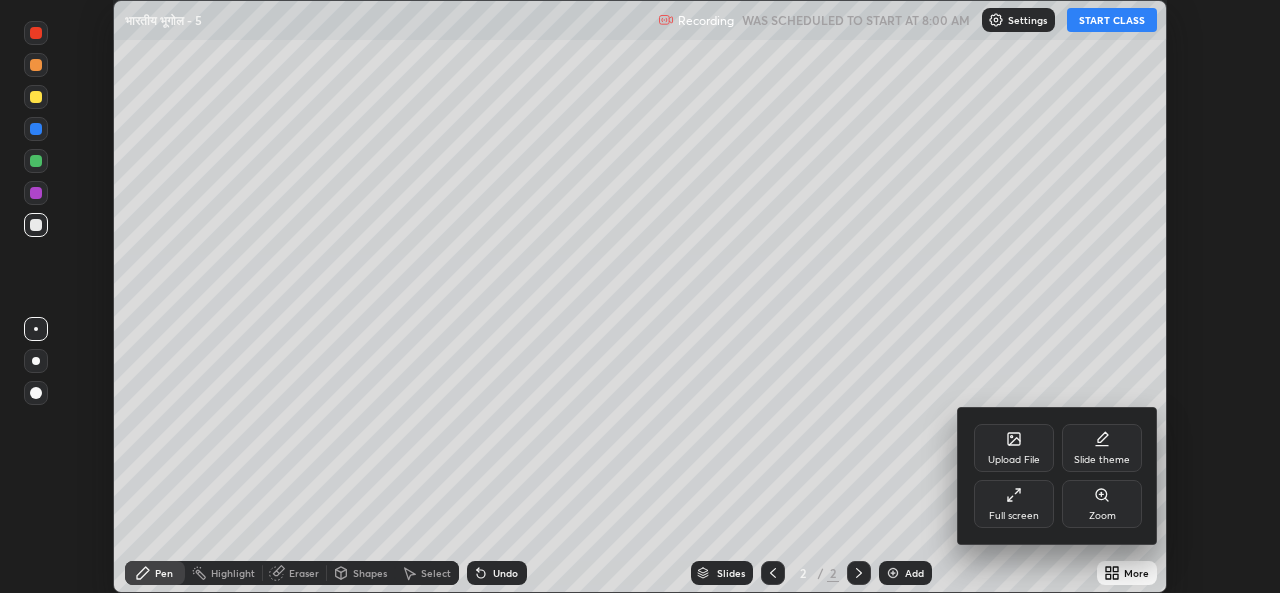 click 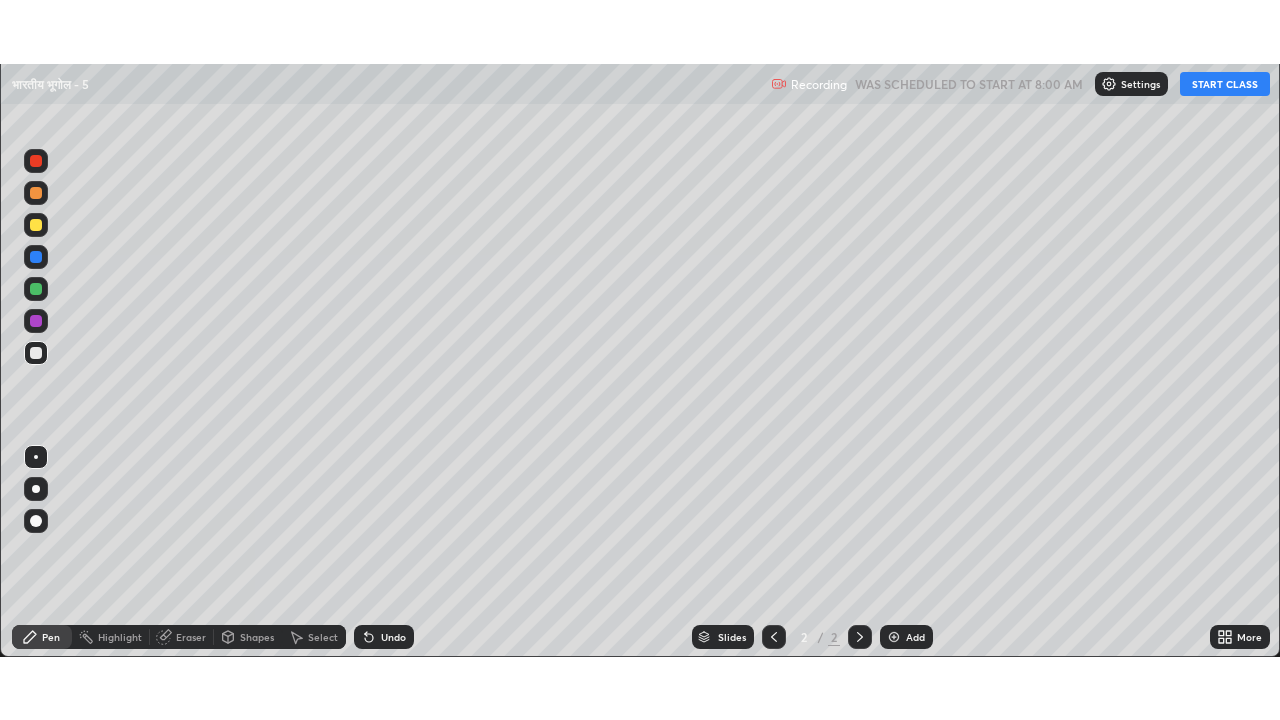 scroll, scrollTop: 99280, scrollLeft: 98720, axis: both 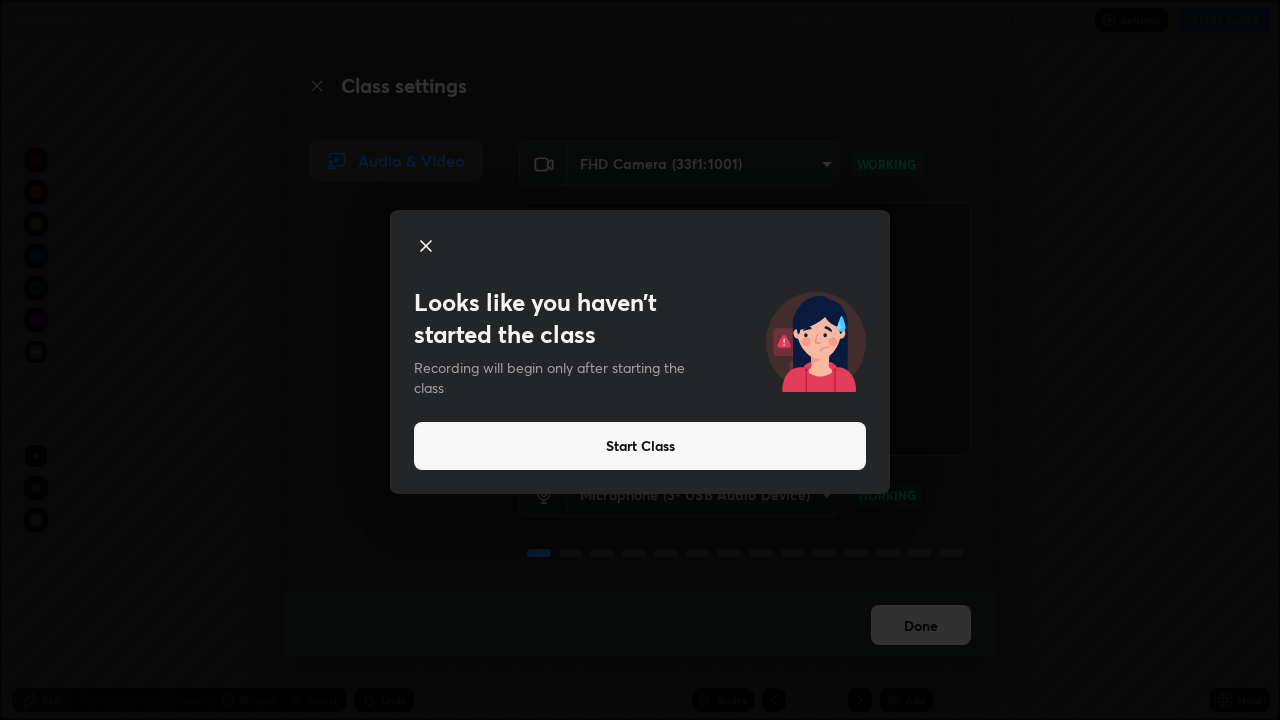 click on "Start Class" at bounding box center (640, 446) 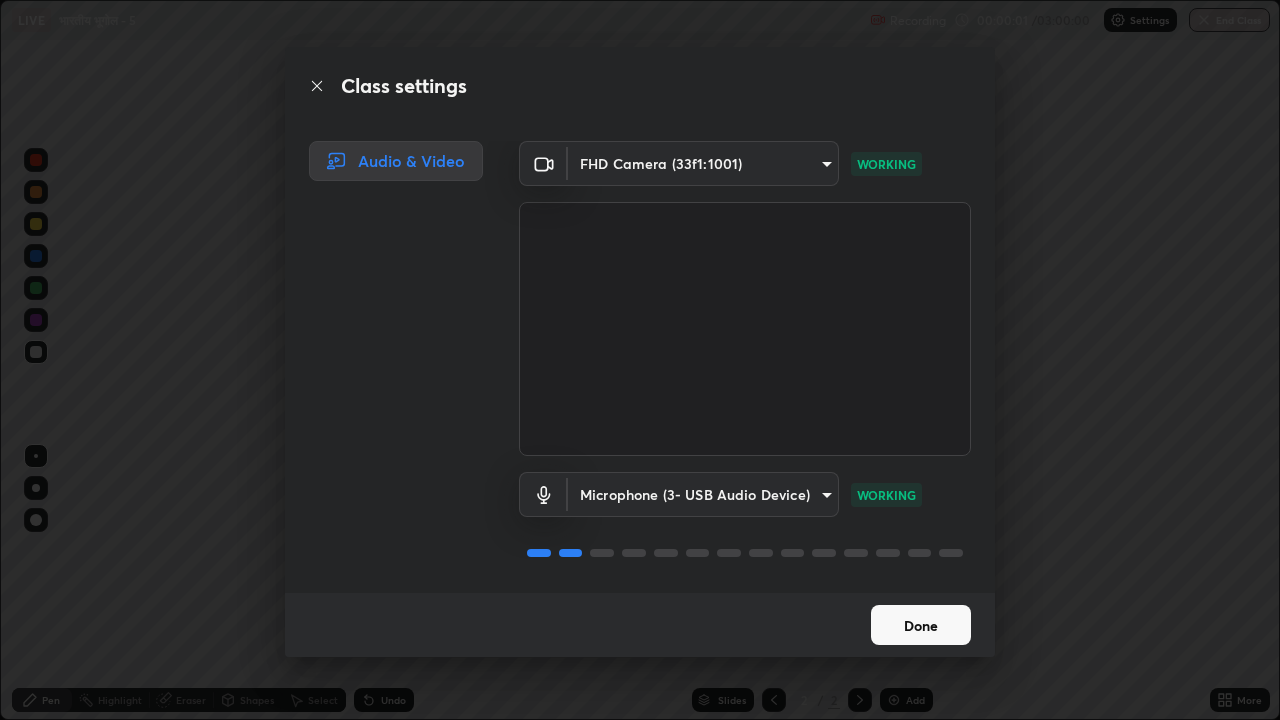 click on "Done" at bounding box center [921, 625] 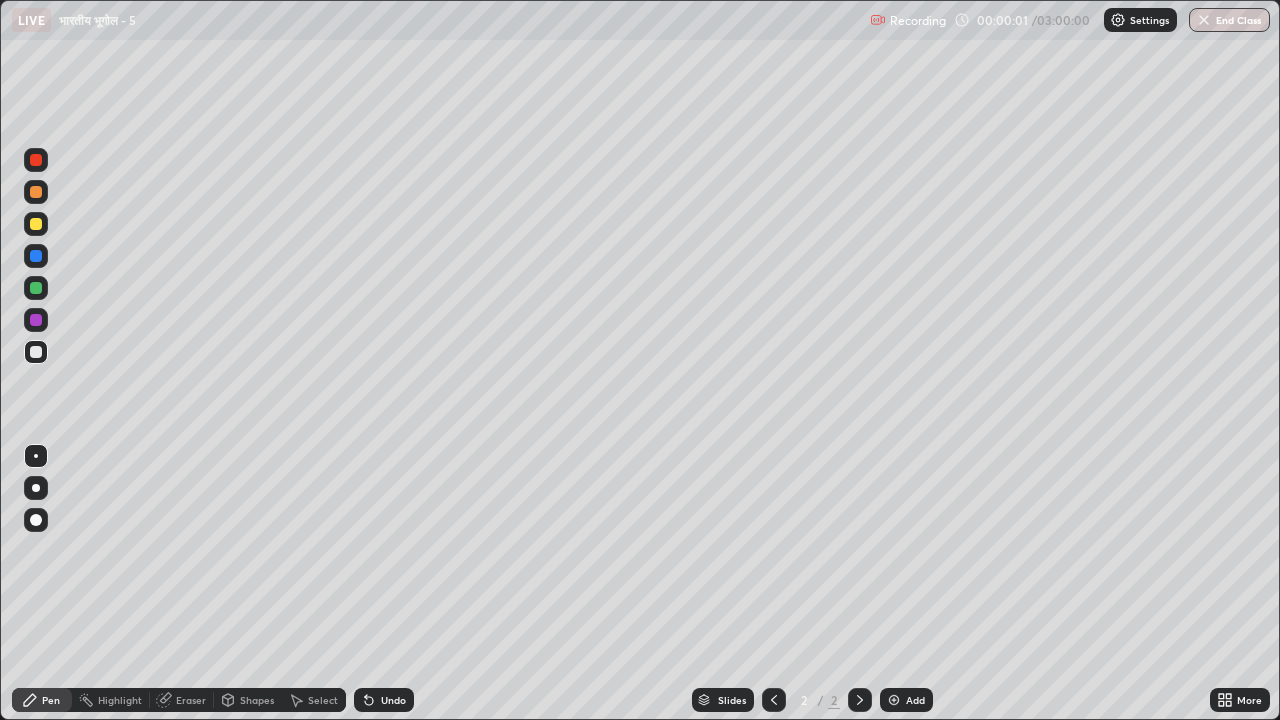 click on "Done" at bounding box center [921, 625] 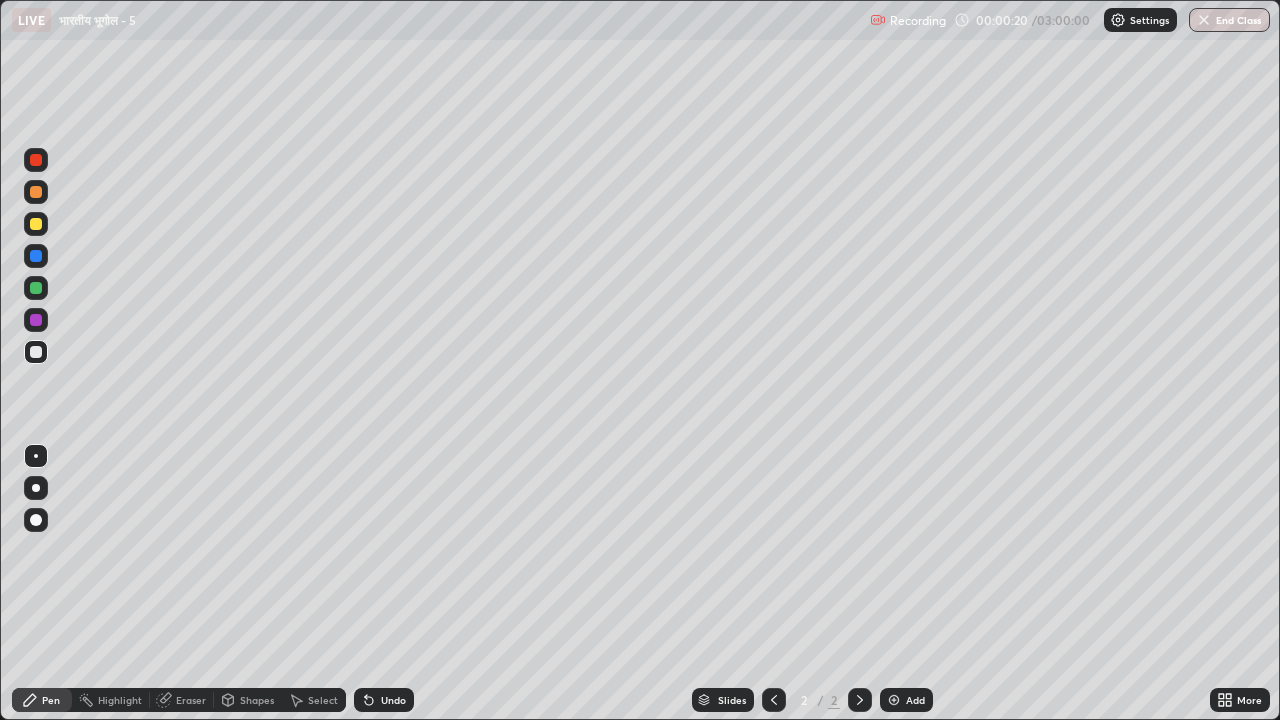 click at bounding box center (36, 488) 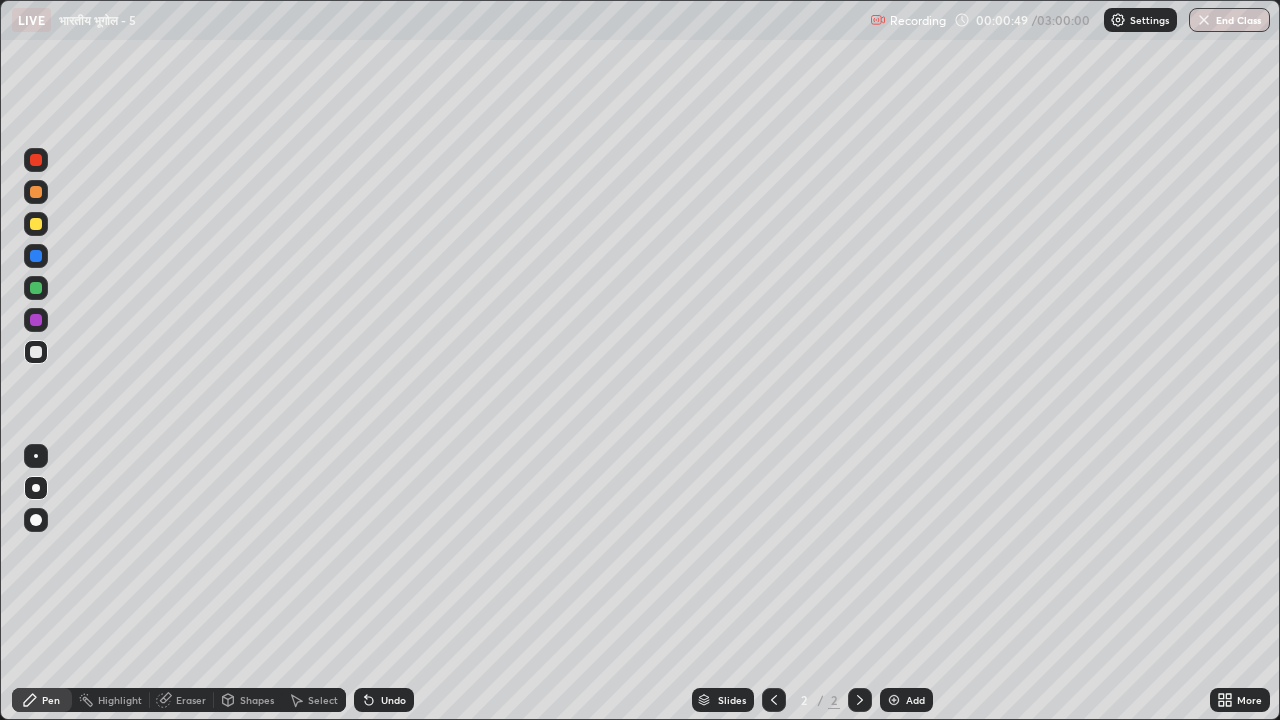 click at bounding box center (36, 224) 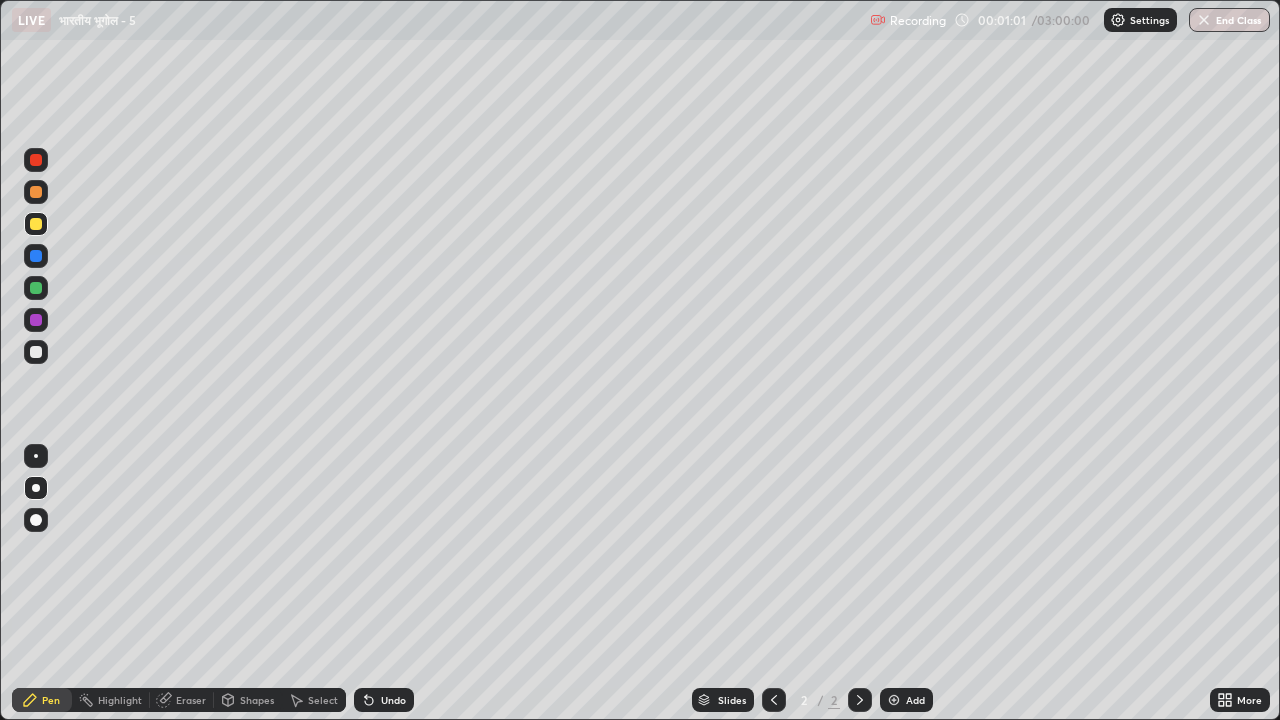 click on "Highlight" at bounding box center [120, 700] 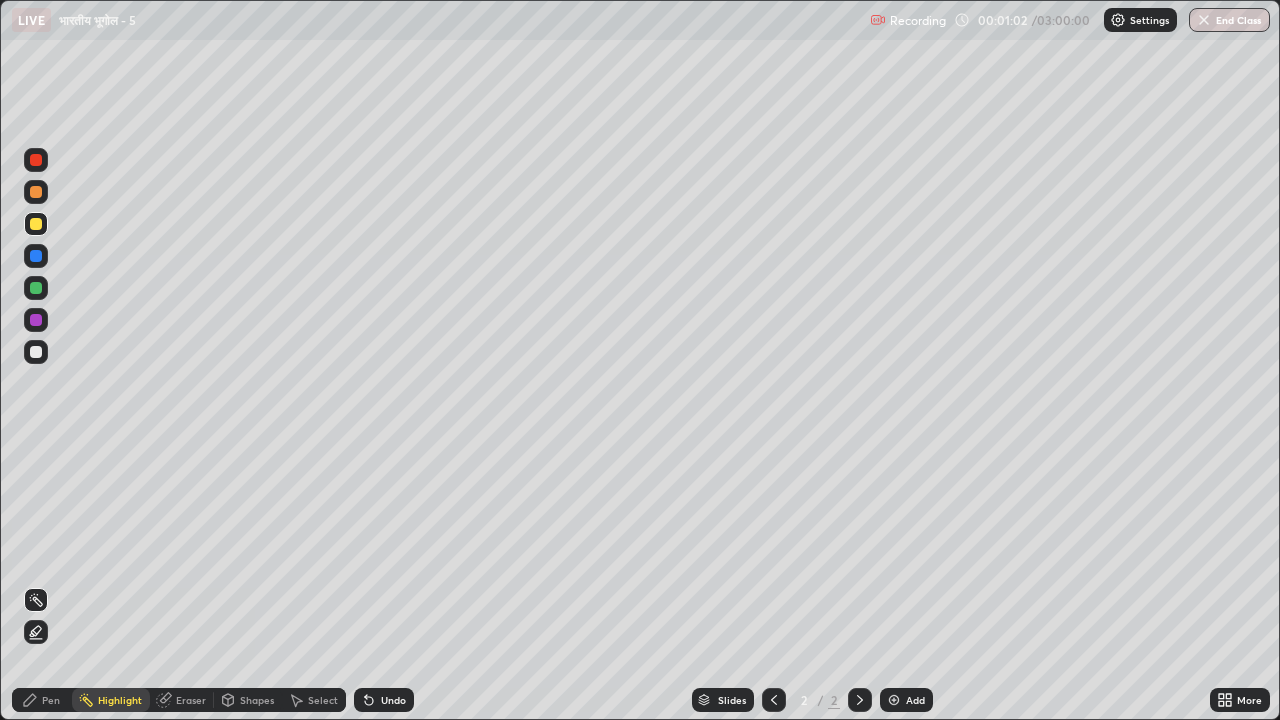 click 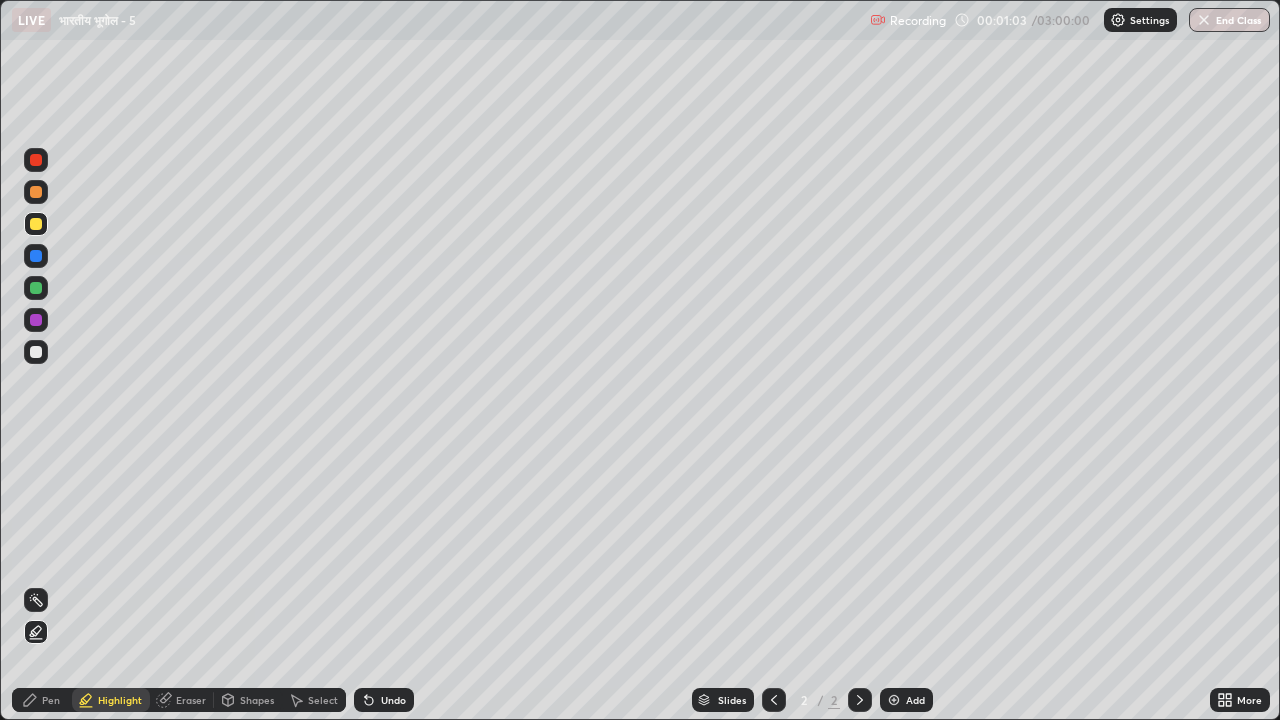 click at bounding box center (36, 320) 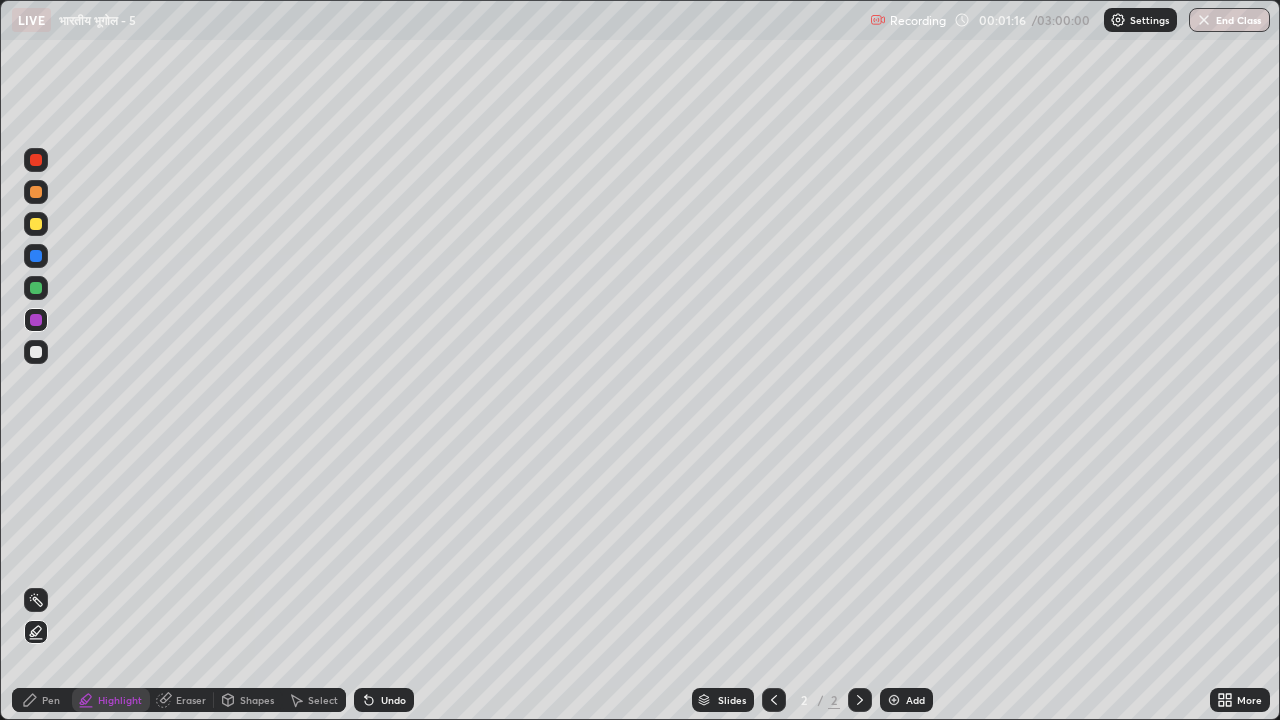 click at bounding box center [36, 288] 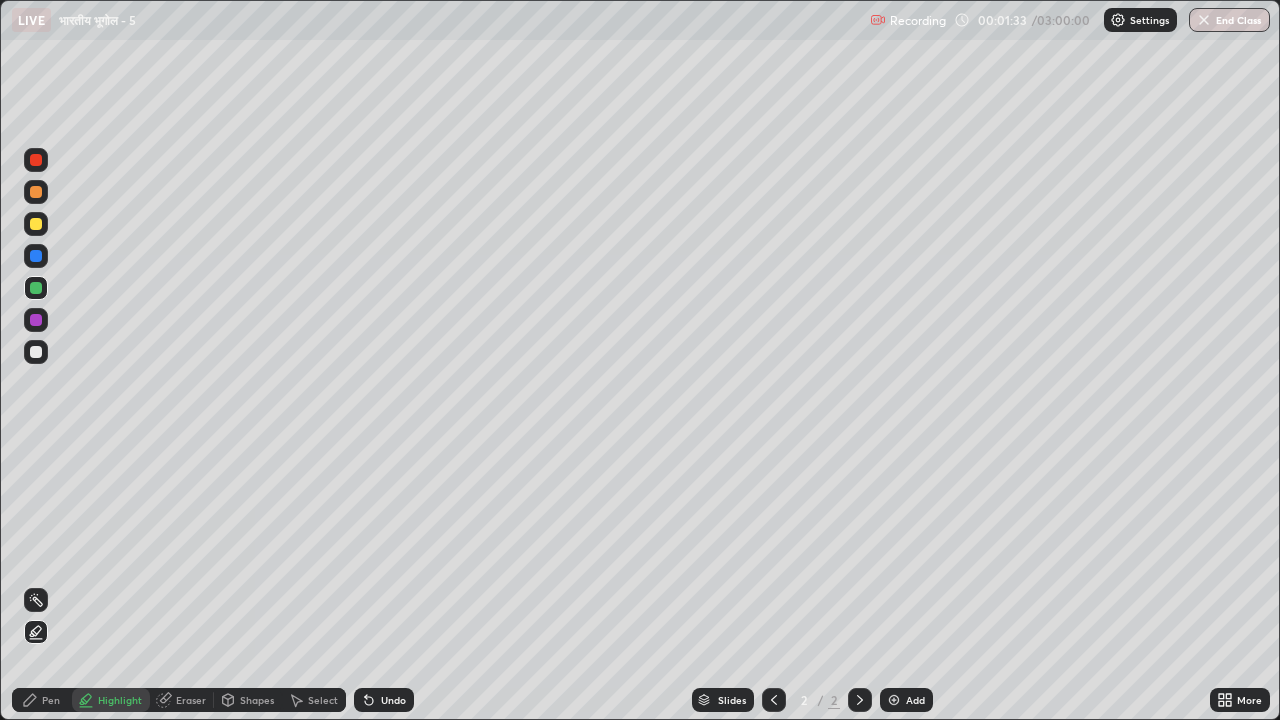 click on "Pen" at bounding box center (51, 700) 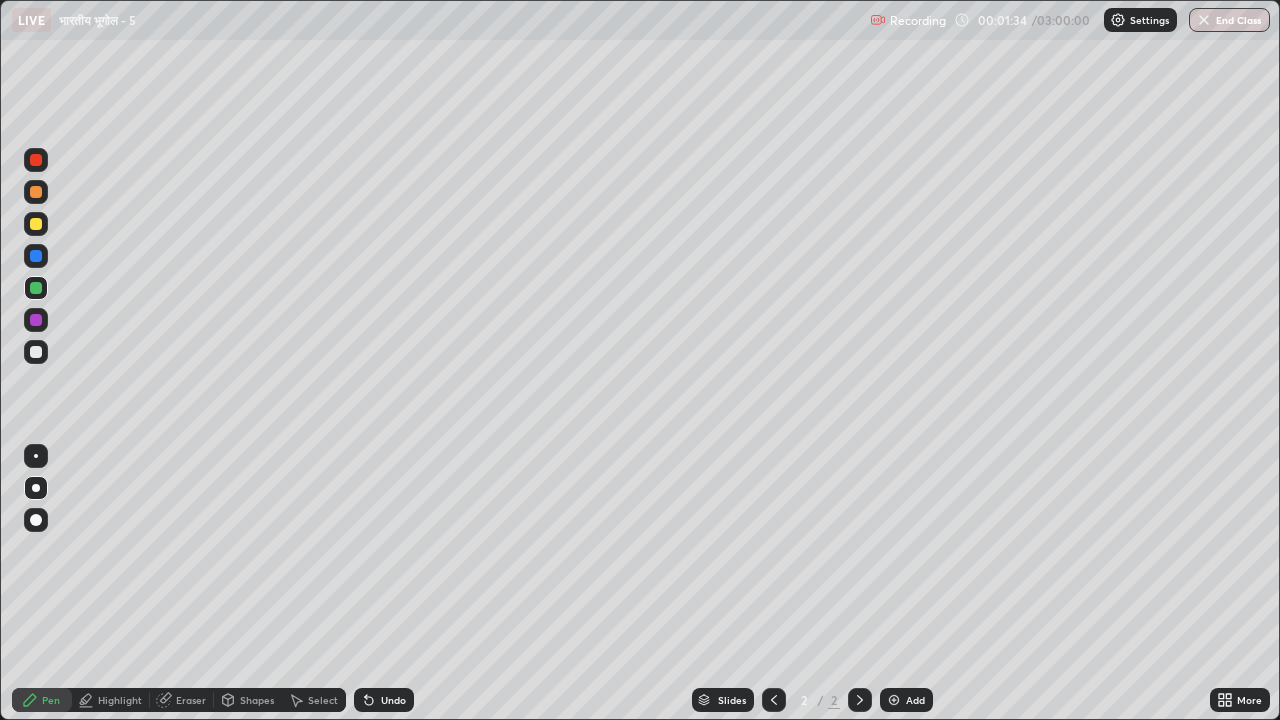click at bounding box center [36, 352] 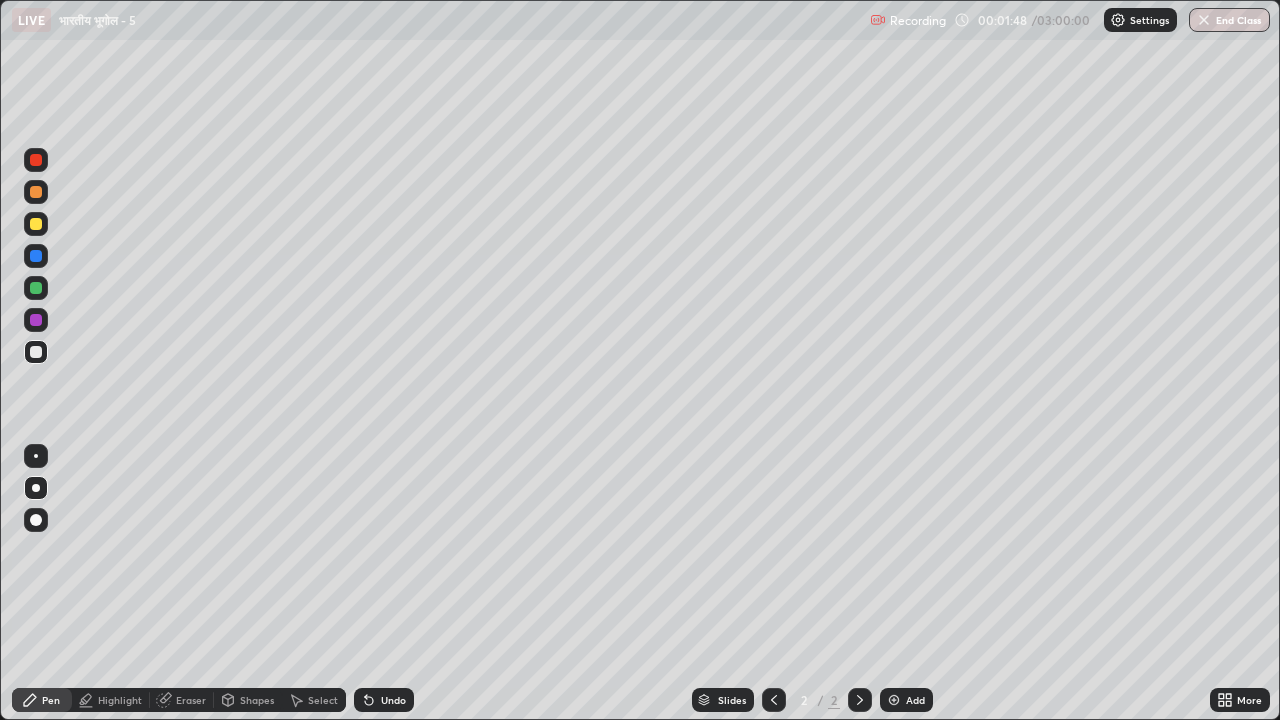click on "Highlight" at bounding box center [120, 700] 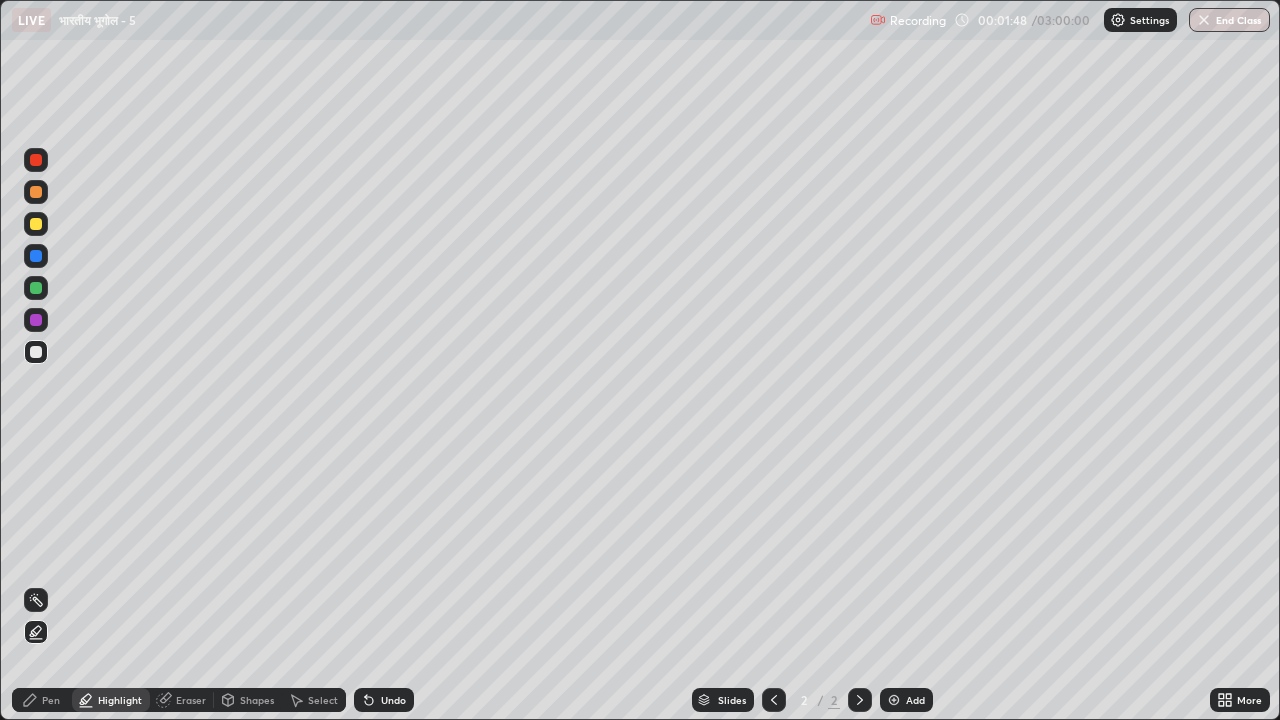 click at bounding box center (36, 320) 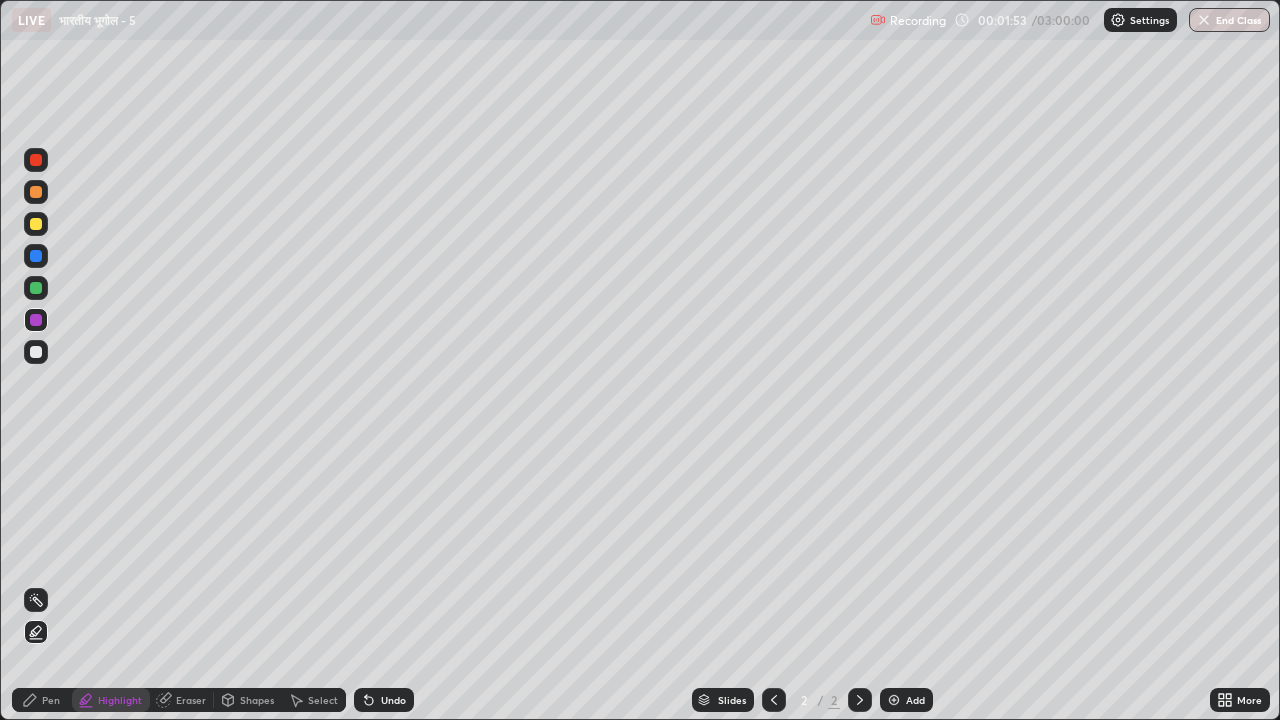 click on "Pen" at bounding box center (42, 700) 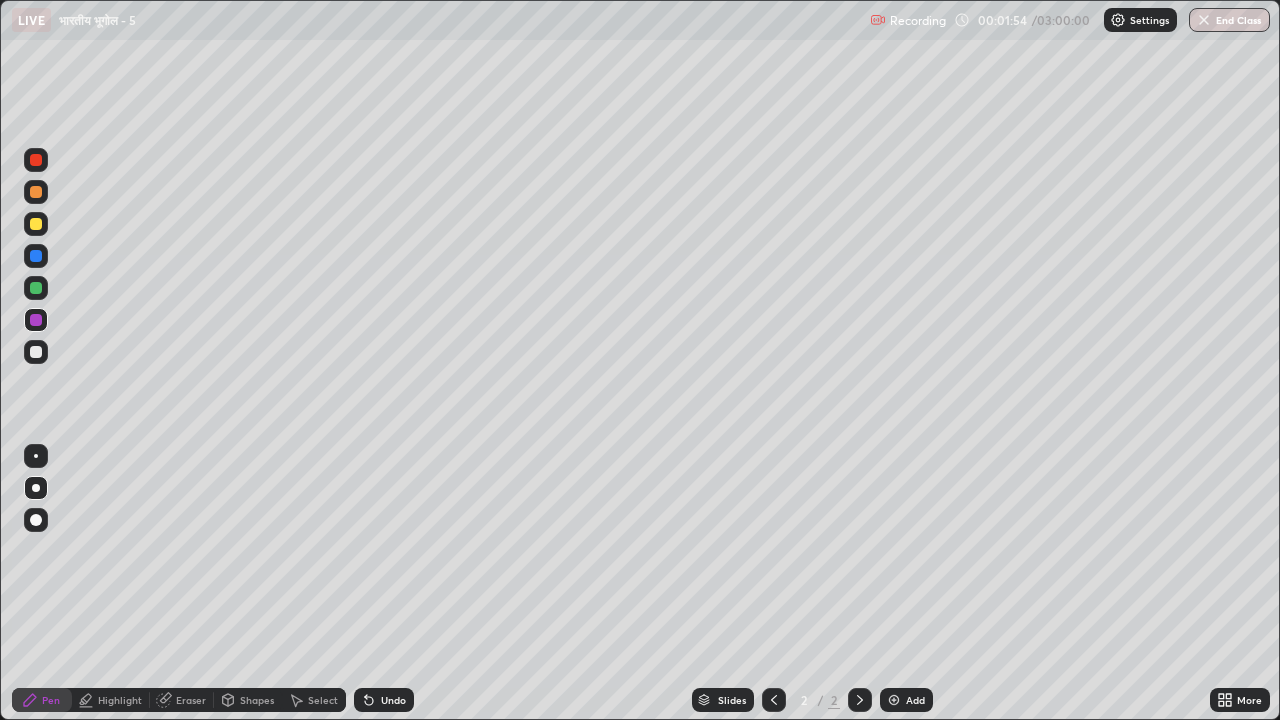 click at bounding box center [36, 352] 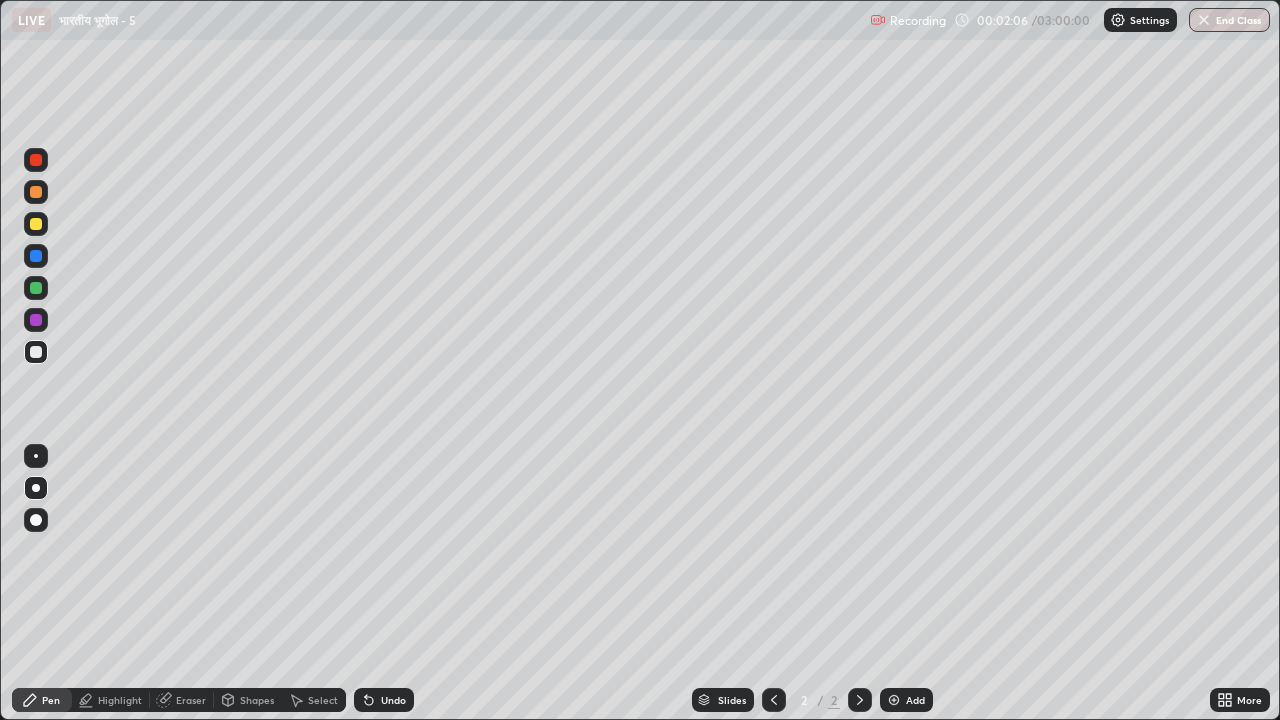 click on "Highlight" at bounding box center (120, 700) 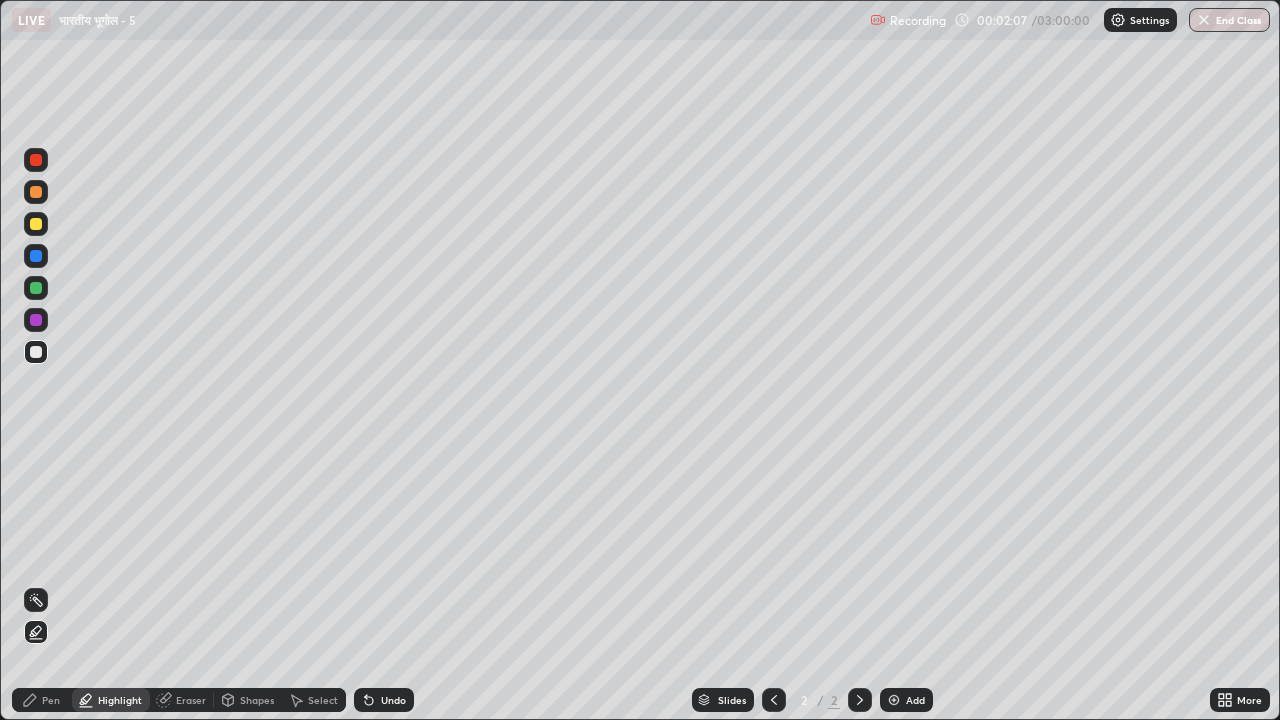 click at bounding box center [36, 288] 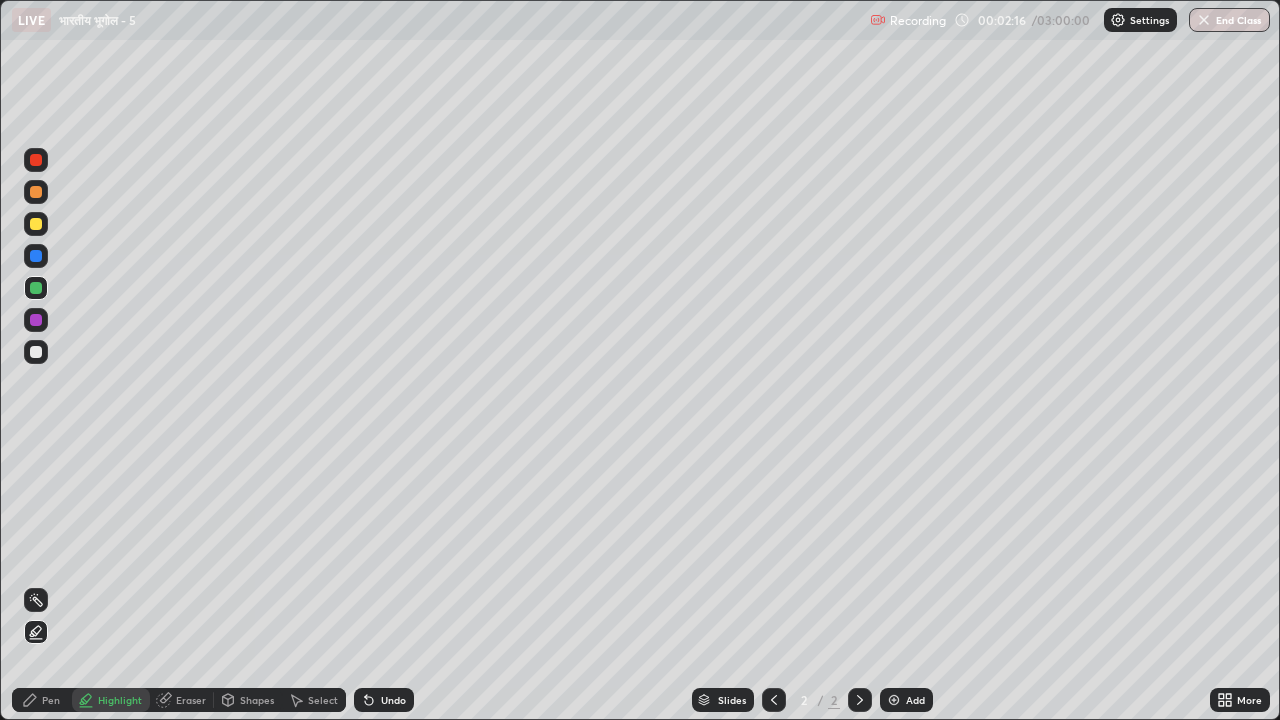 click on "Pen" at bounding box center [51, 700] 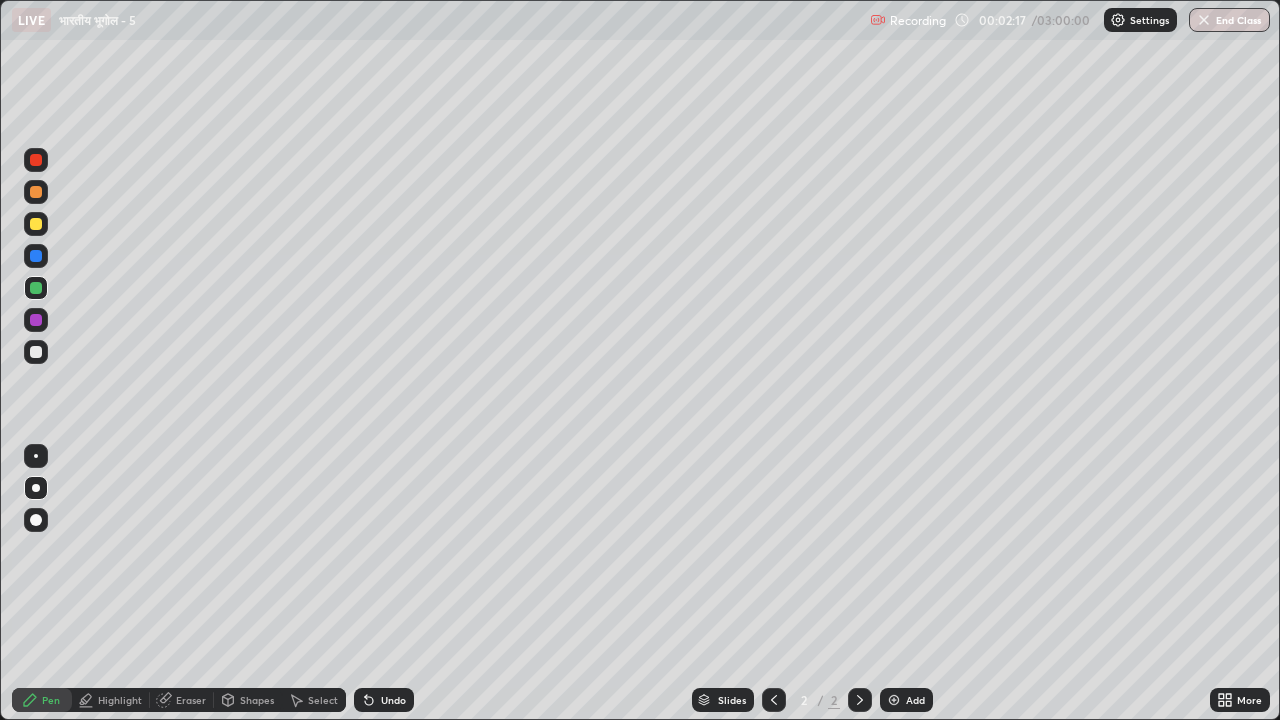 click at bounding box center (36, 224) 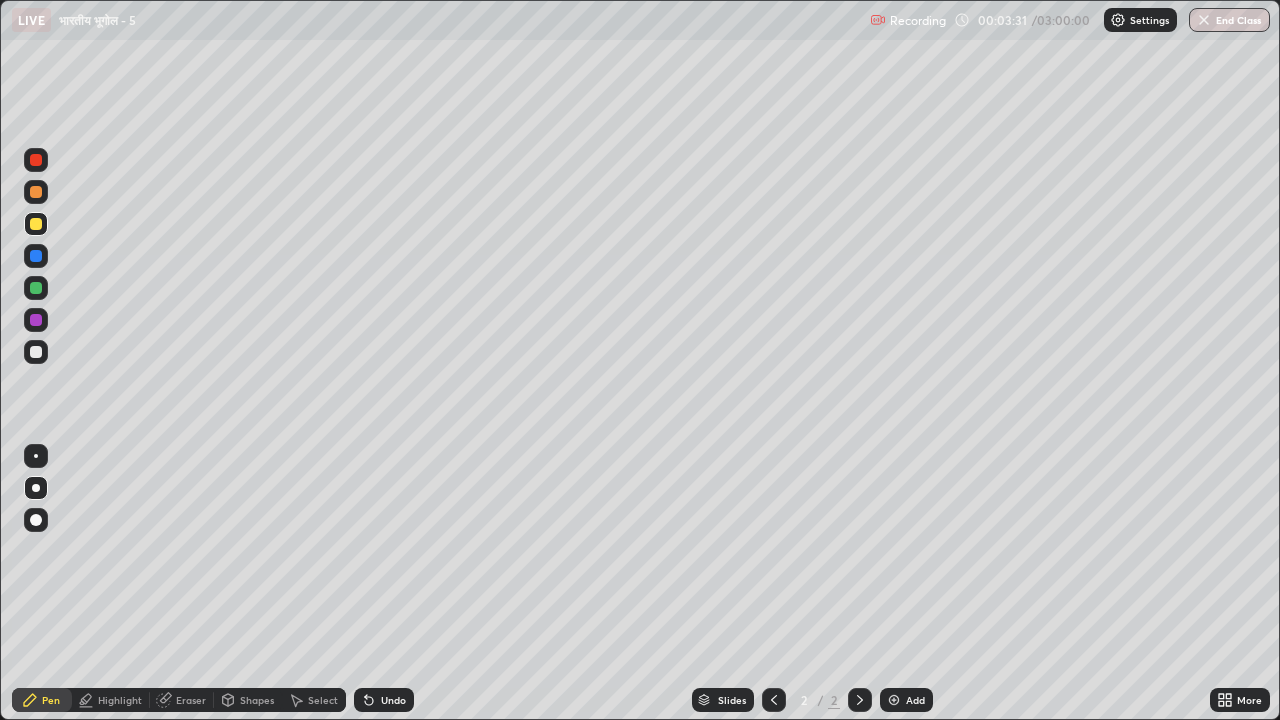 click at bounding box center (36, 192) 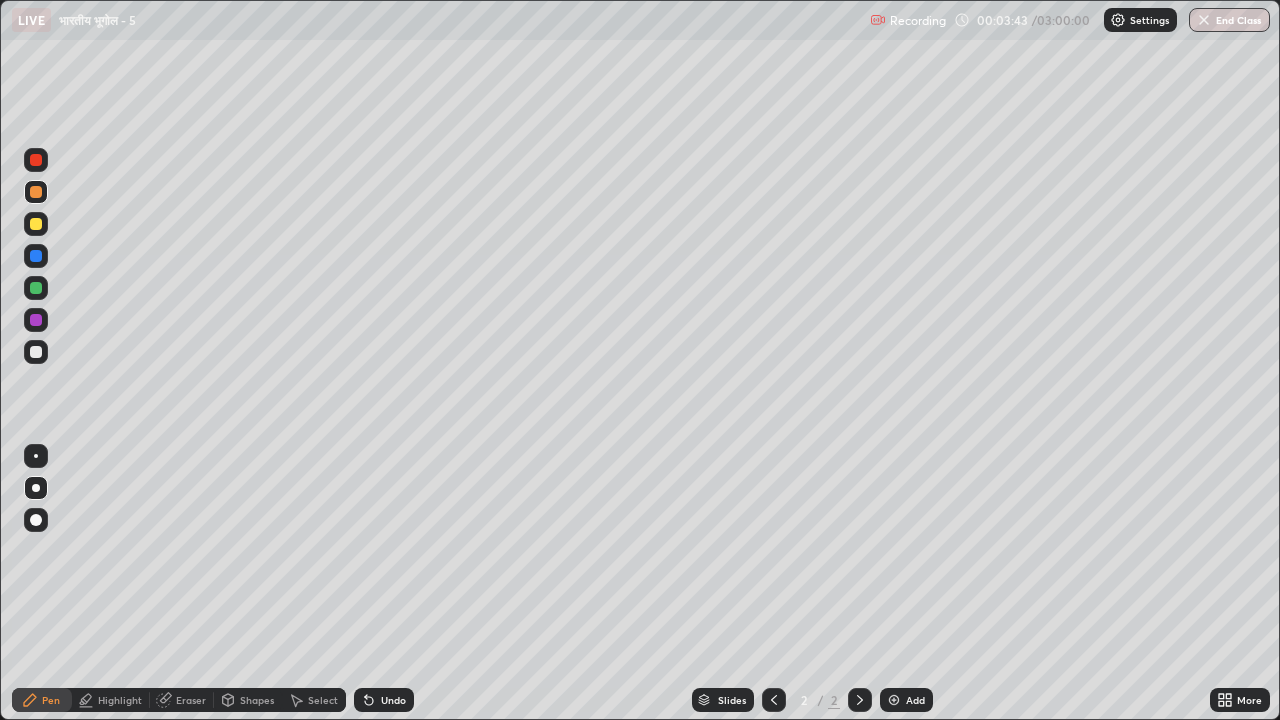 click at bounding box center (36, 288) 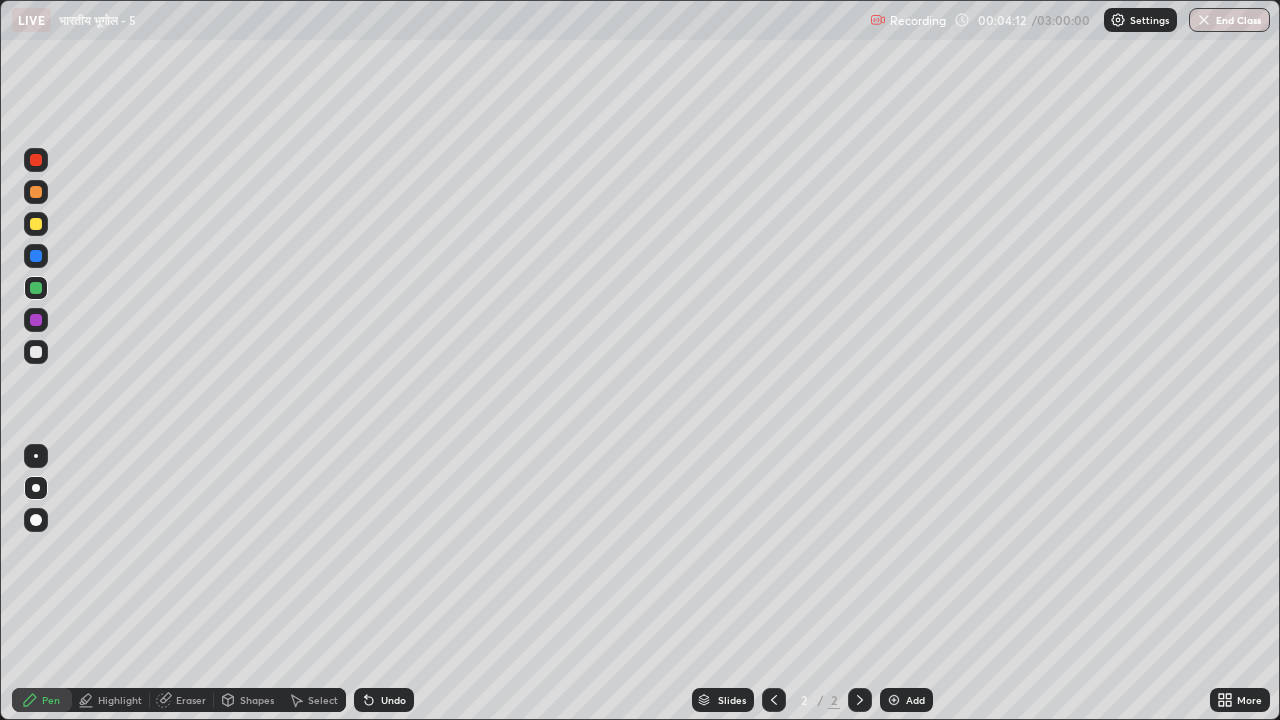 click at bounding box center (36, 352) 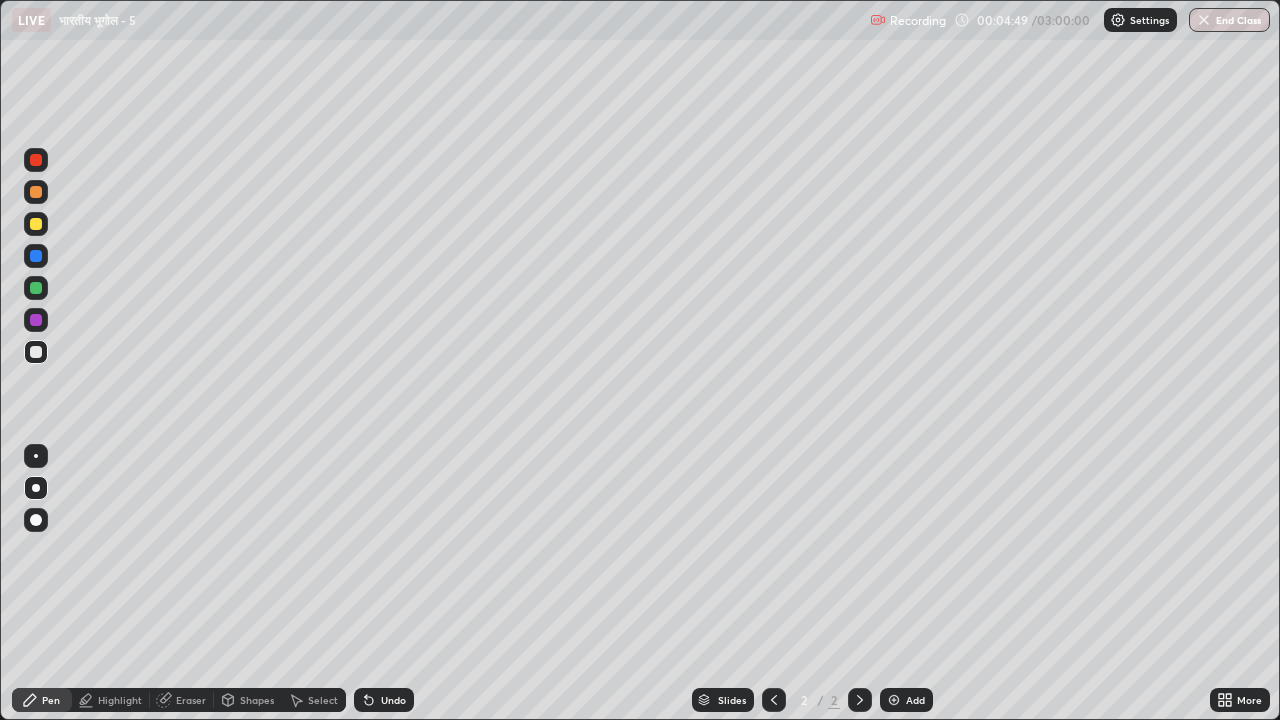 click at bounding box center (36, 320) 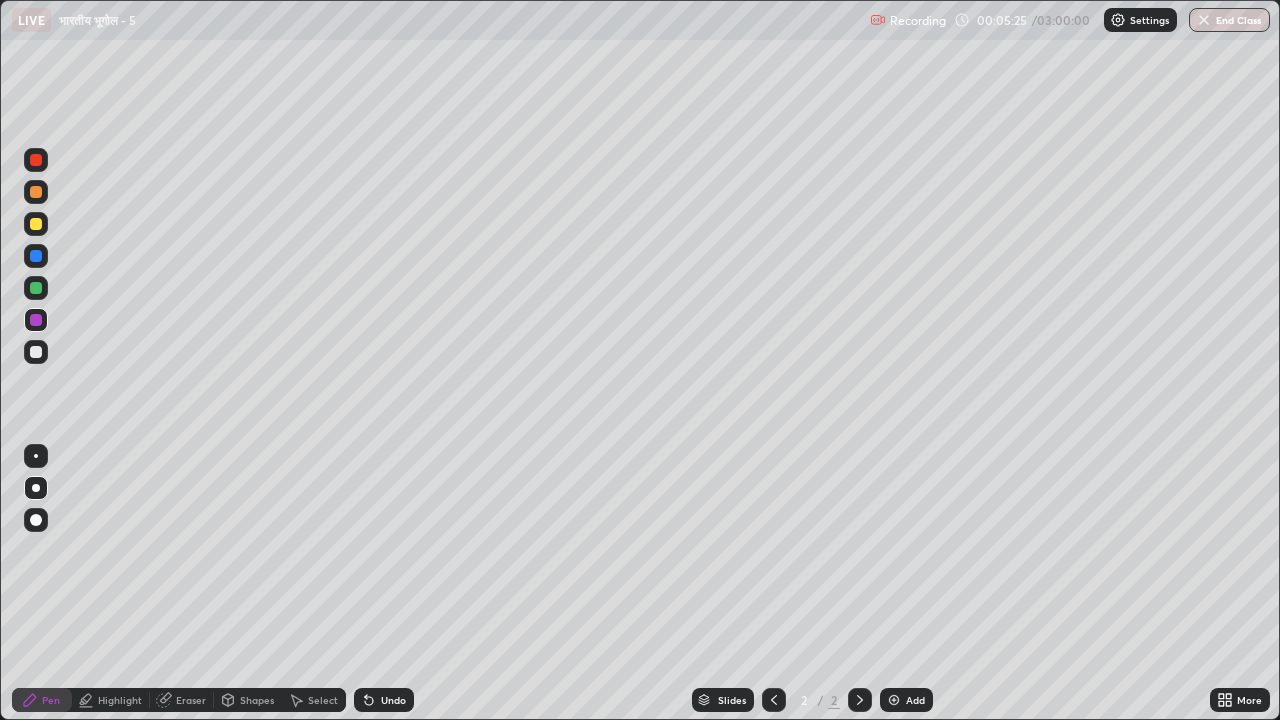 click at bounding box center (36, 352) 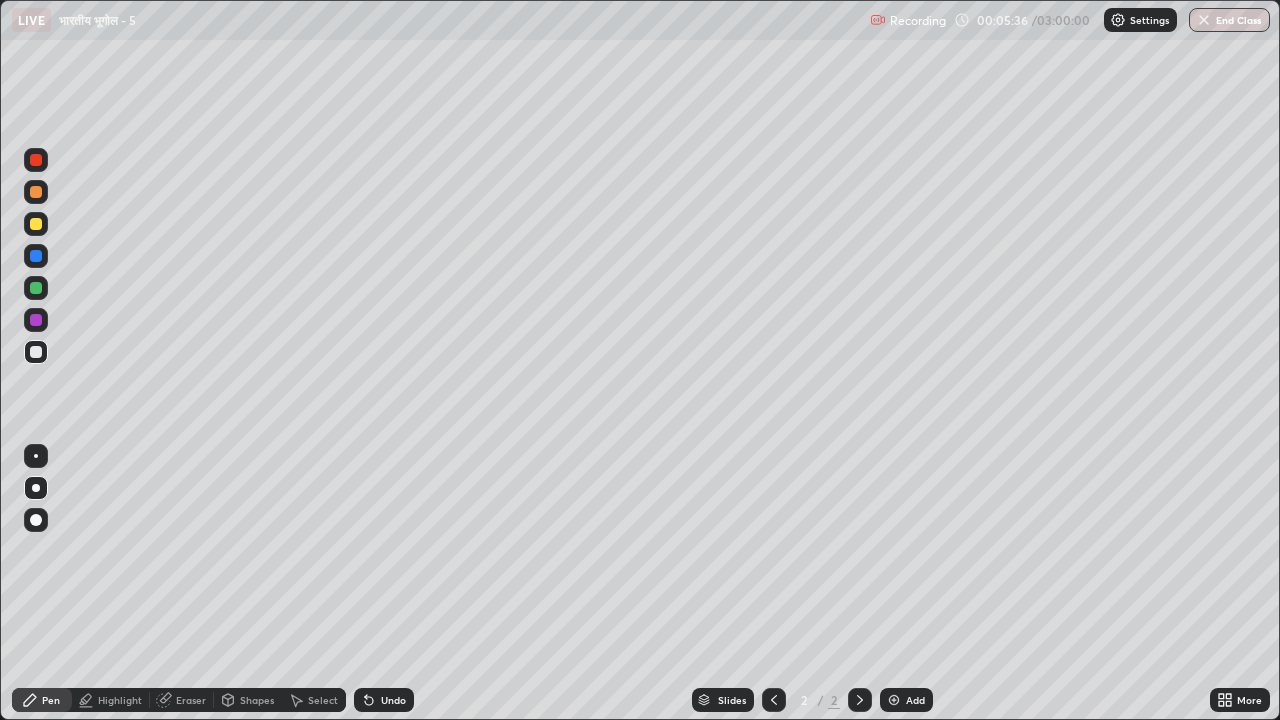 click at bounding box center [36, 288] 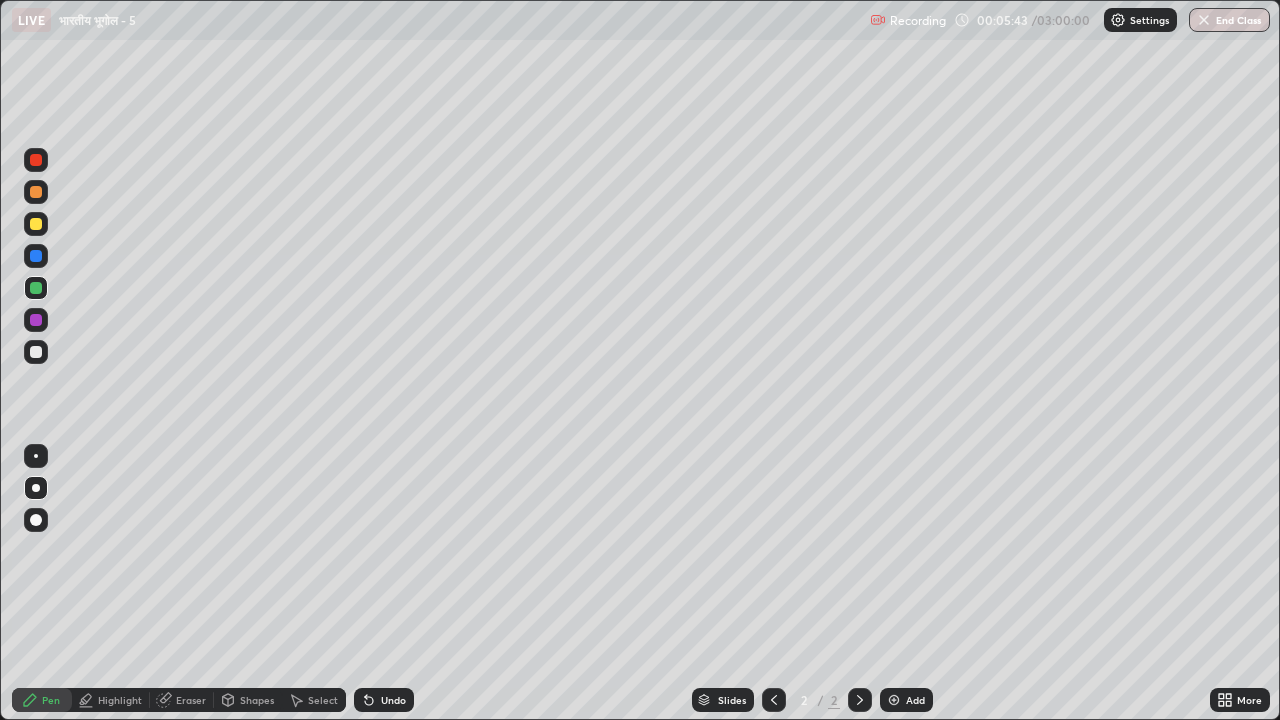 click at bounding box center [36, 192] 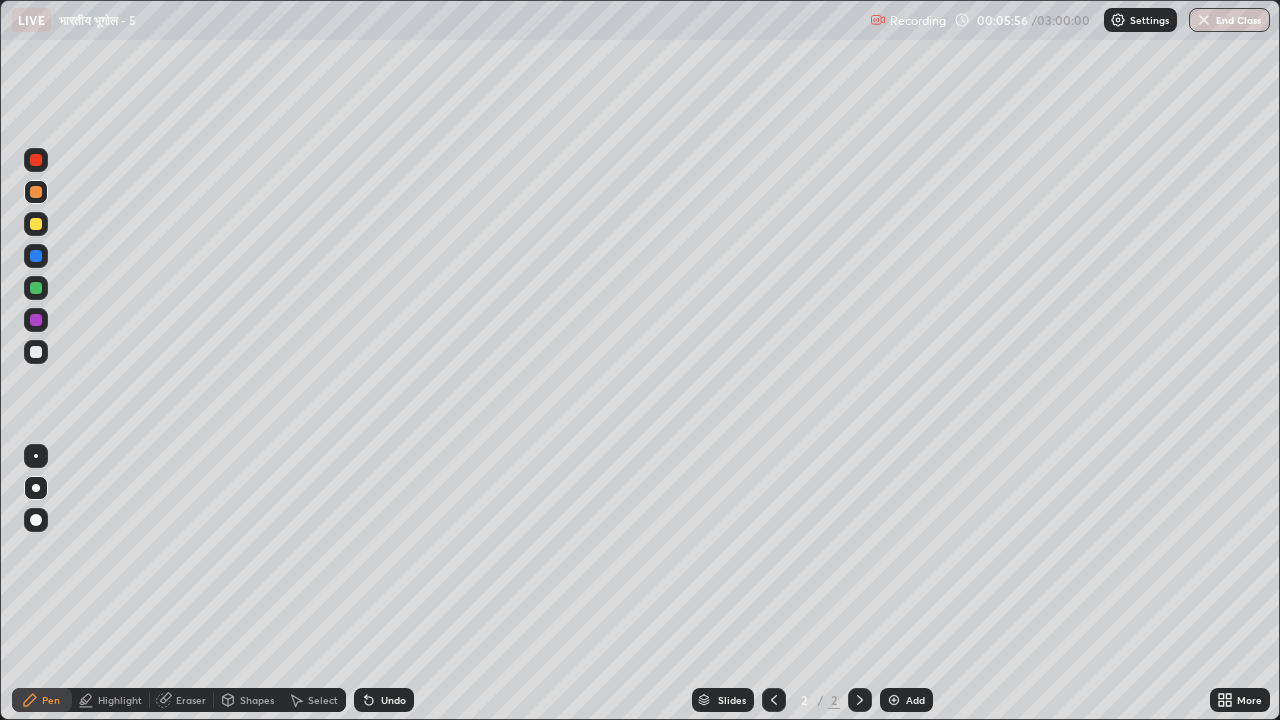 click at bounding box center (36, 160) 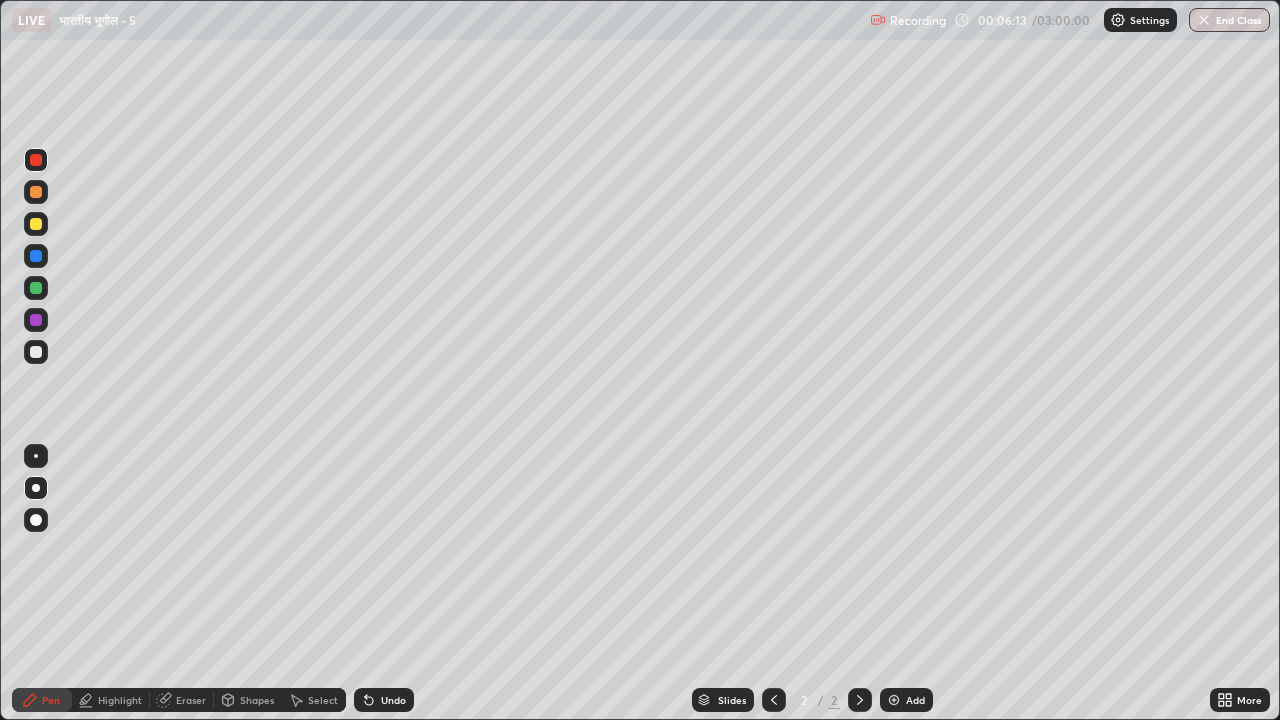 click at bounding box center [36, 192] 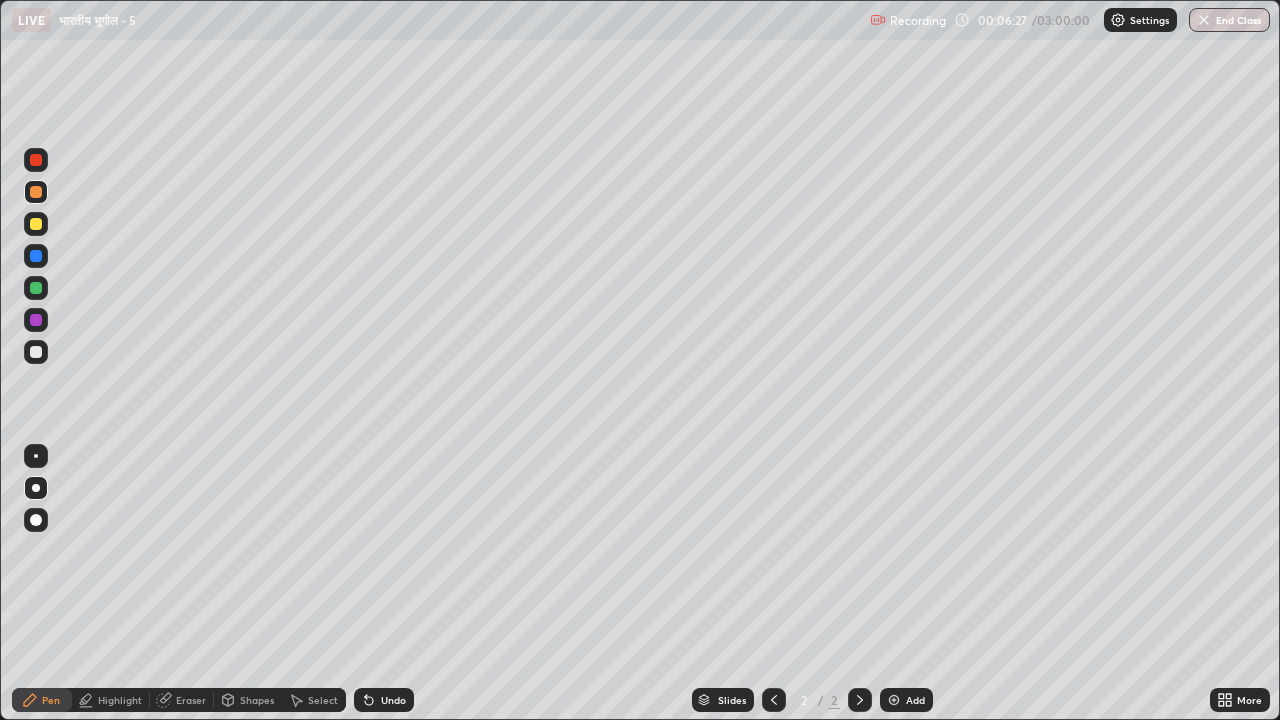 click at bounding box center (36, 352) 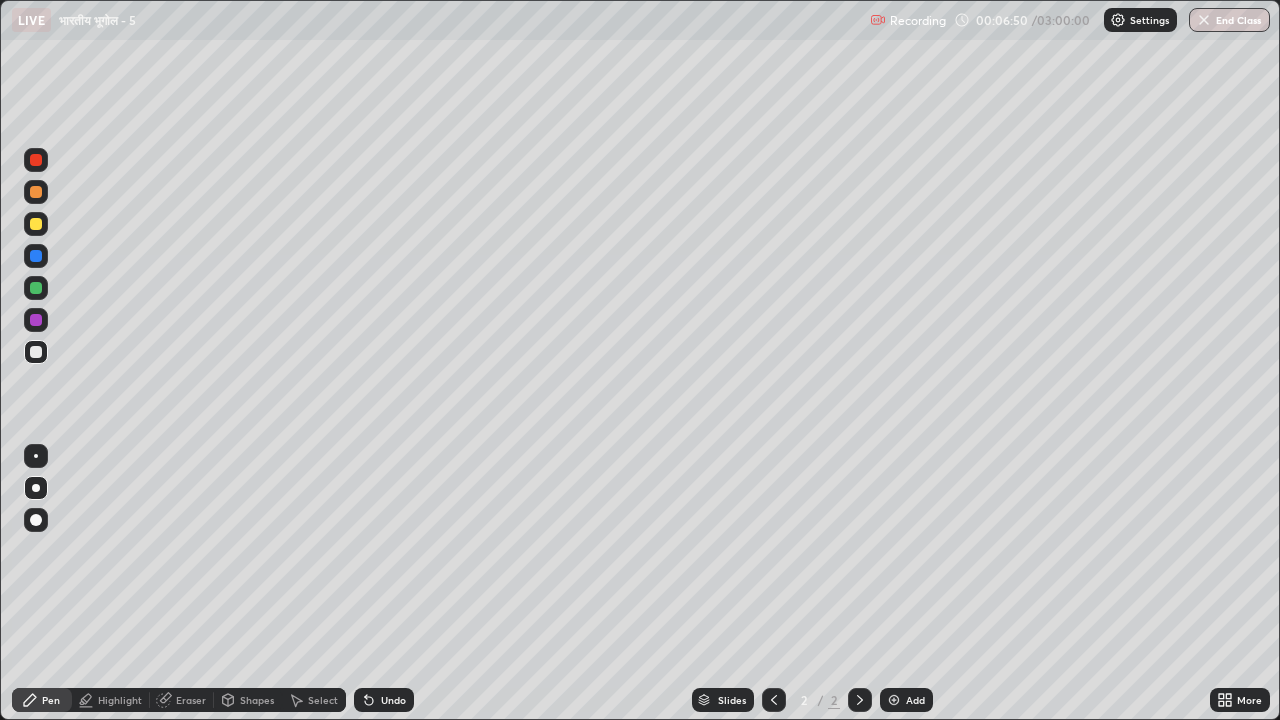 click at bounding box center (36, 352) 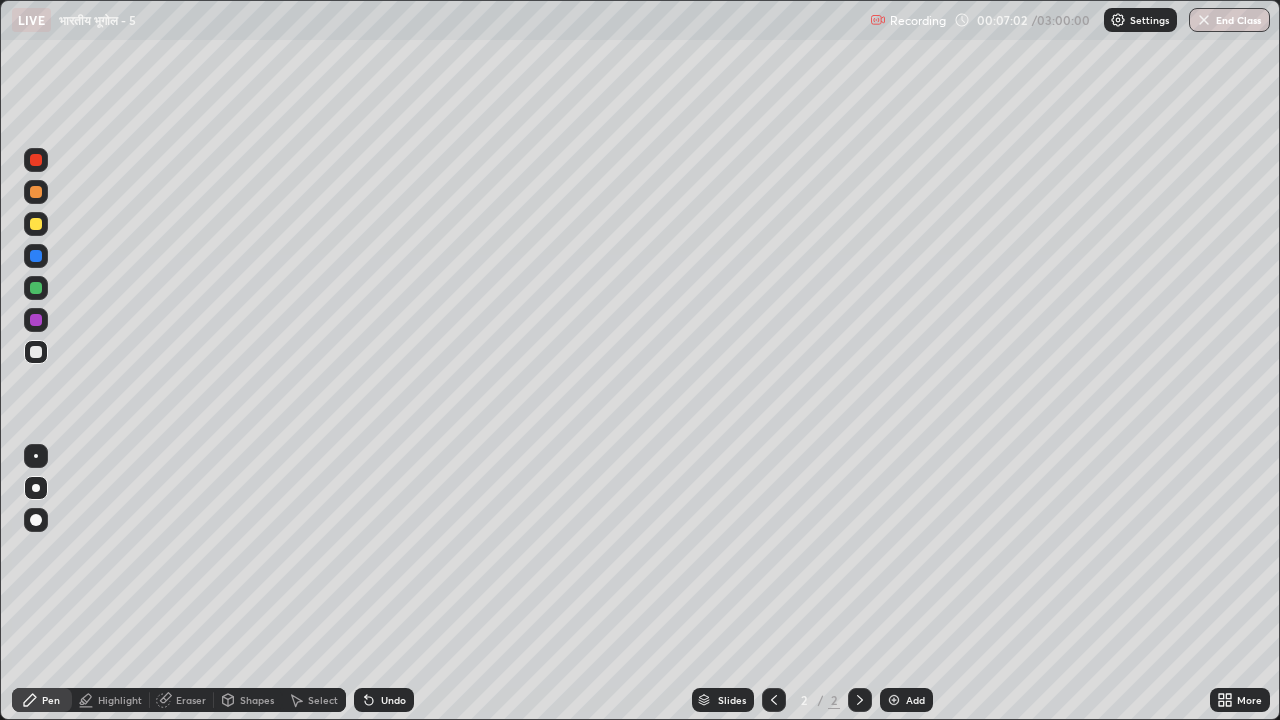 click at bounding box center [36, 224] 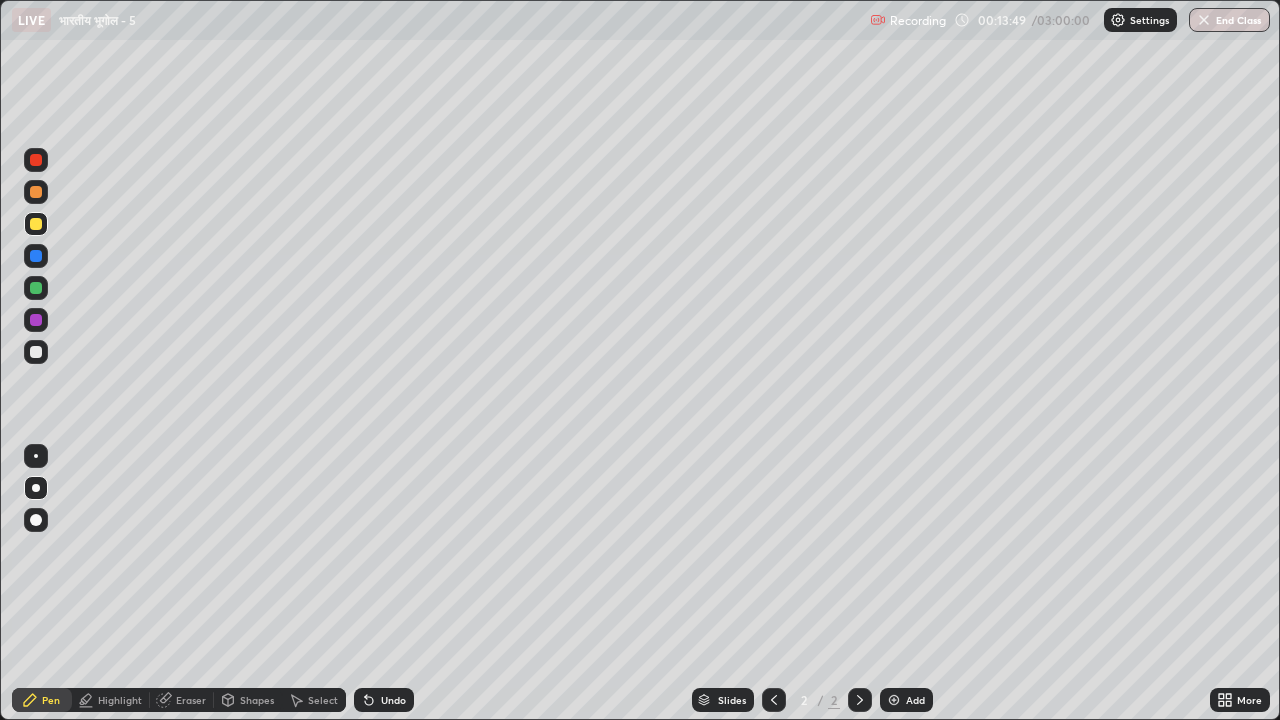 click at bounding box center [36, 256] 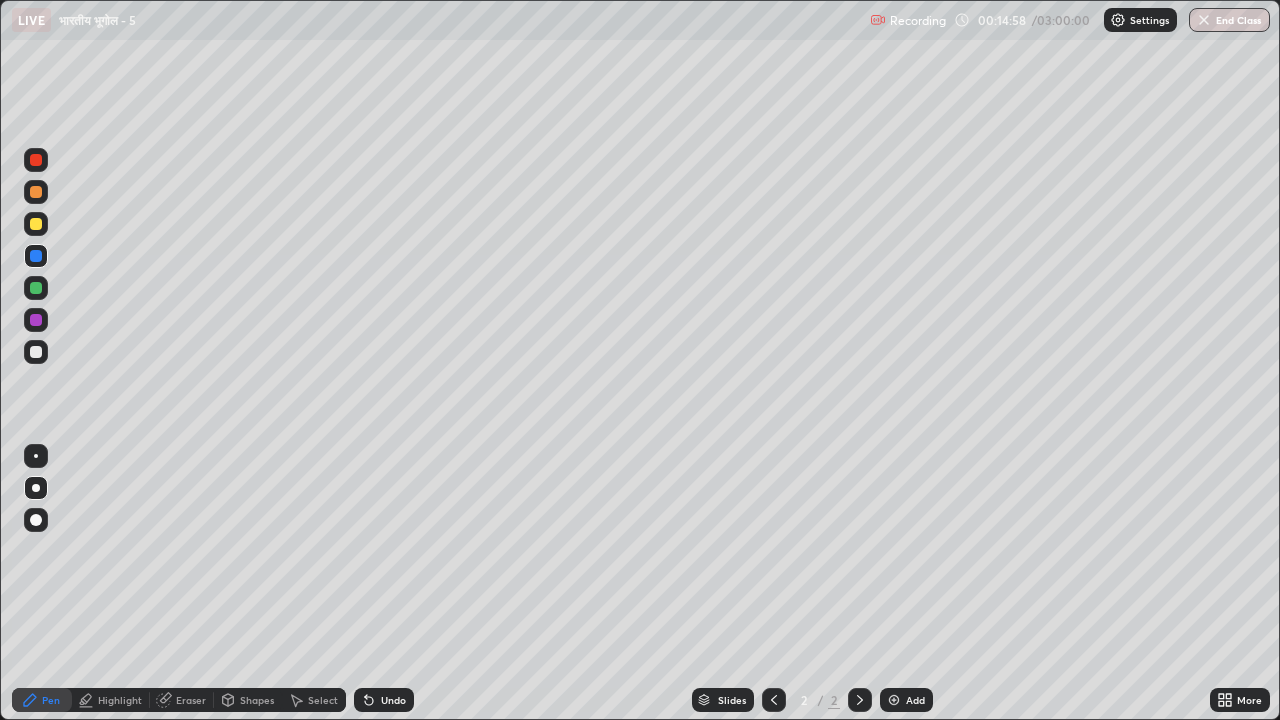 click at bounding box center (36, 352) 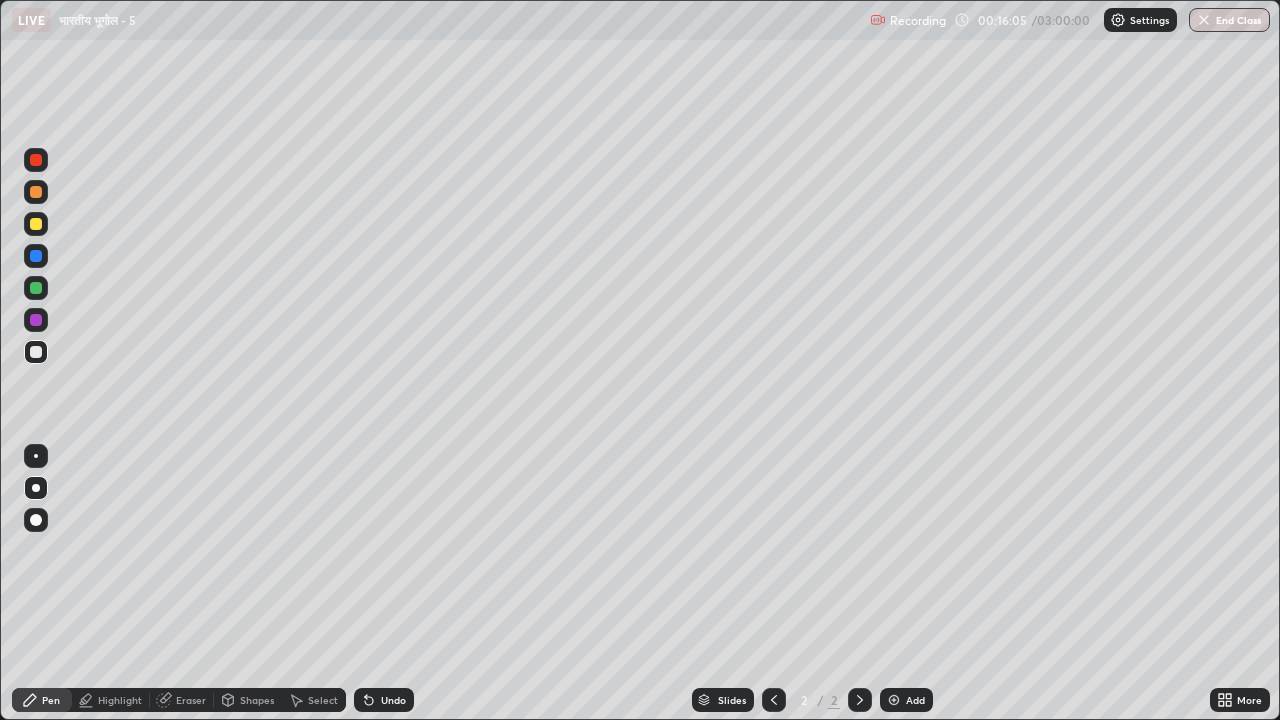click at bounding box center [36, 192] 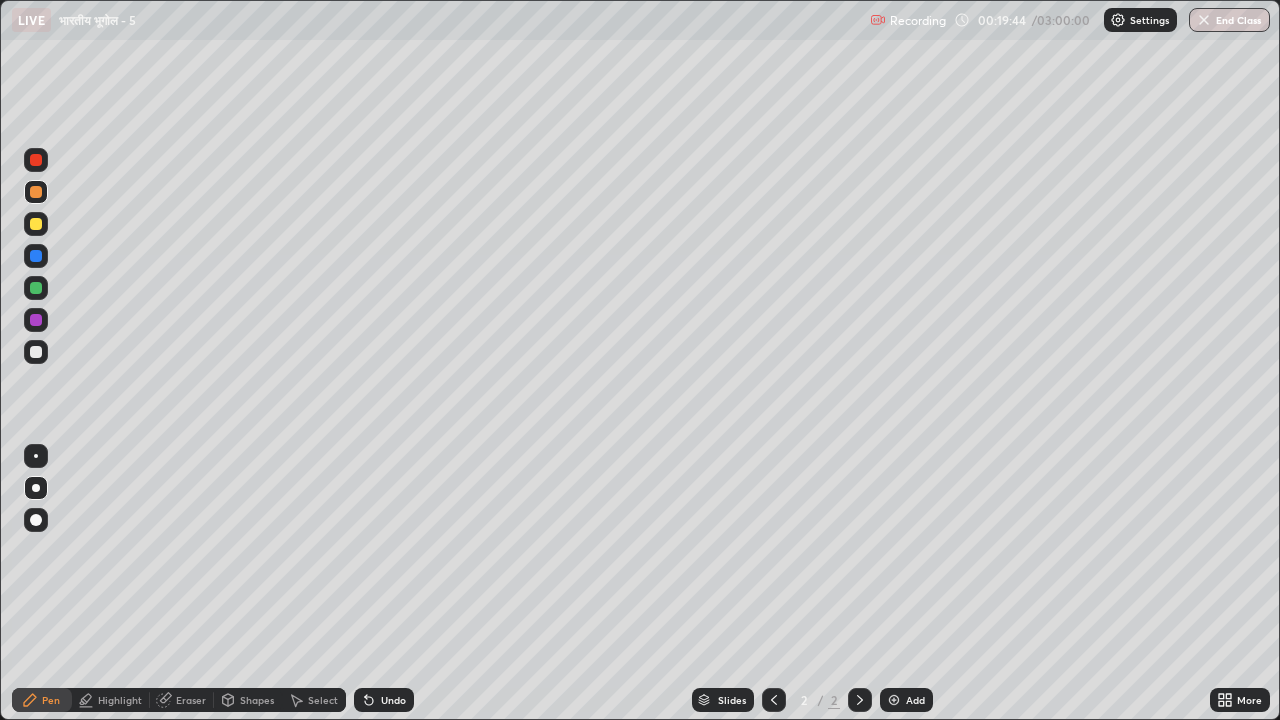 click at bounding box center [36, 288] 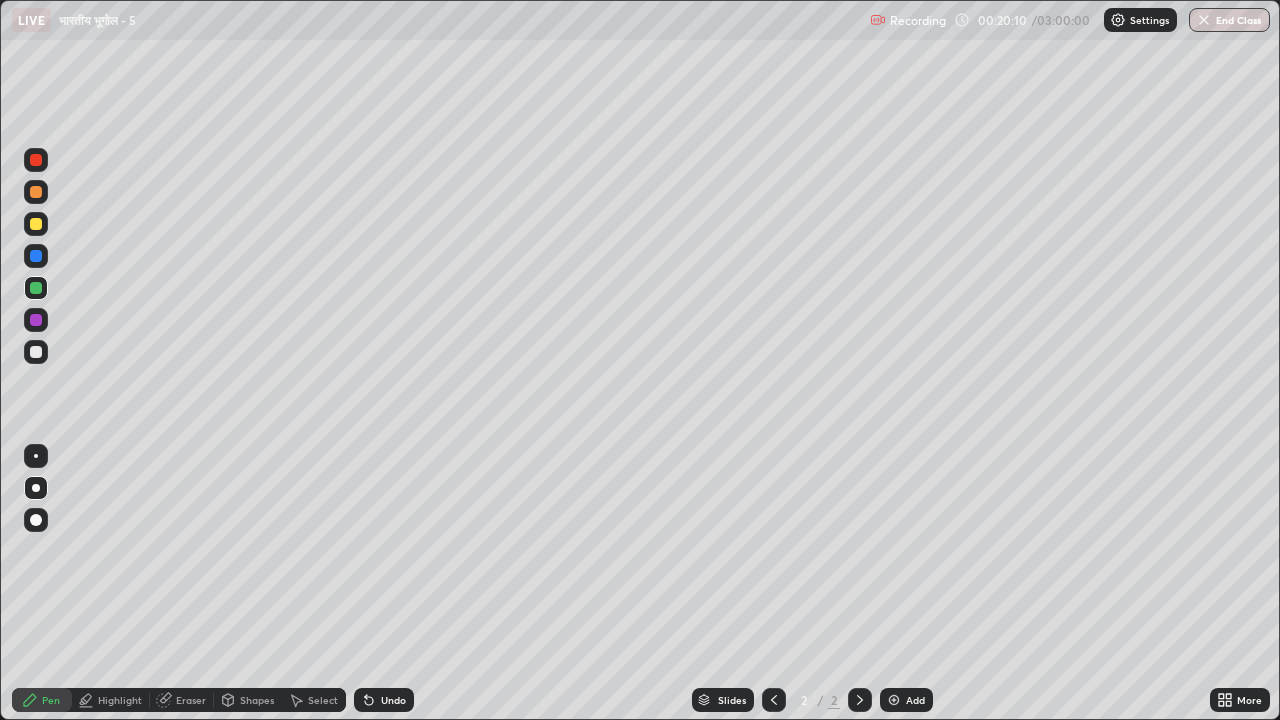 click at bounding box center (36, 224) 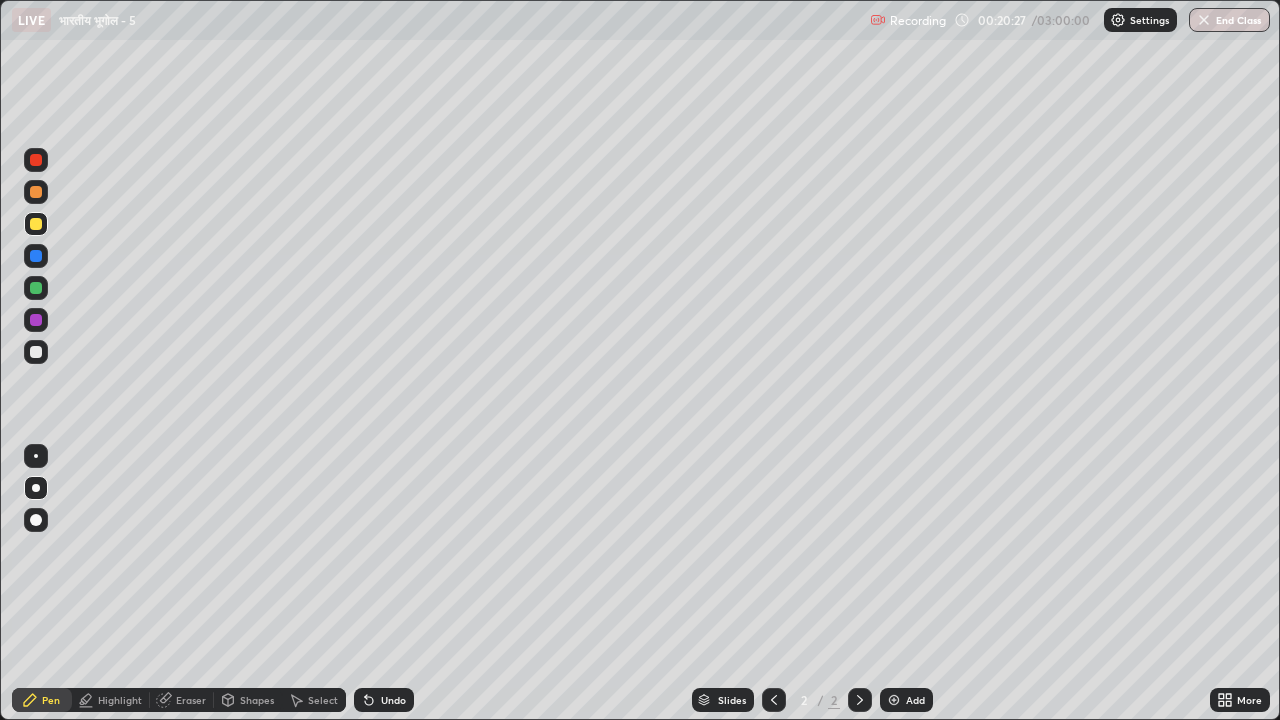 click at bounding box center (894, 700) 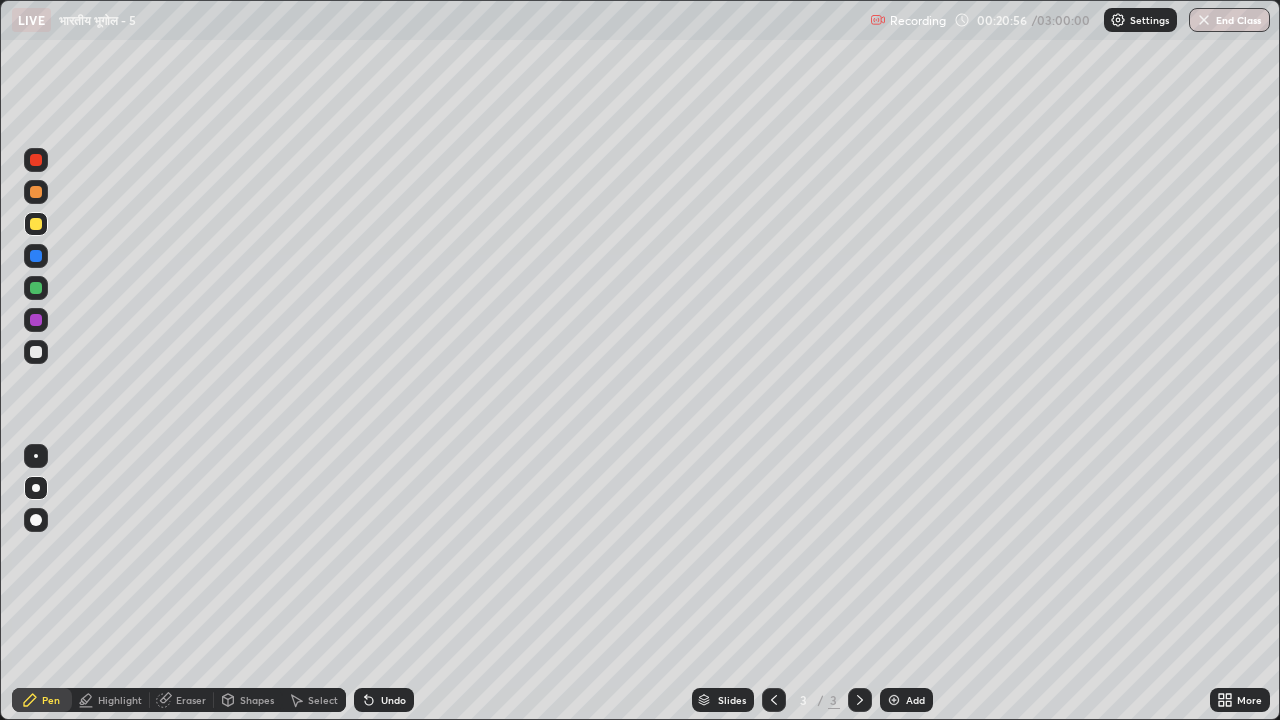 click at bounding box center [36, 288] 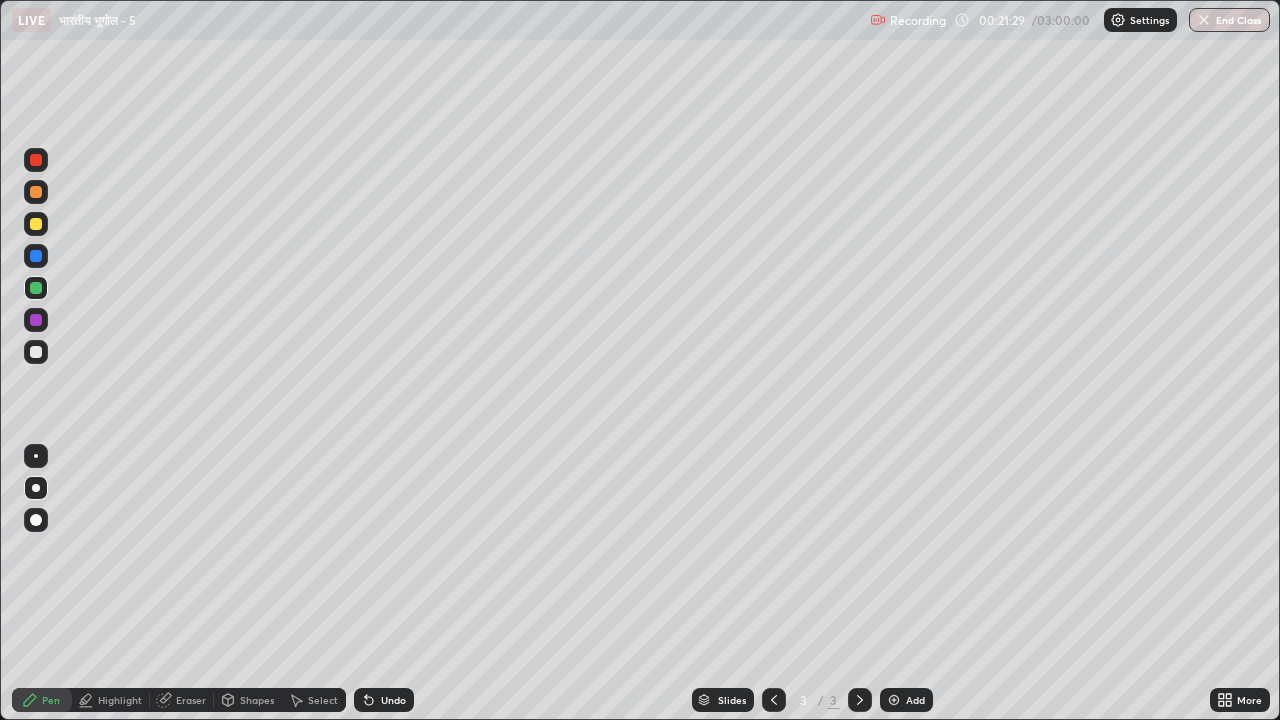 click on "Undo" at bounding box center [393, 700] 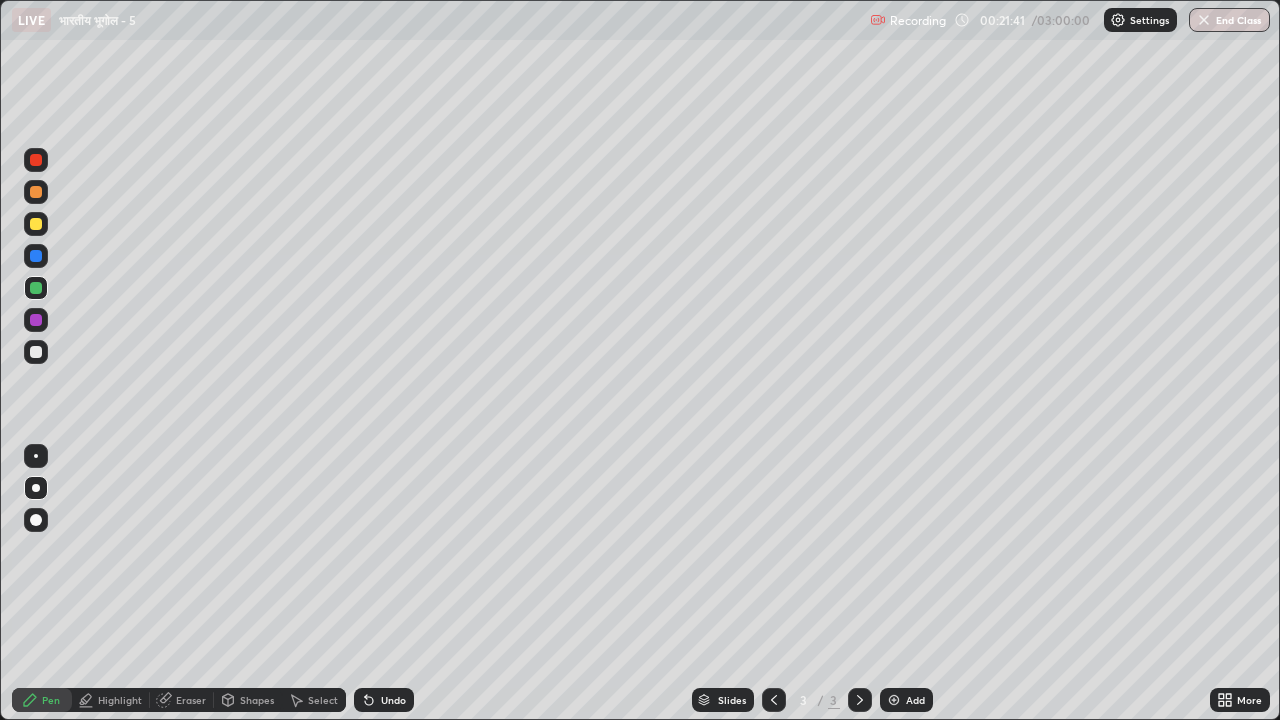 click at bounding box center (36, 352) 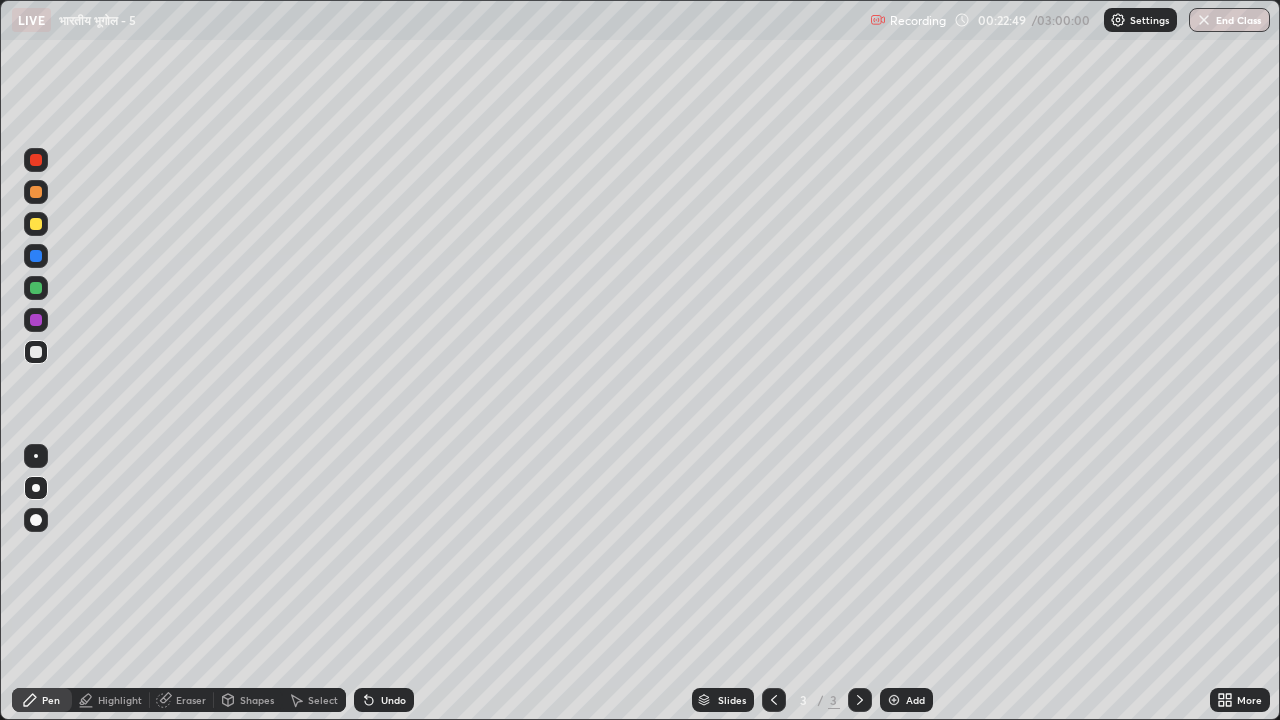click at bounding box center [36, 320] 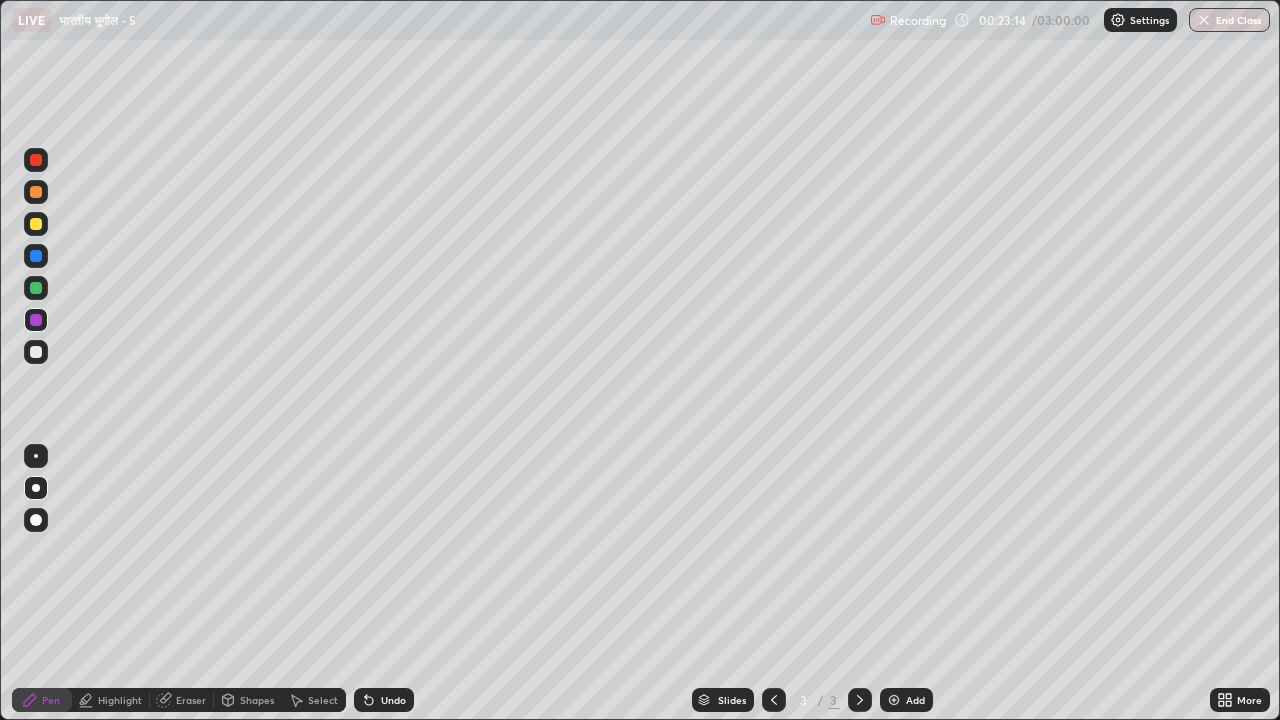 click at bounding box center (36, 288) 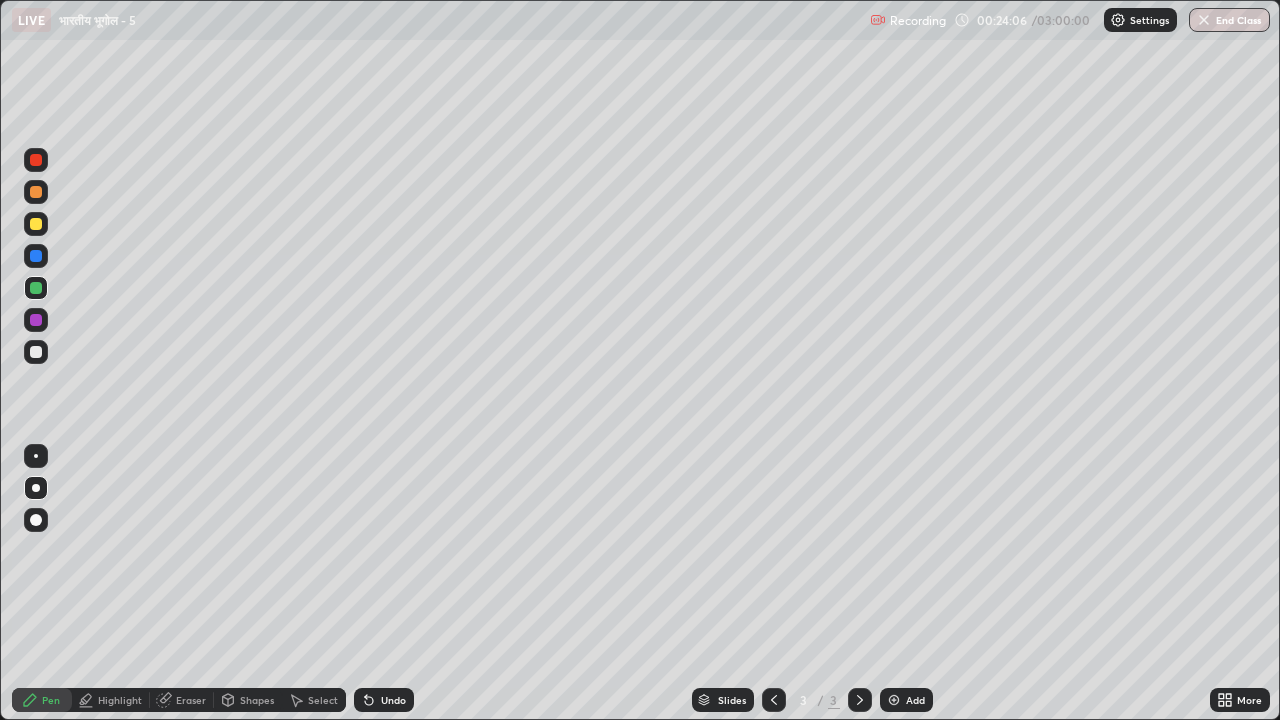click at bounding box center (36, 352) 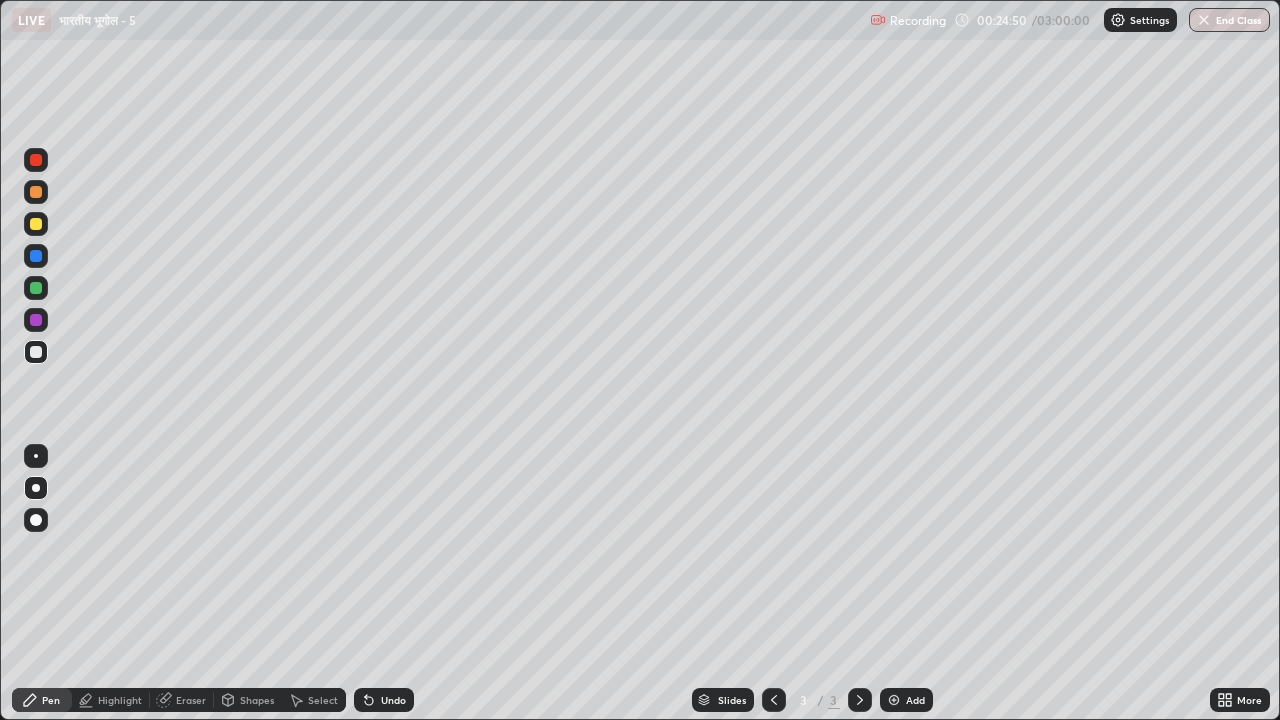 click at bounding box center [36, 192] 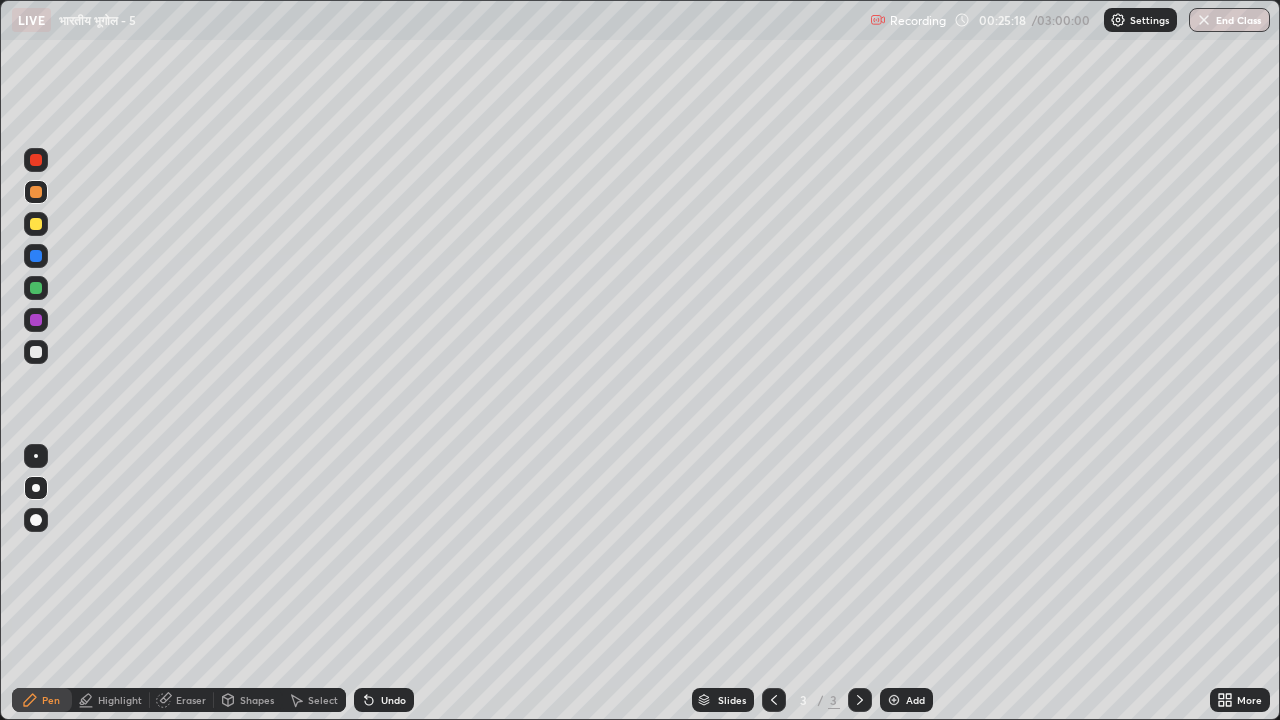 click at bounding box center (36, 256) 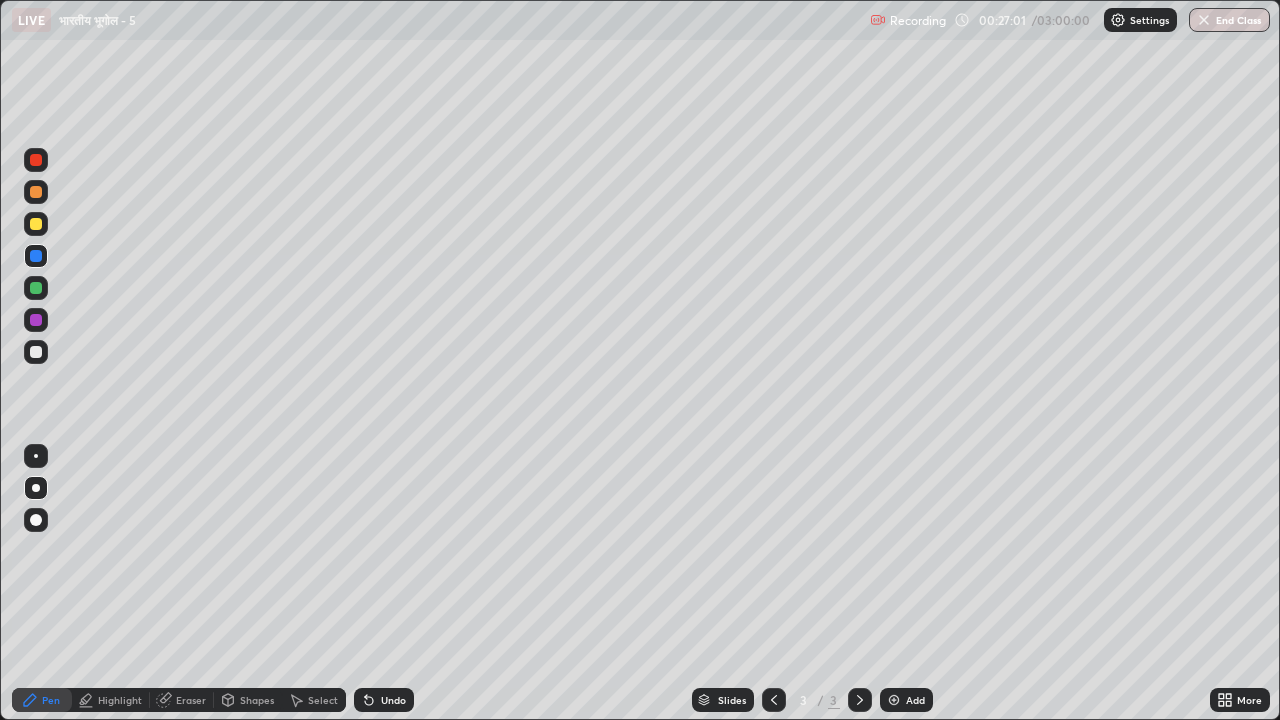 click at bounding box center (36, 320) 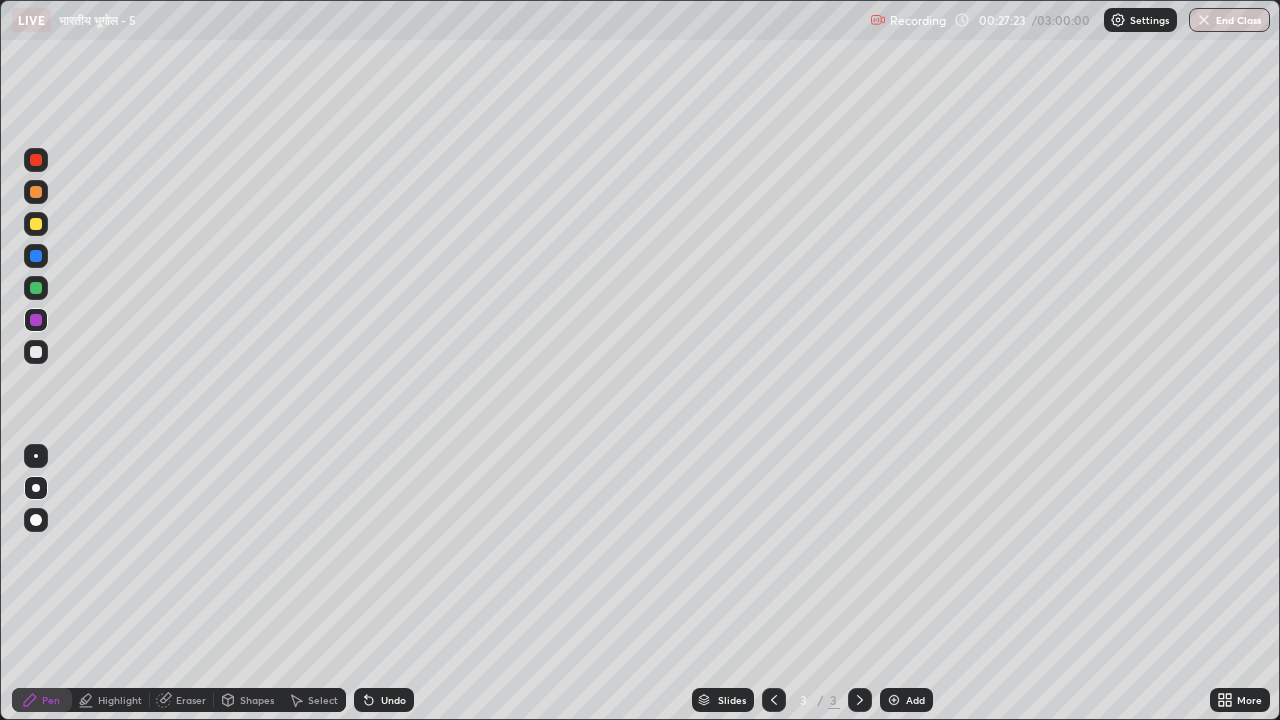 click at bounding box center (36, 288) 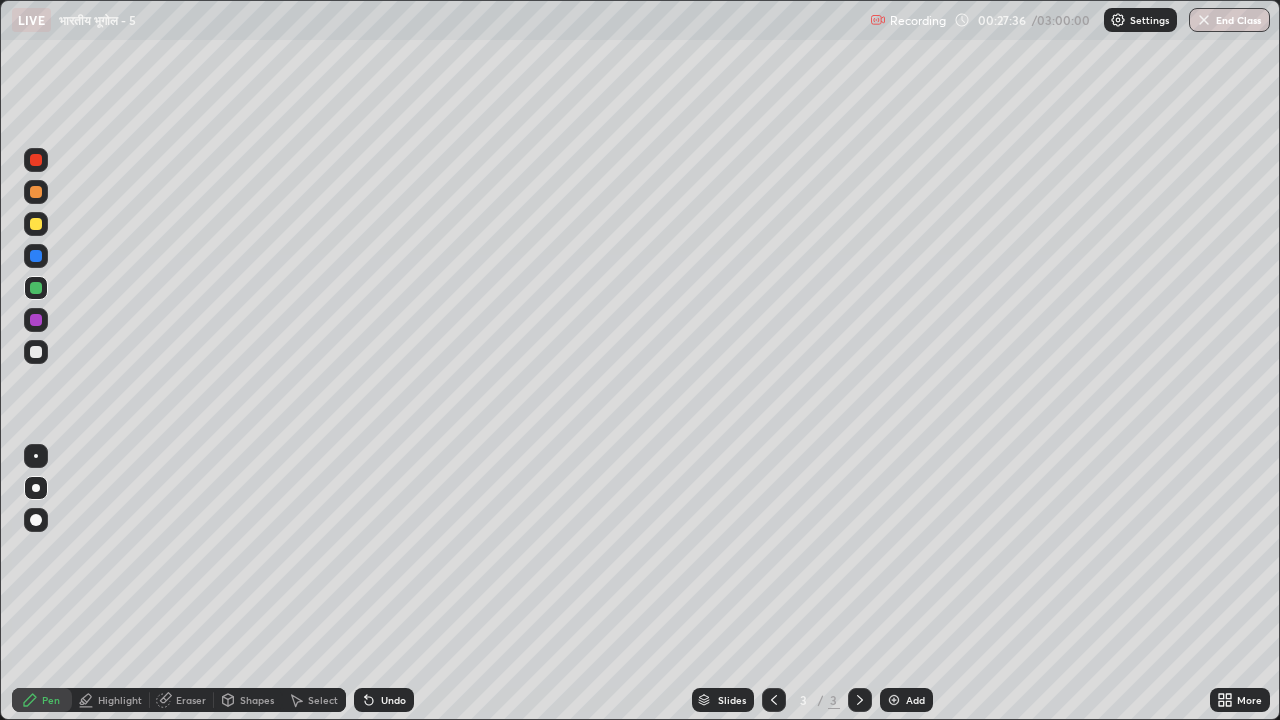 click at bounding box center (36, 352) 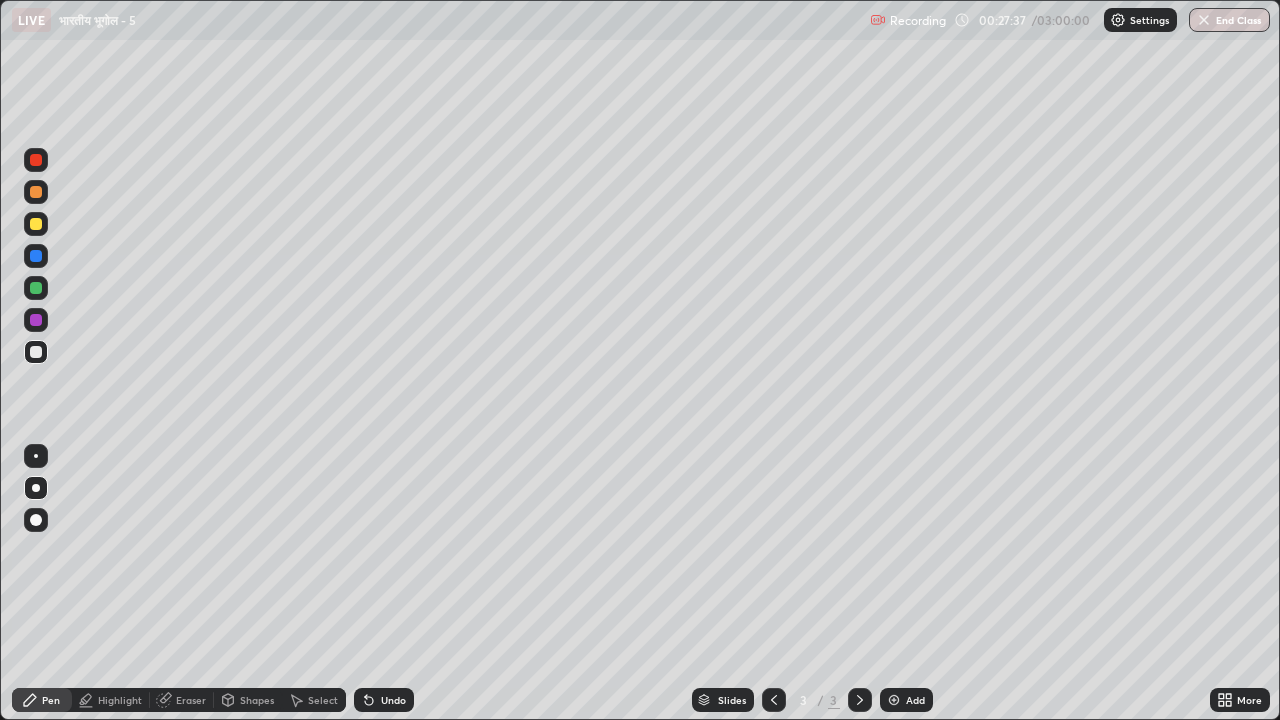 click at bounding box center [36, 352] 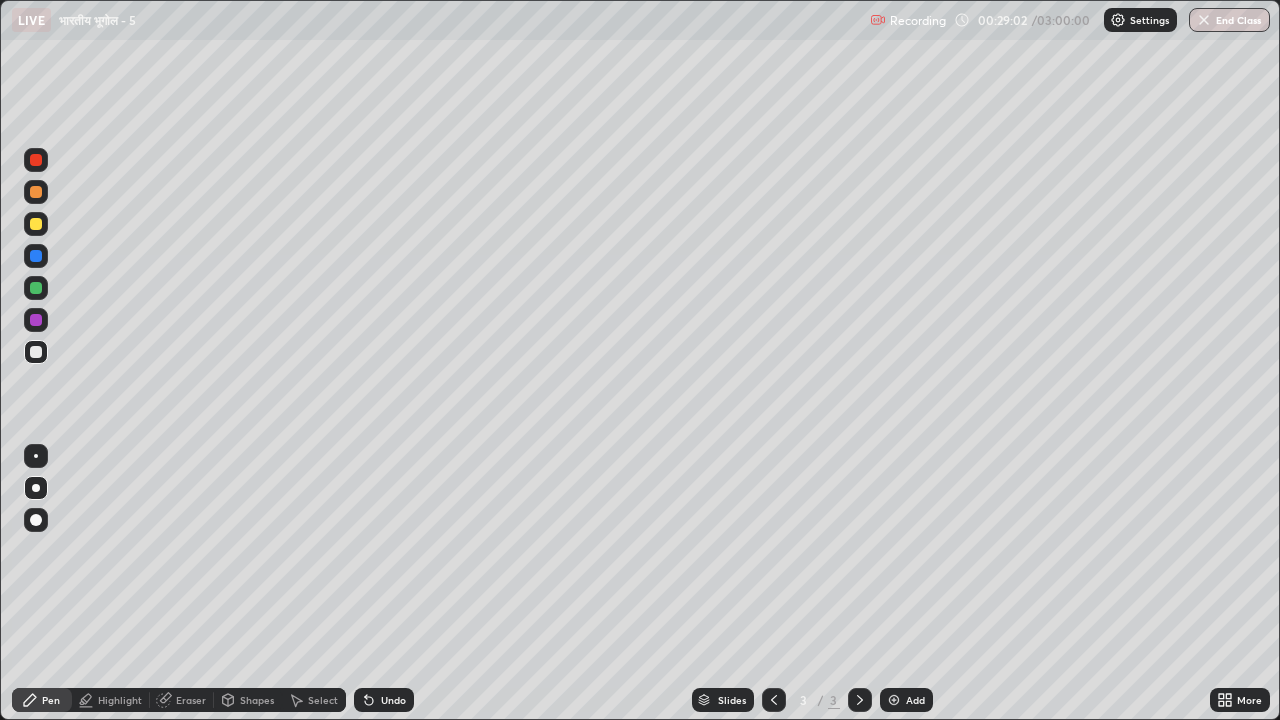 click at bounding box center [36, 224] 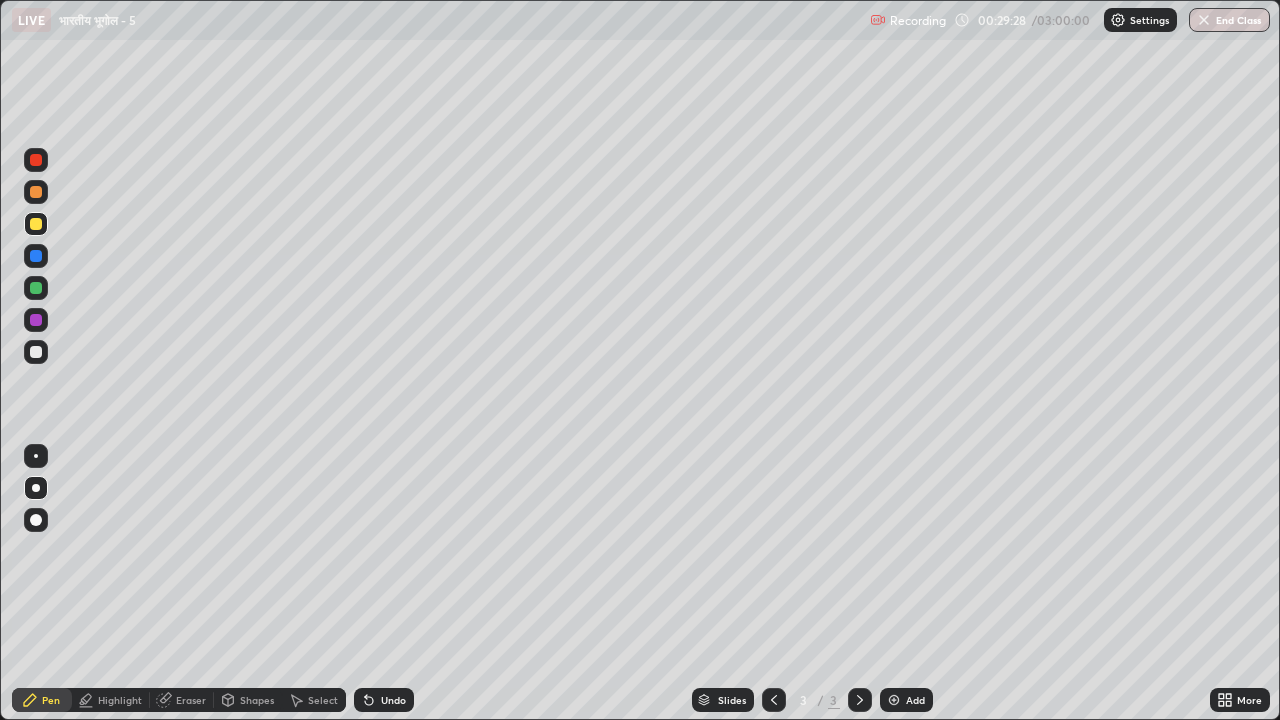 click at bounding box center [36, 352] 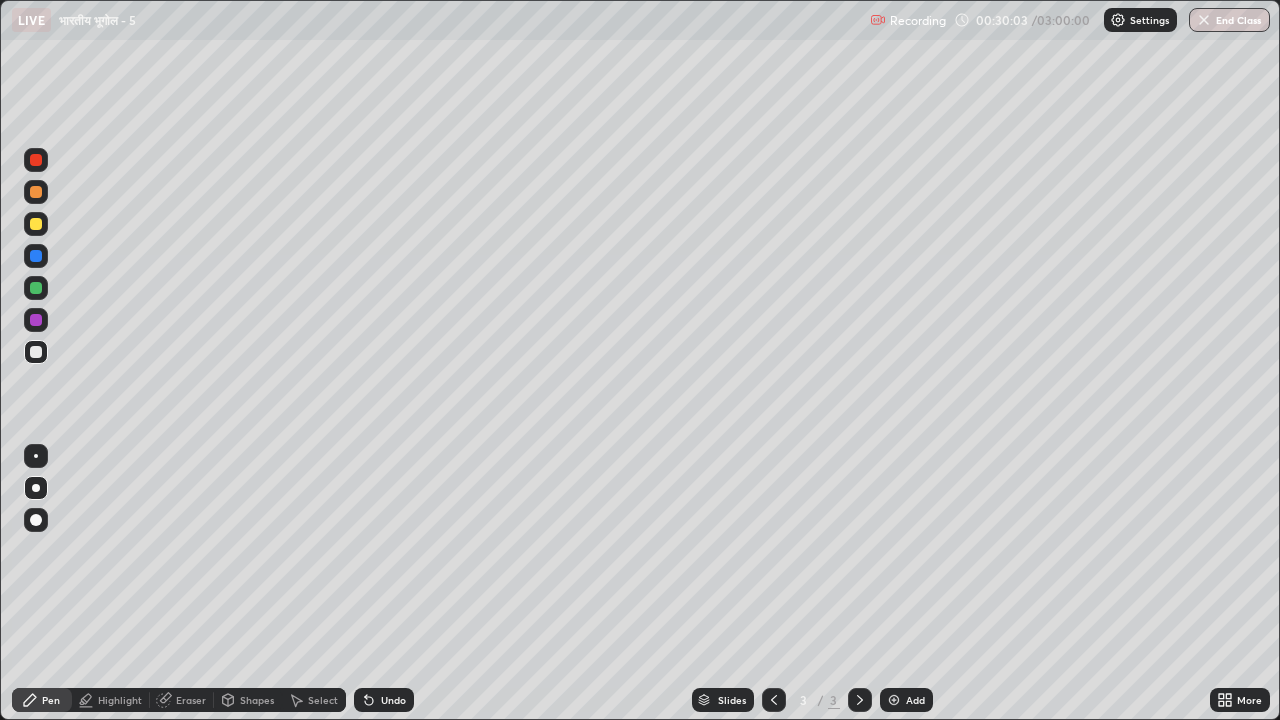 click at bounding box center [36, 224] 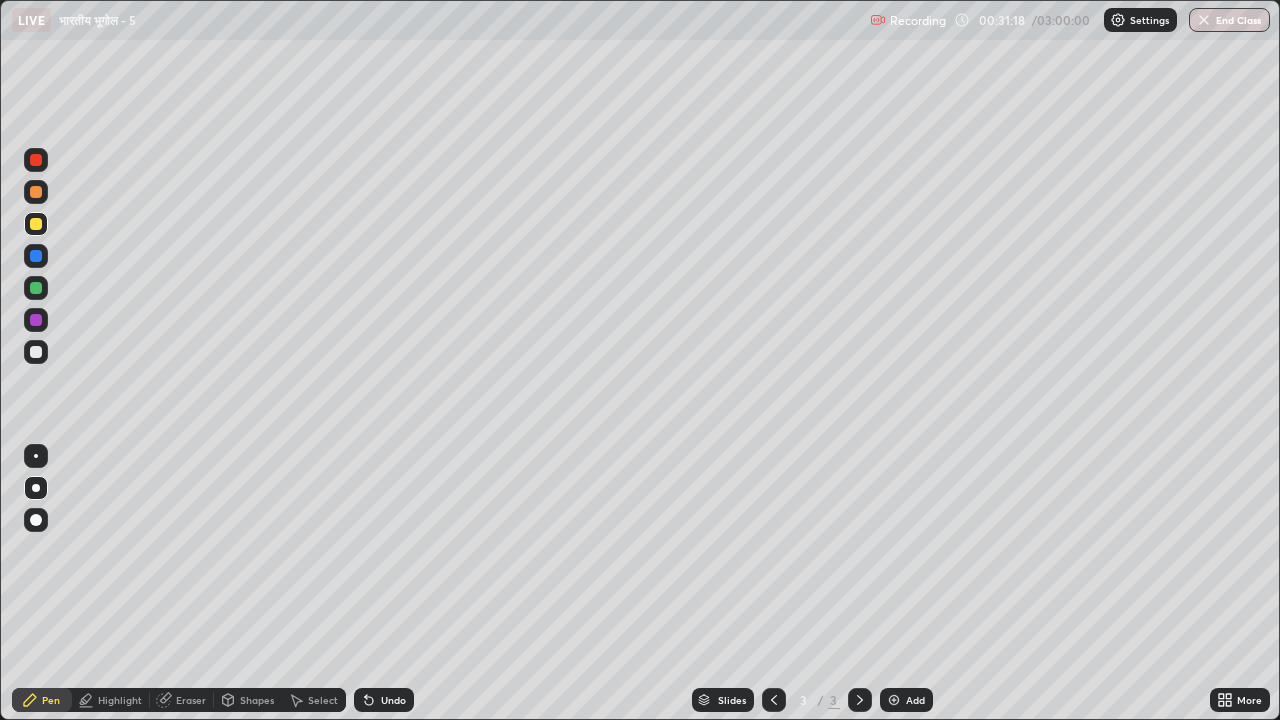 click at bounding box center (36, 352) 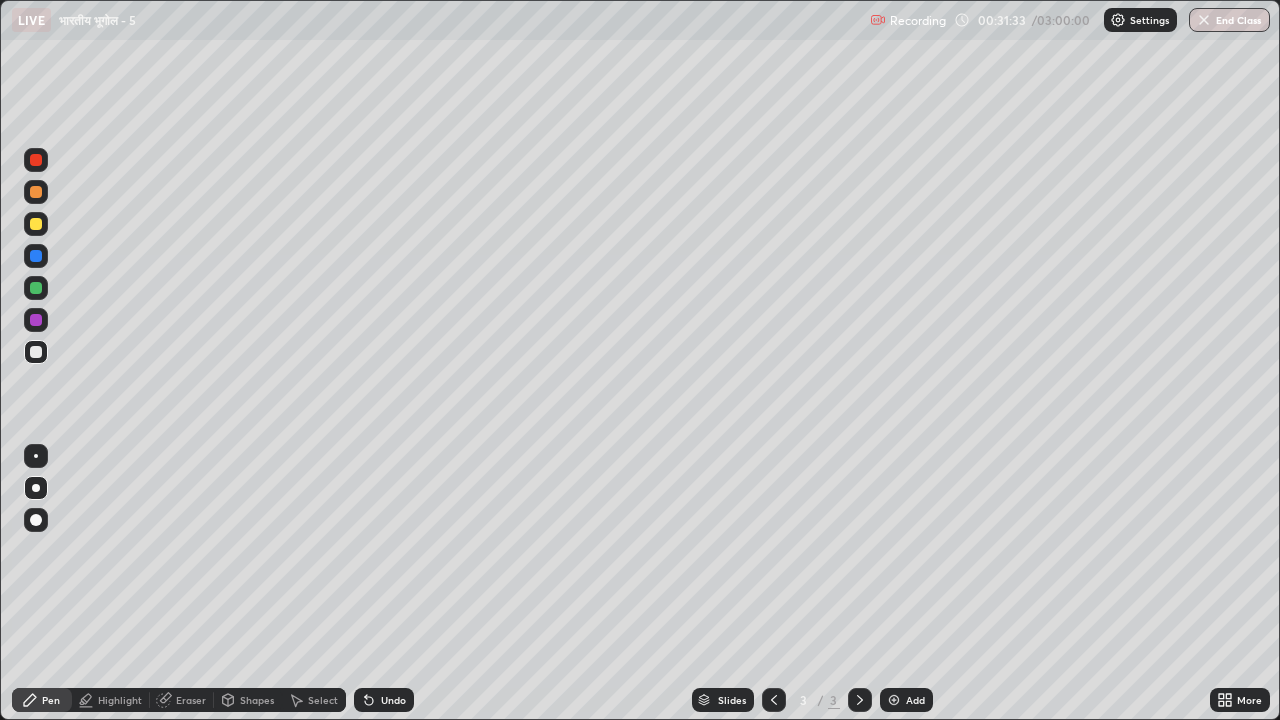 click at bounding box center (36, 224) 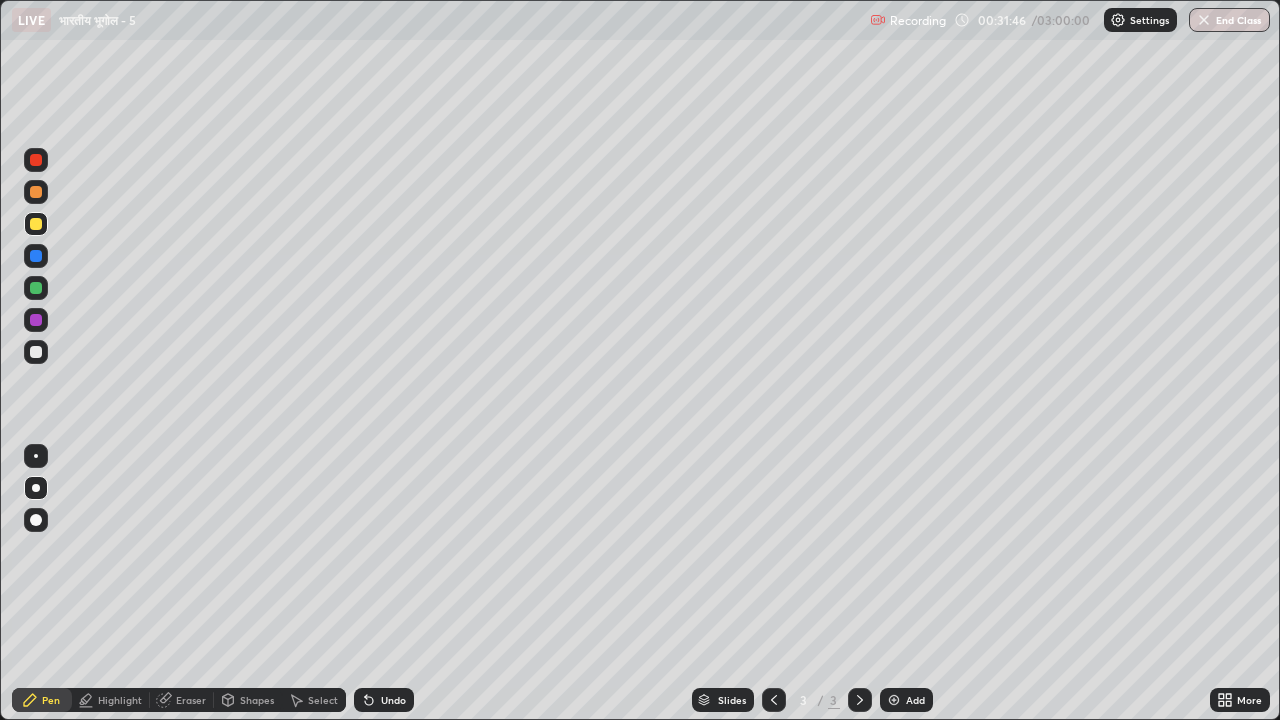 click at bounding box center [36, 352] 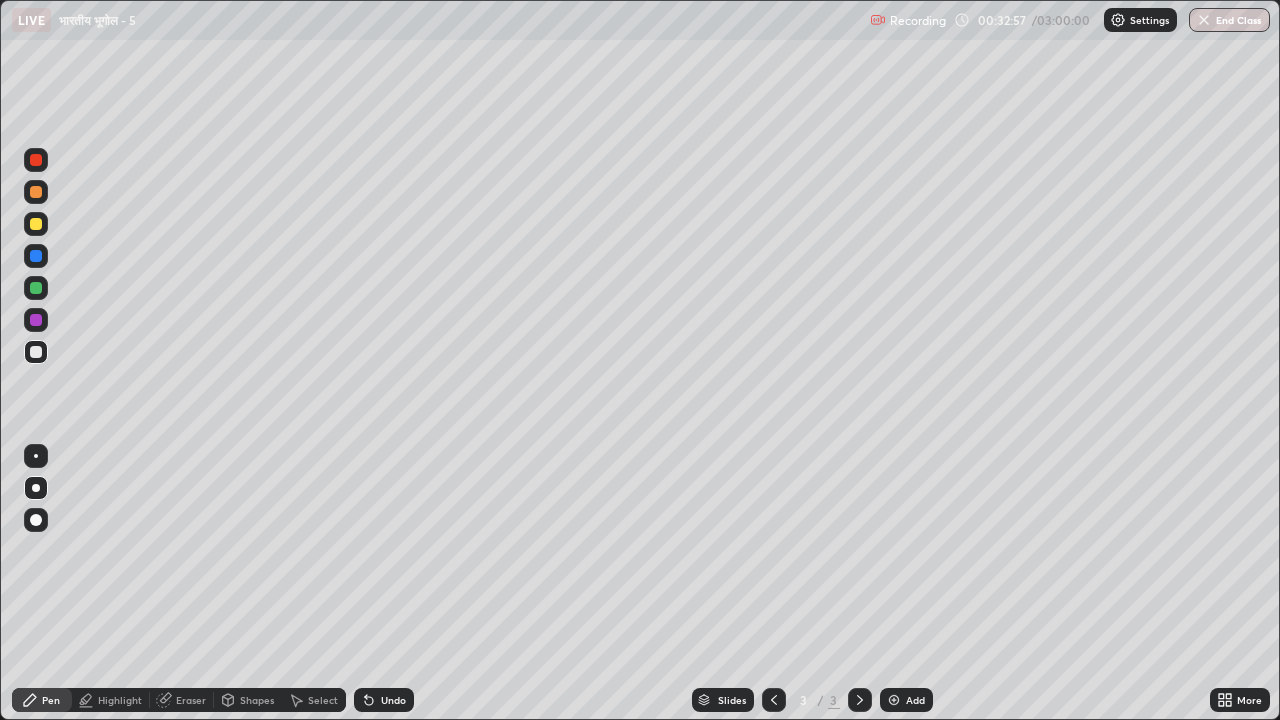 click at bounding box center [36, 224] 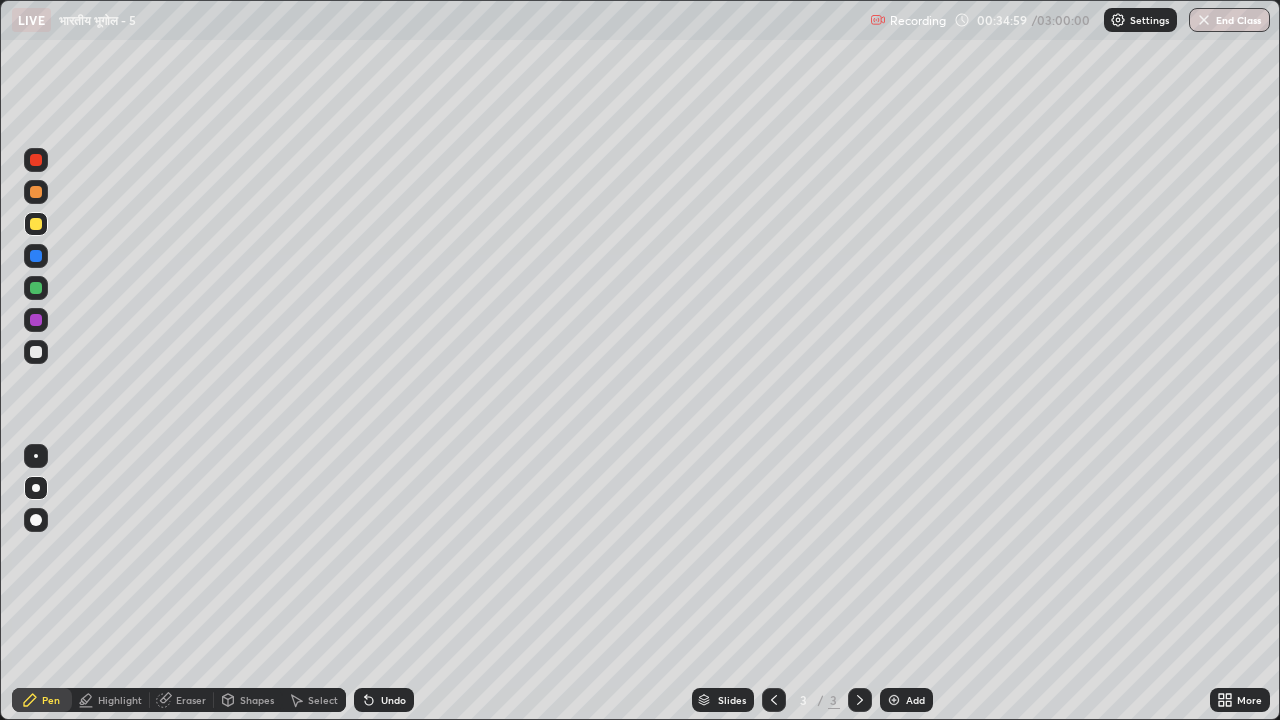 click at bounding box center (36, 520) 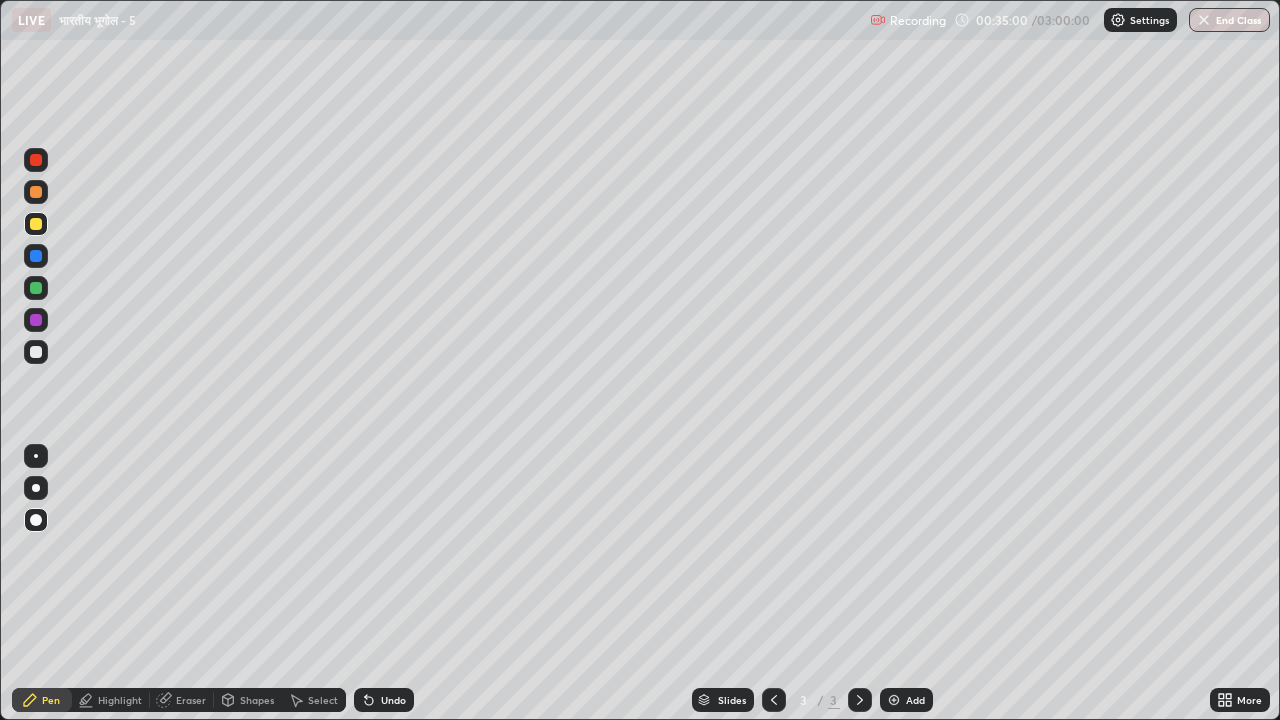 click at bounding box center [36, 352] 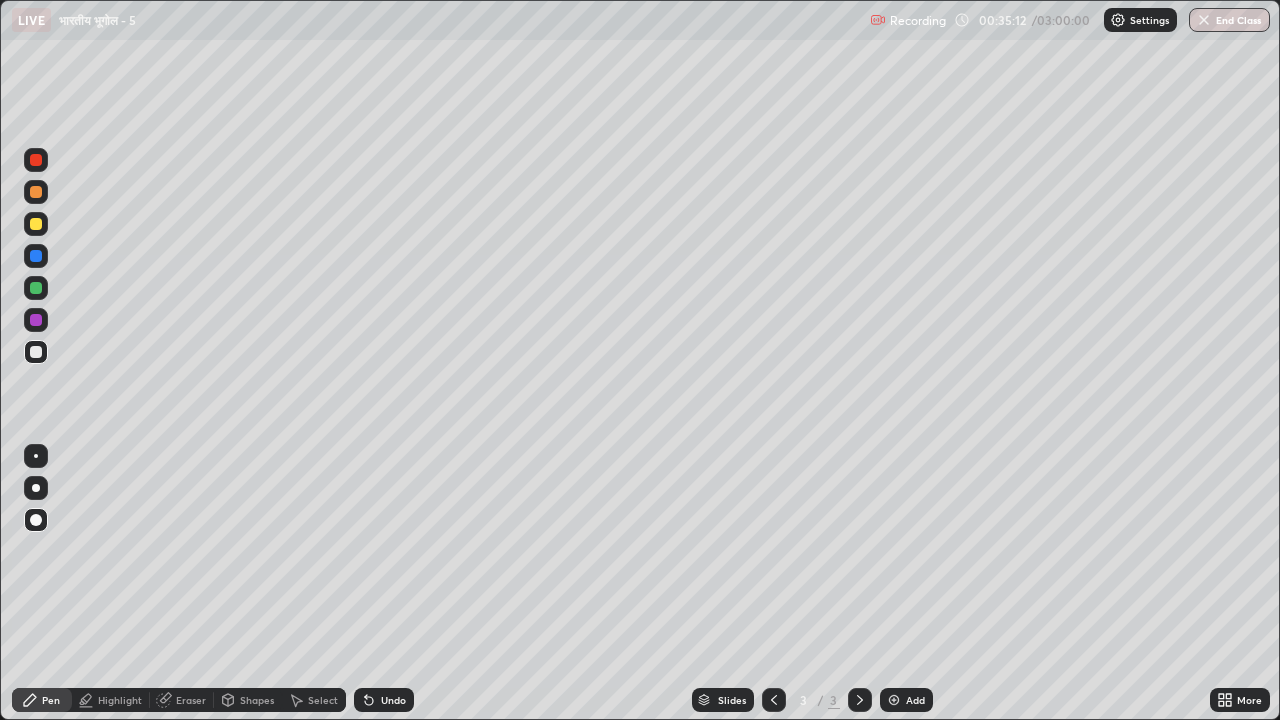 click 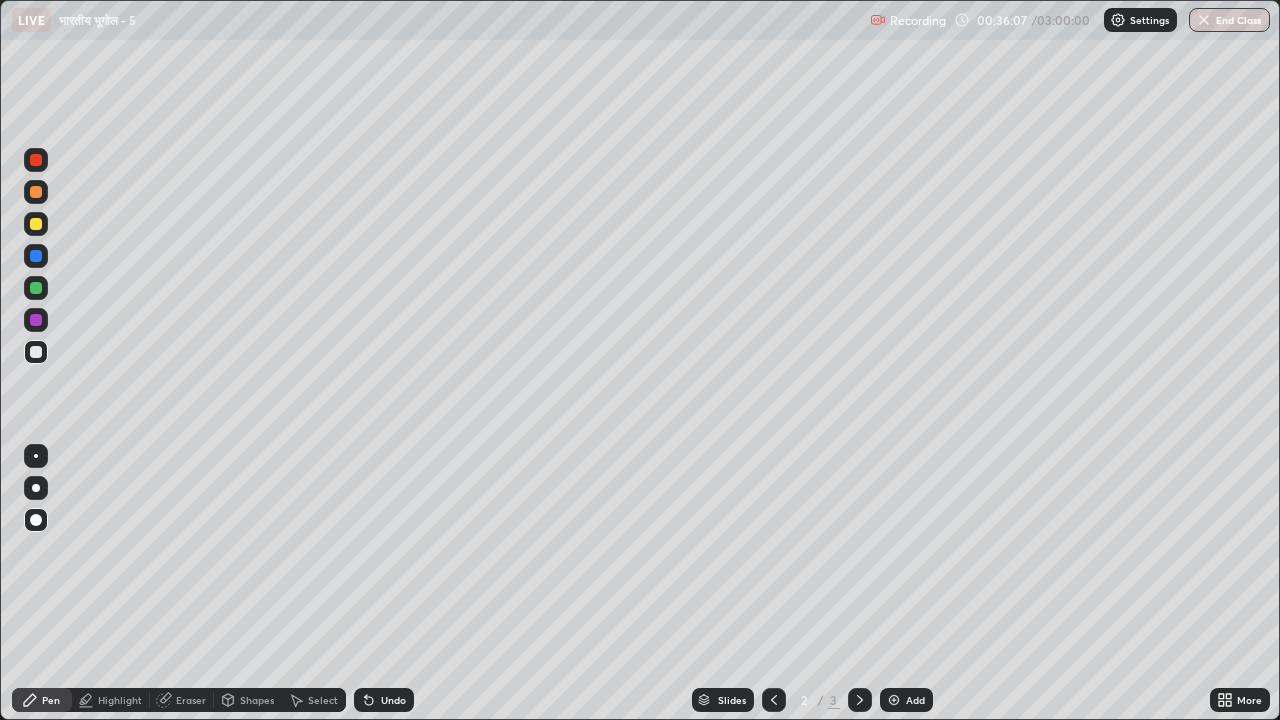 click 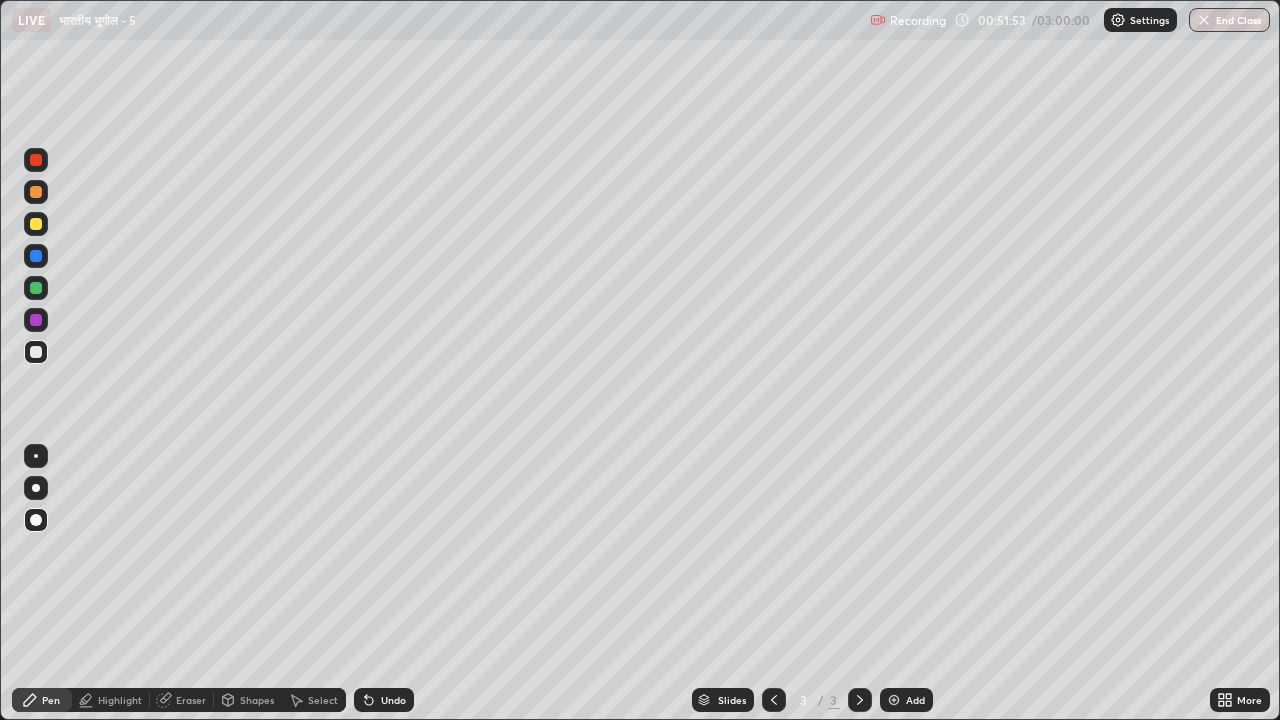 click 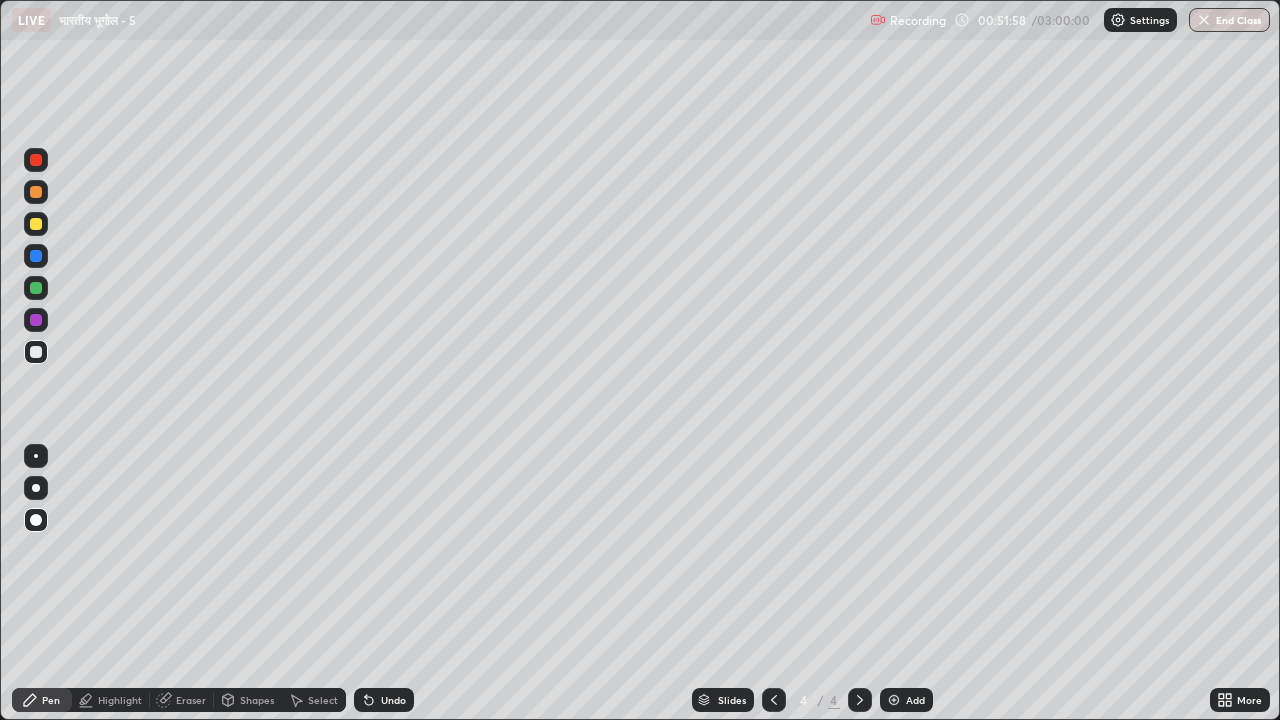 click at bounding box center [36, 352] 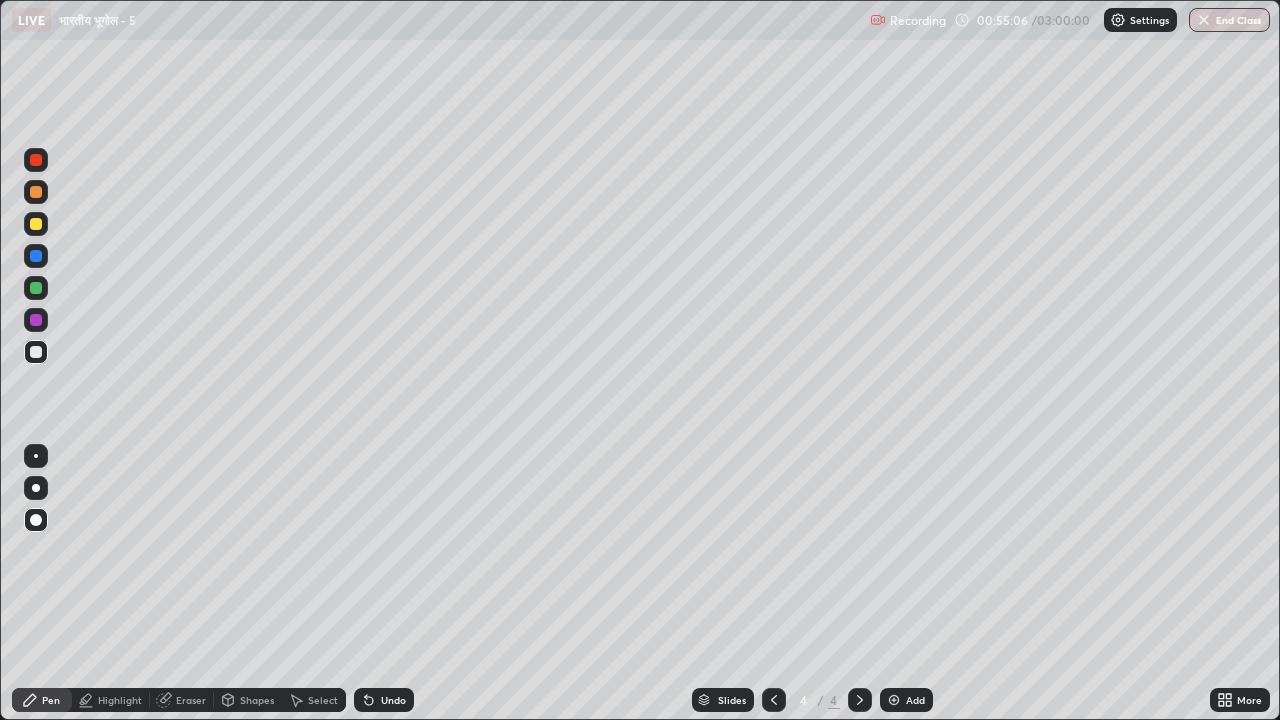 click 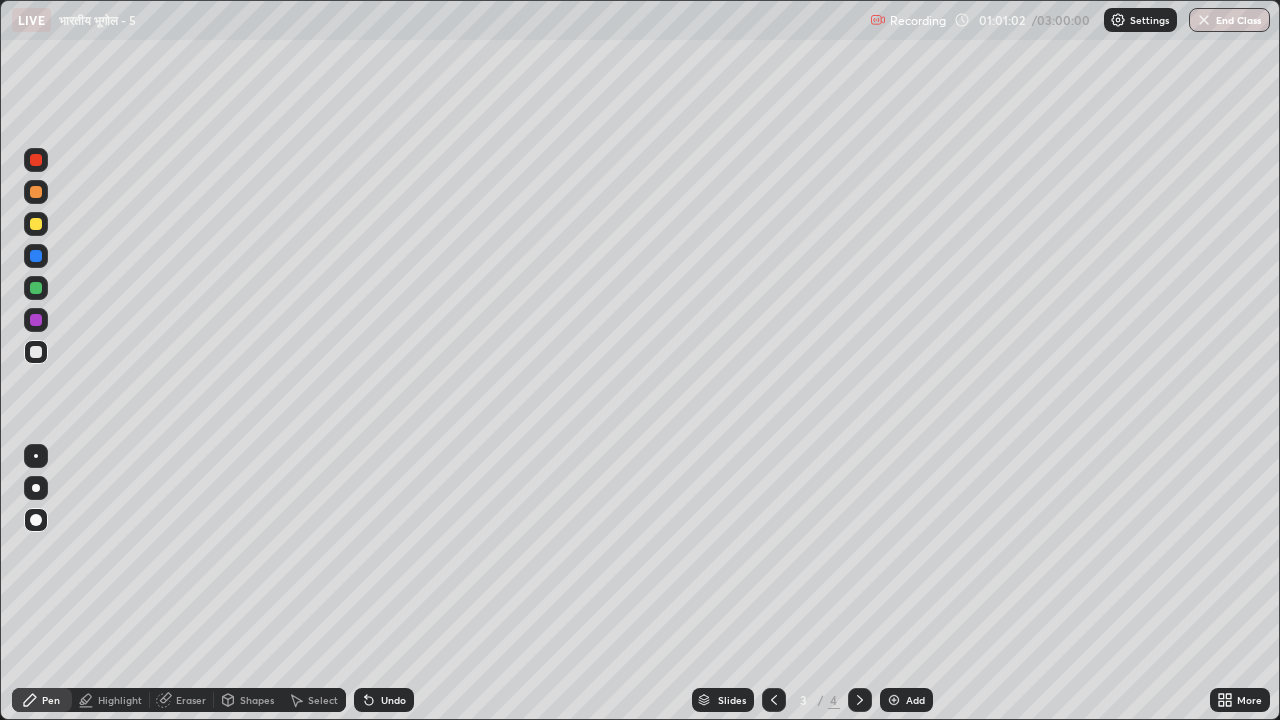 click 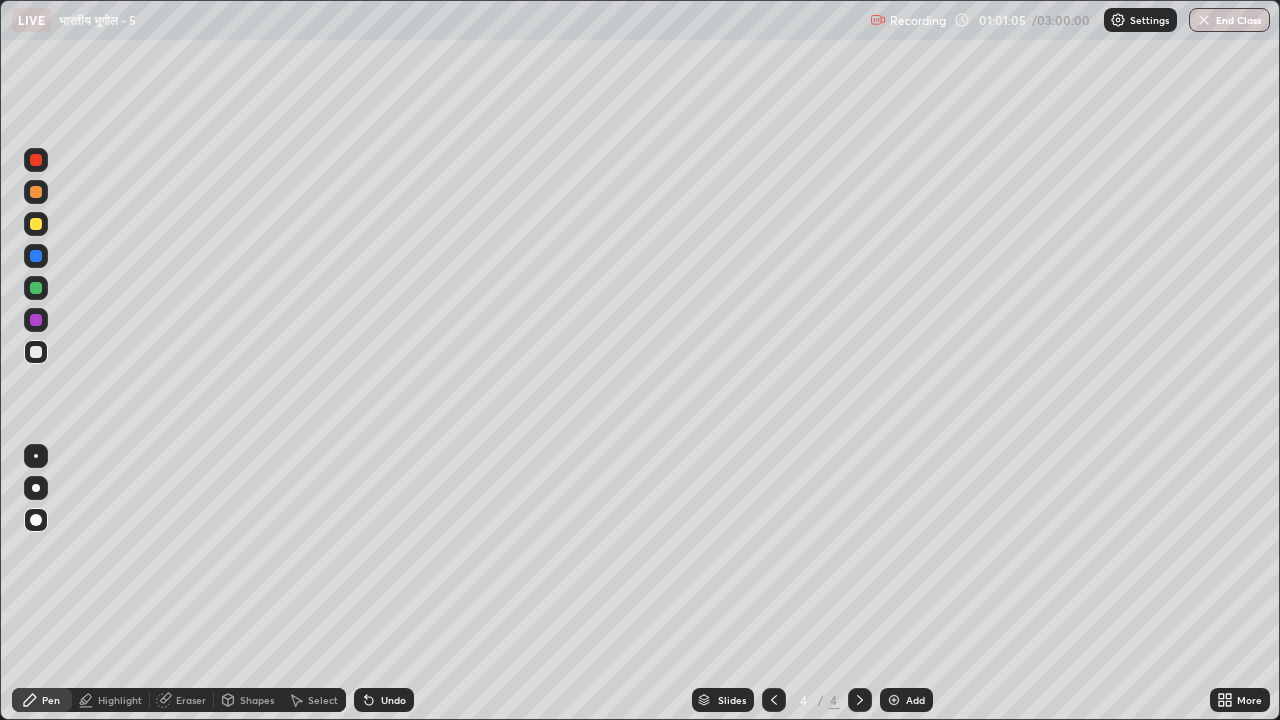 click at bounding box center (36, 320) 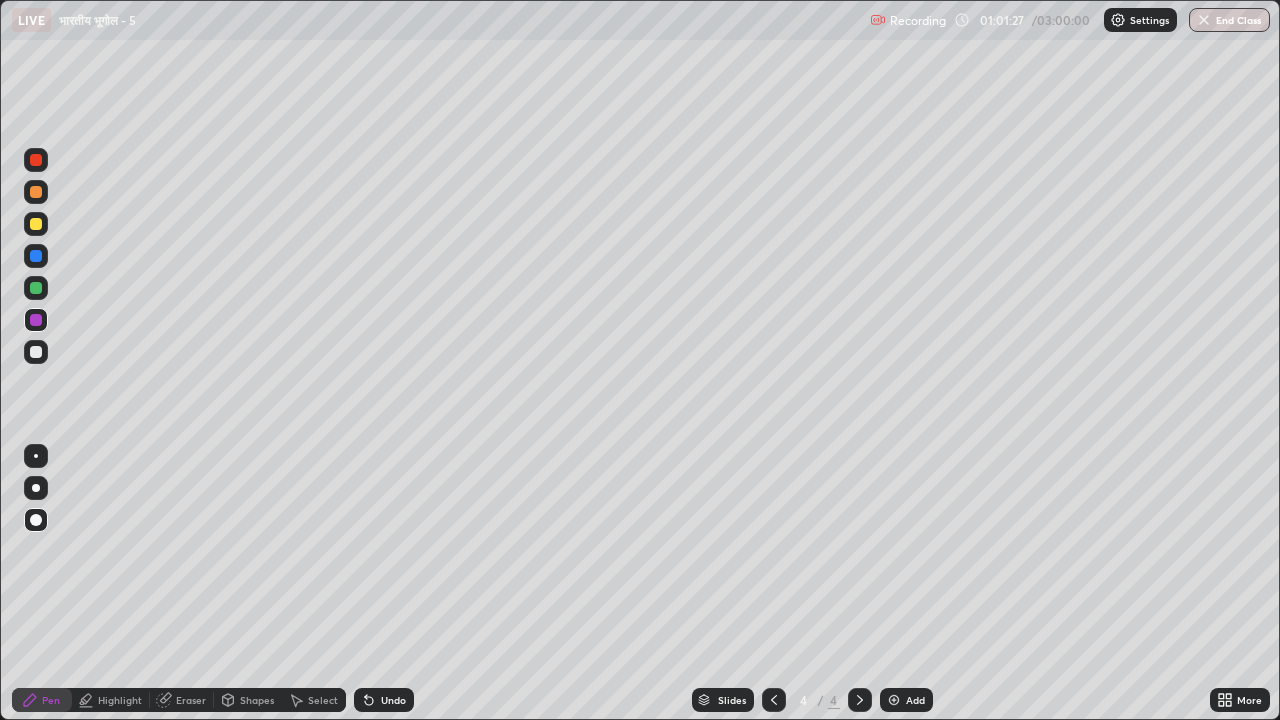 click at bounding box center (36, 224) 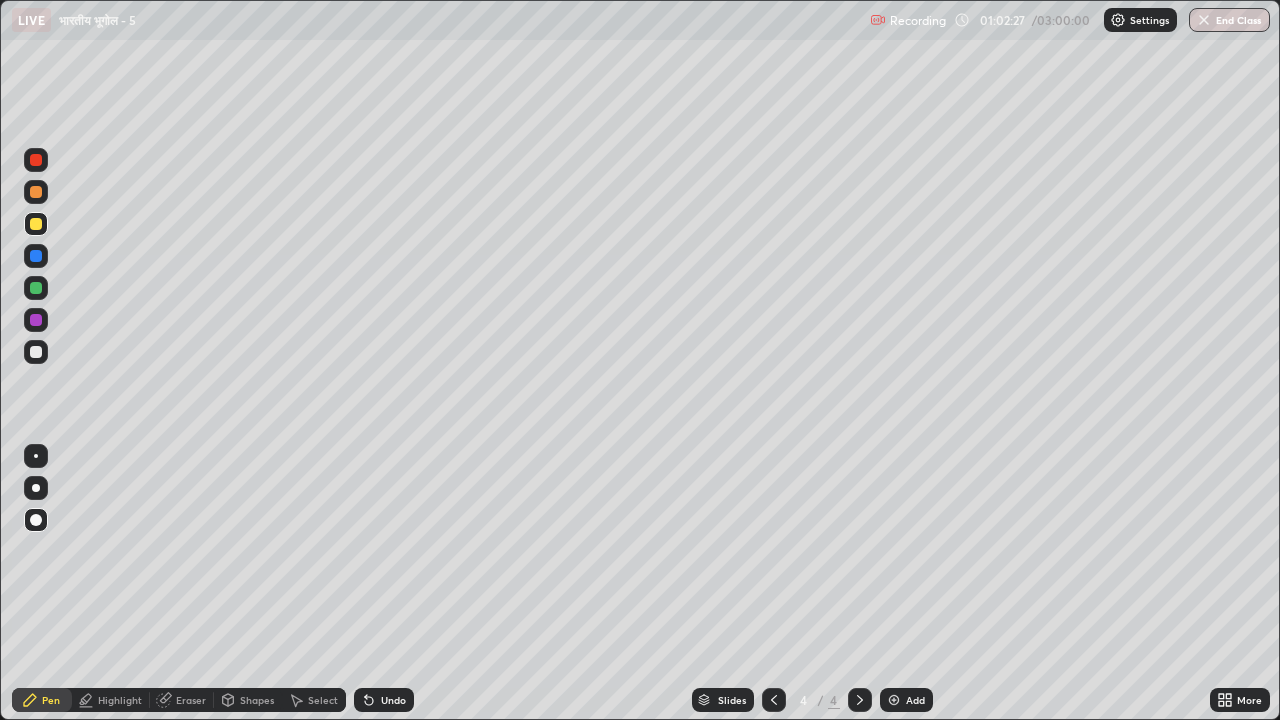 click at bounding box center [36, 352] 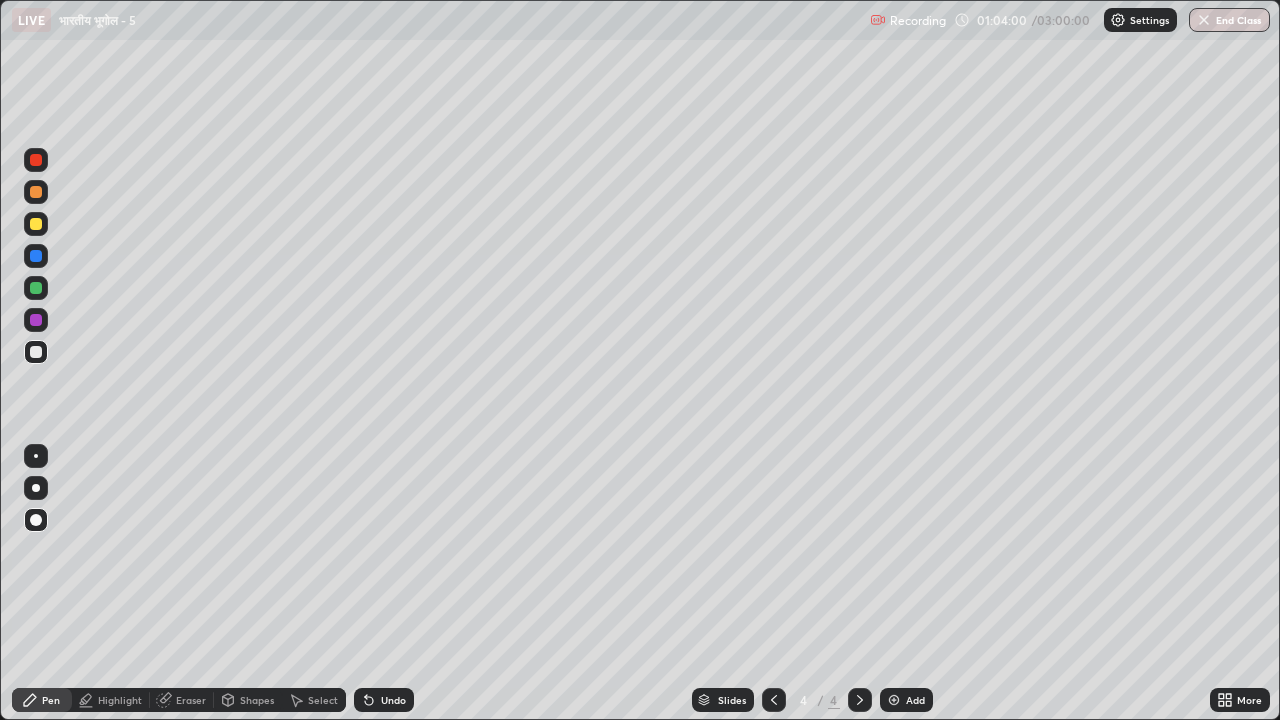 click on "Eraser" at bounding box center (191, 700) 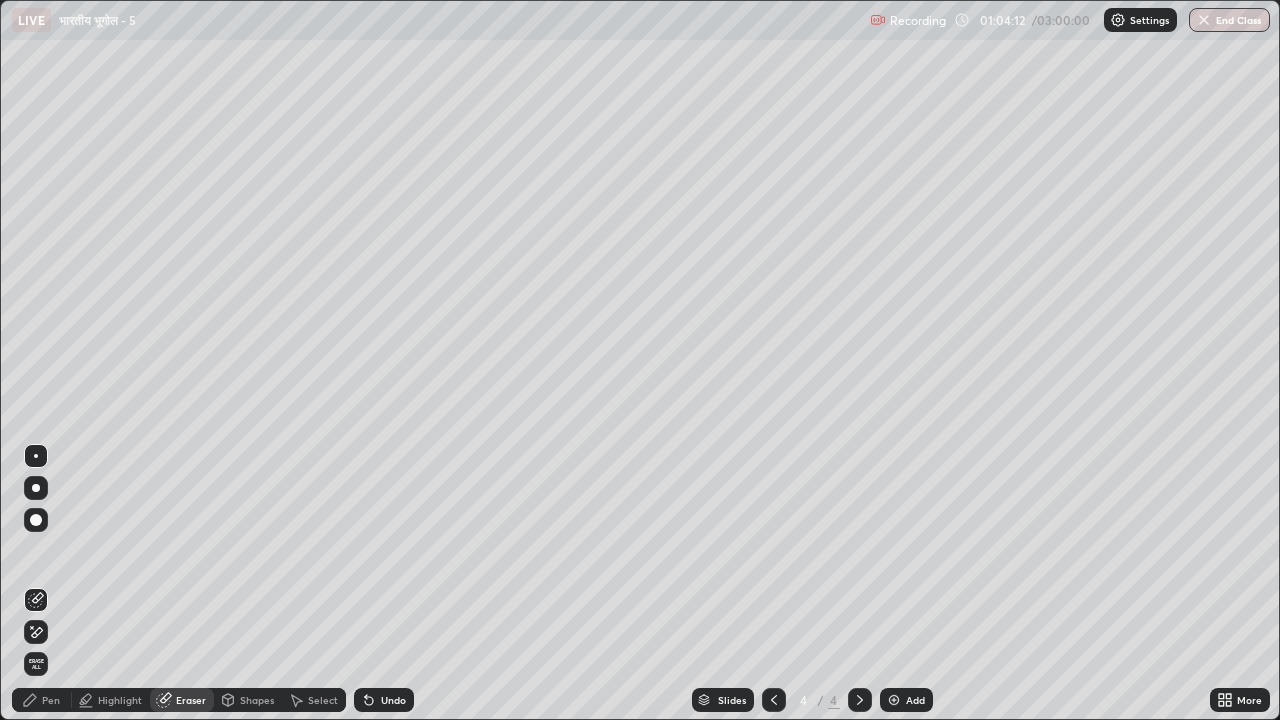 click on "Pen" at bounding box center [42, 700] 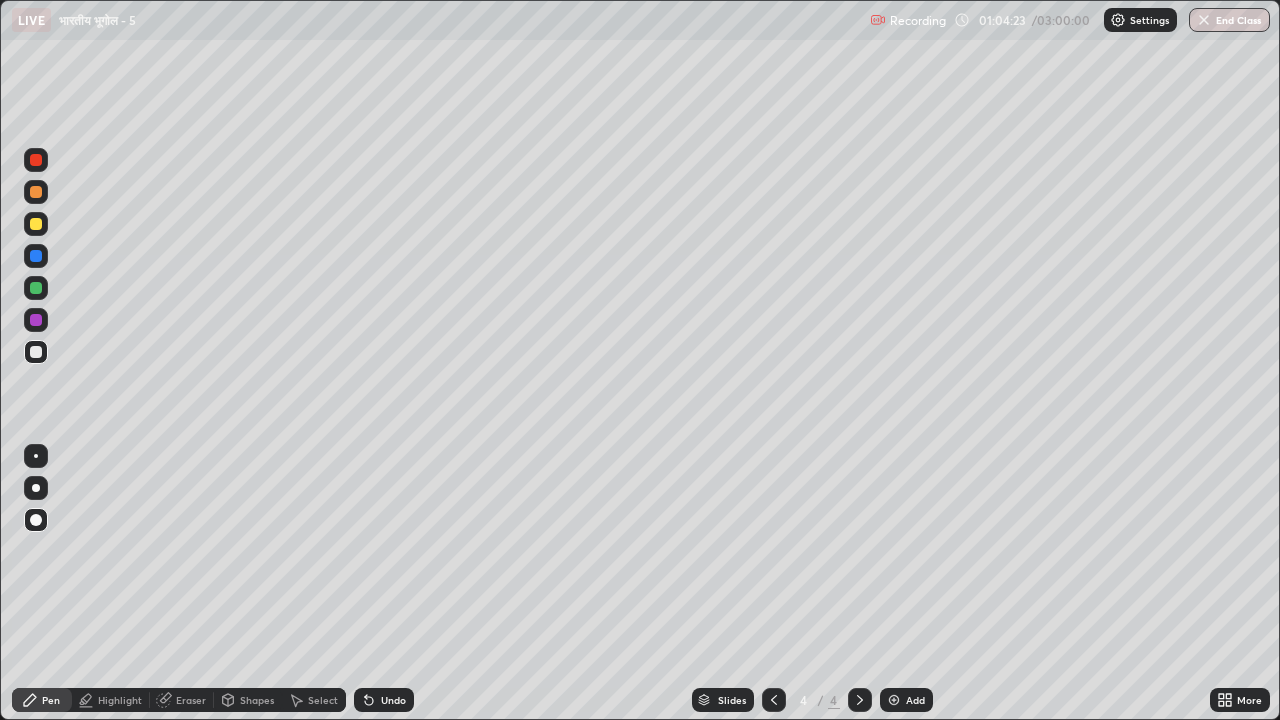 click at bounding box center [36, 224] 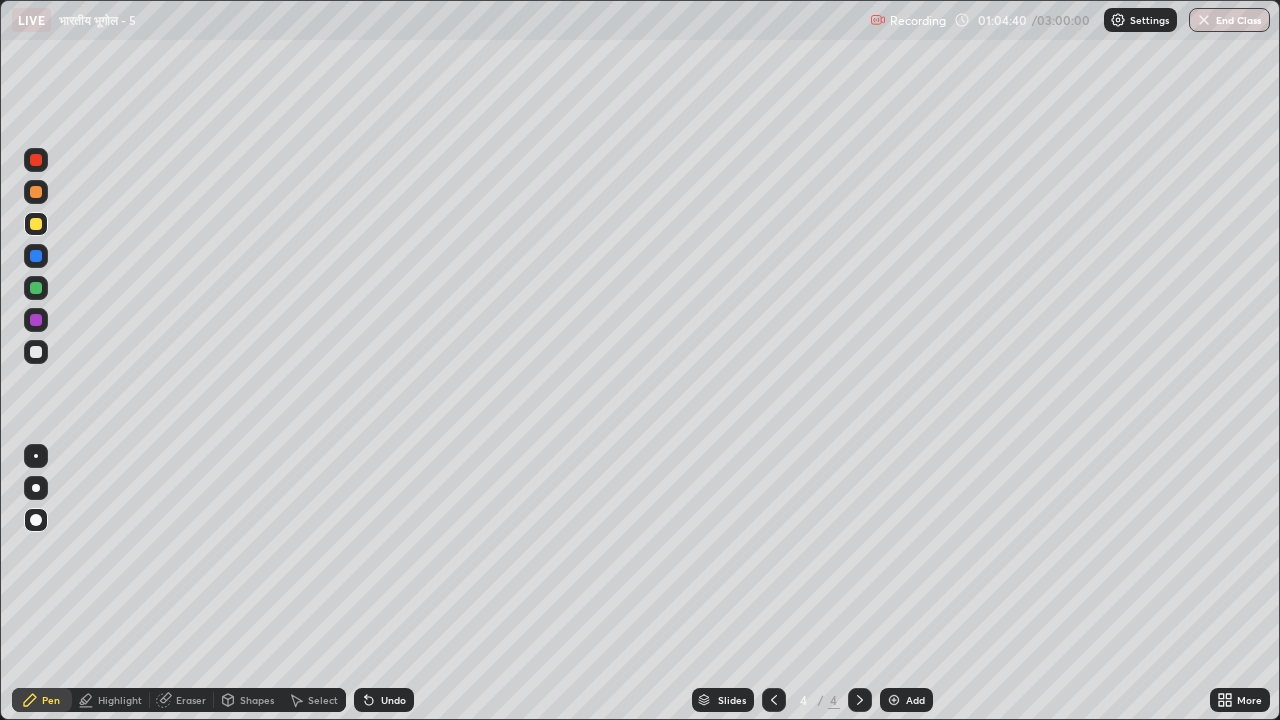 click at bounding box center [36, 192] 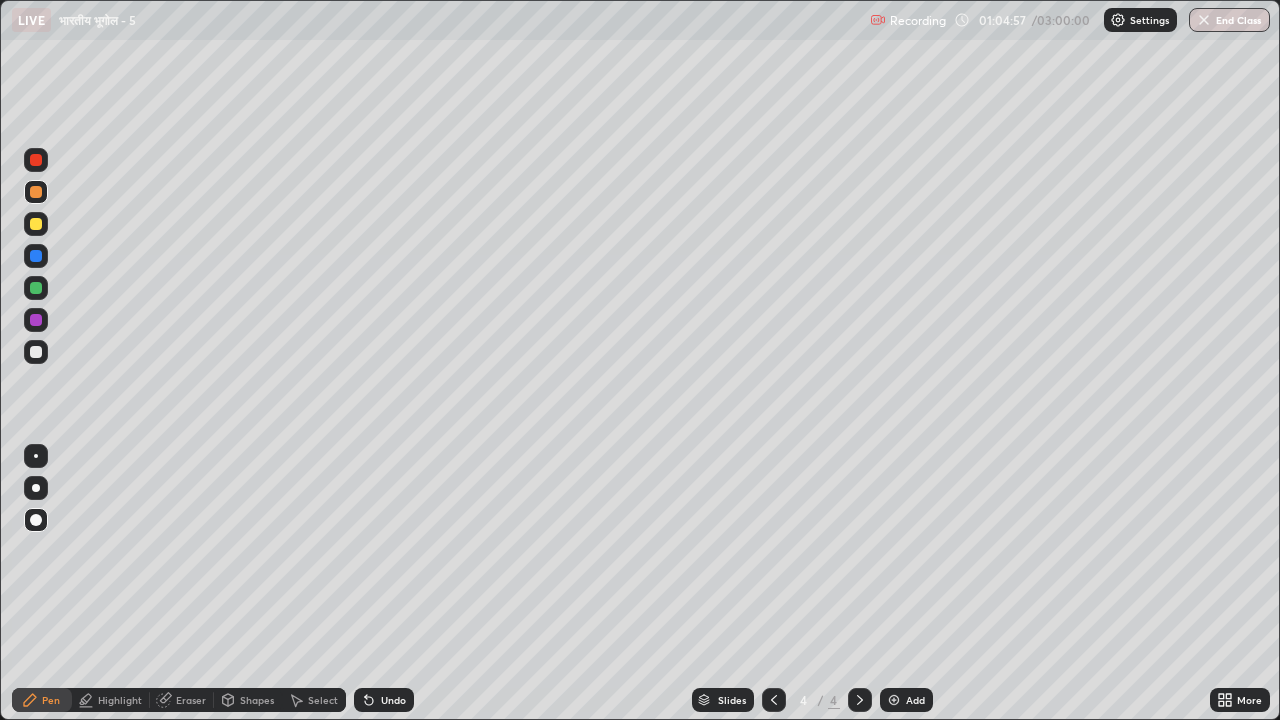click at bounding box center (36, 224) 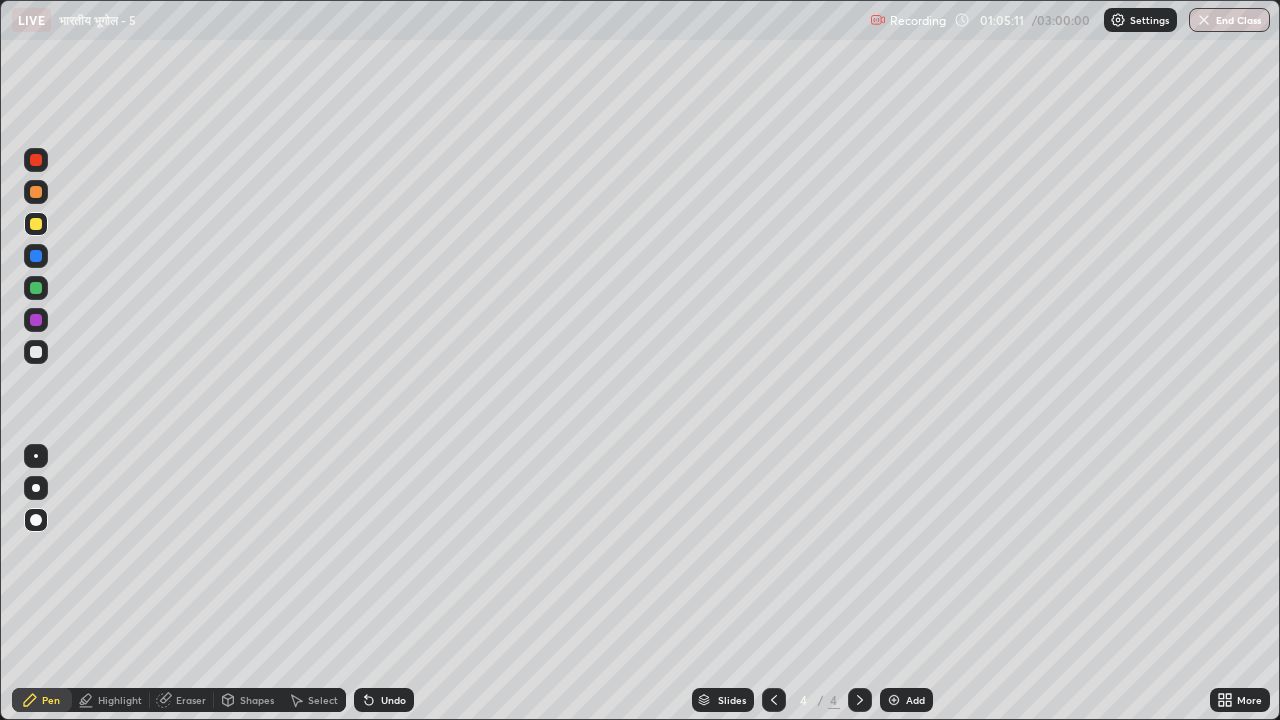 click at bounding box center [36, 224] 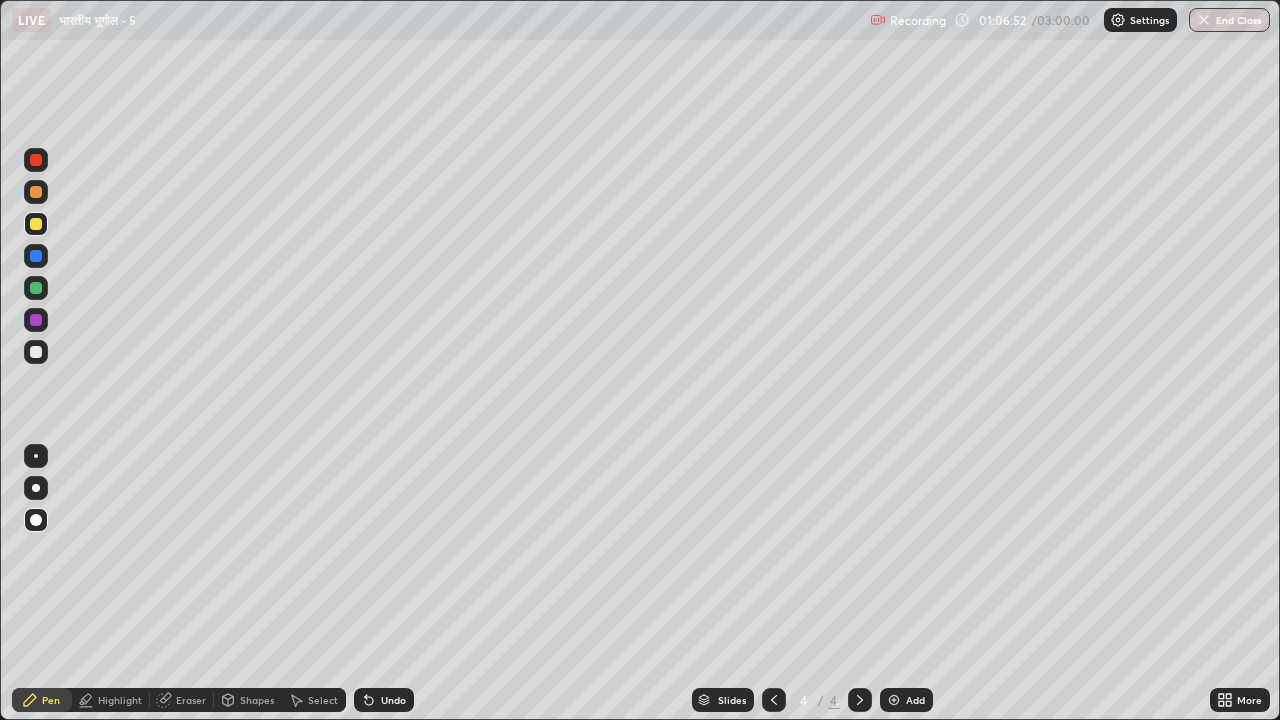 click at bounding box center [36, 288] 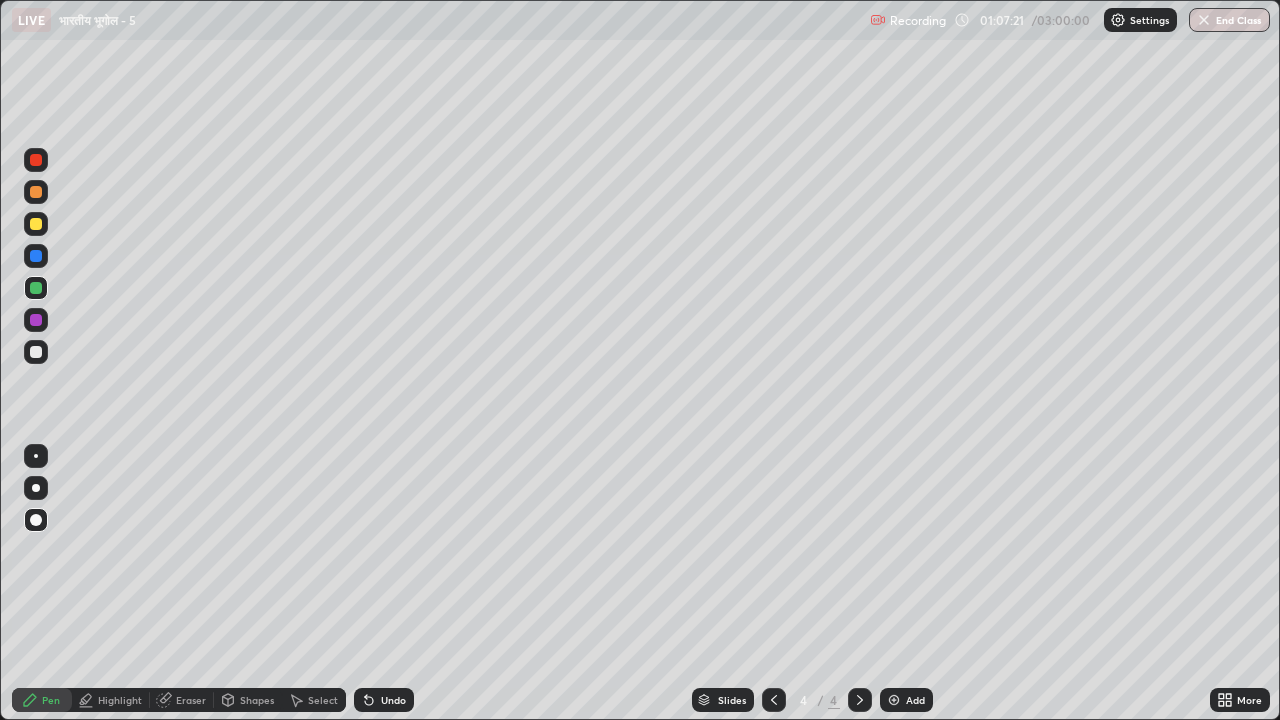 click at bounding box center (36, 352) 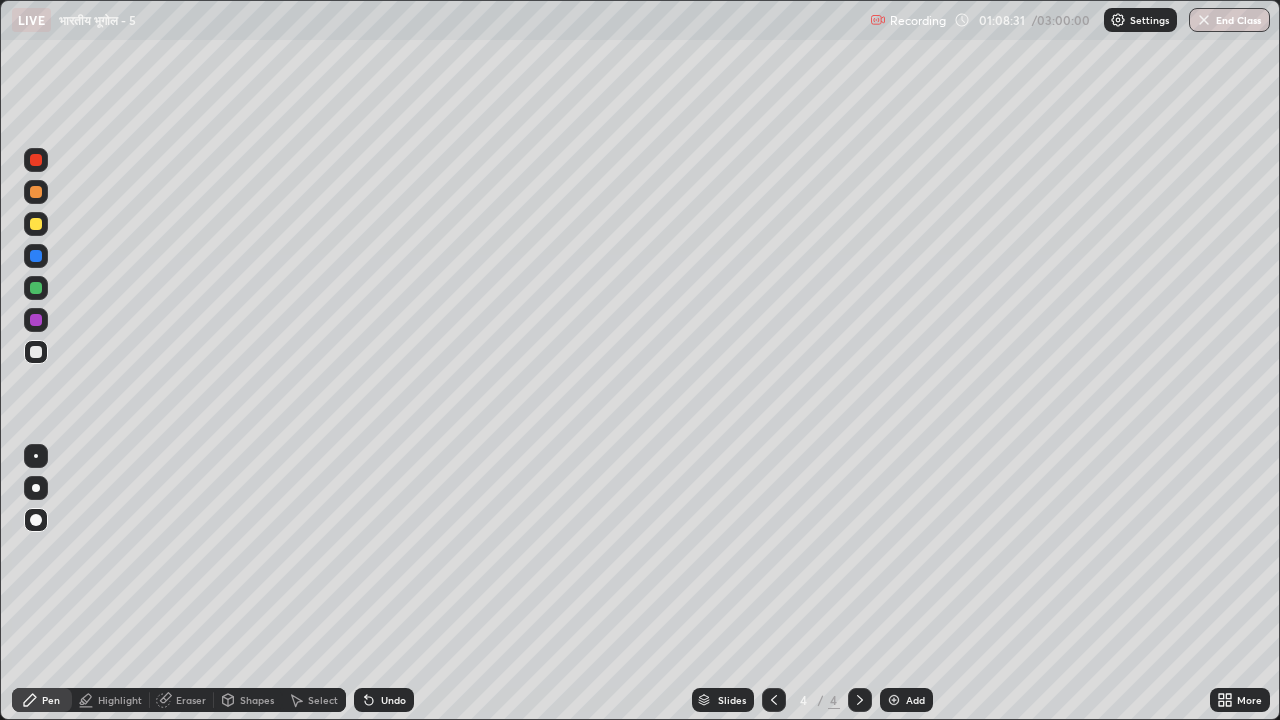 click at bounding box center (36, 224) 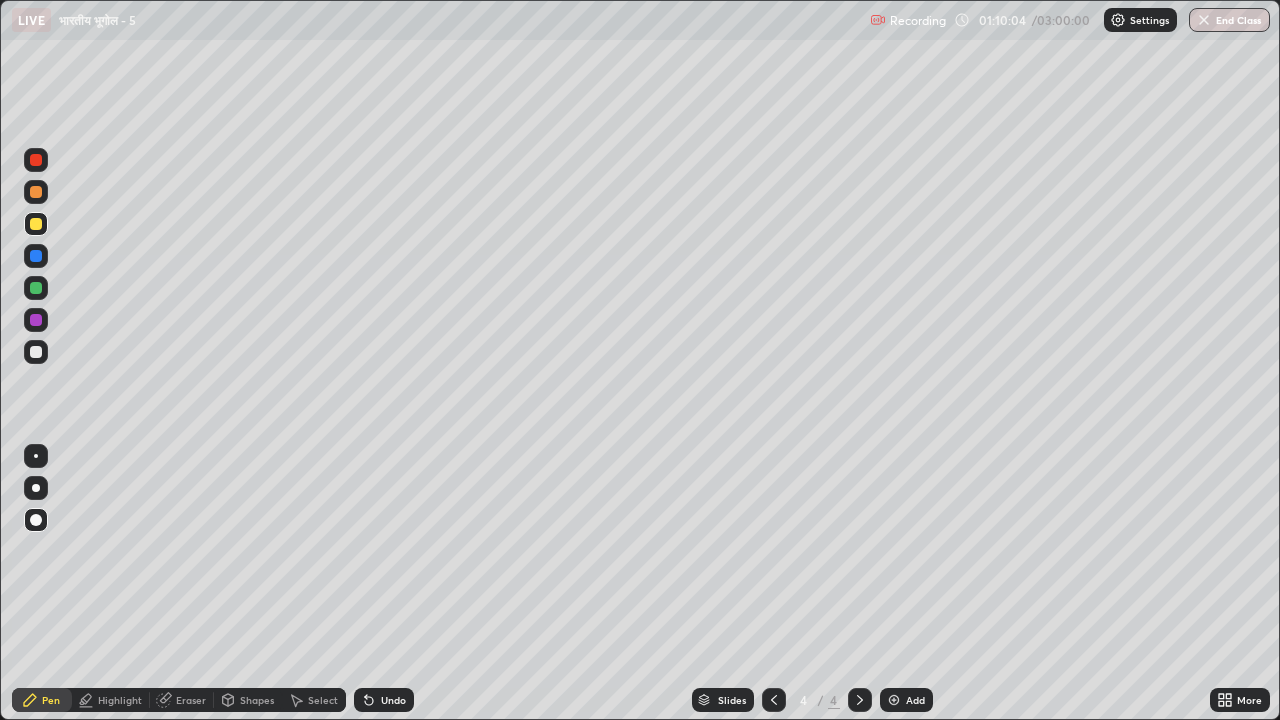 click at bounding box center (36, 288) 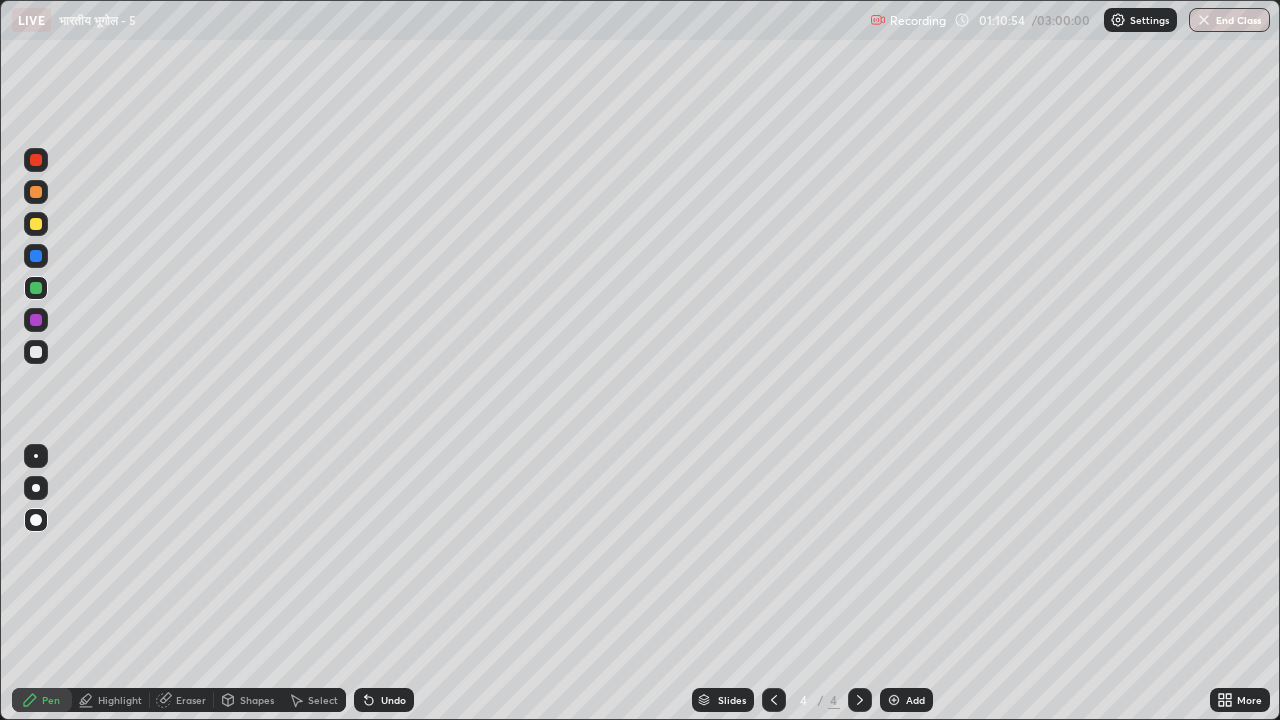 click at bounding box center [36, 352] 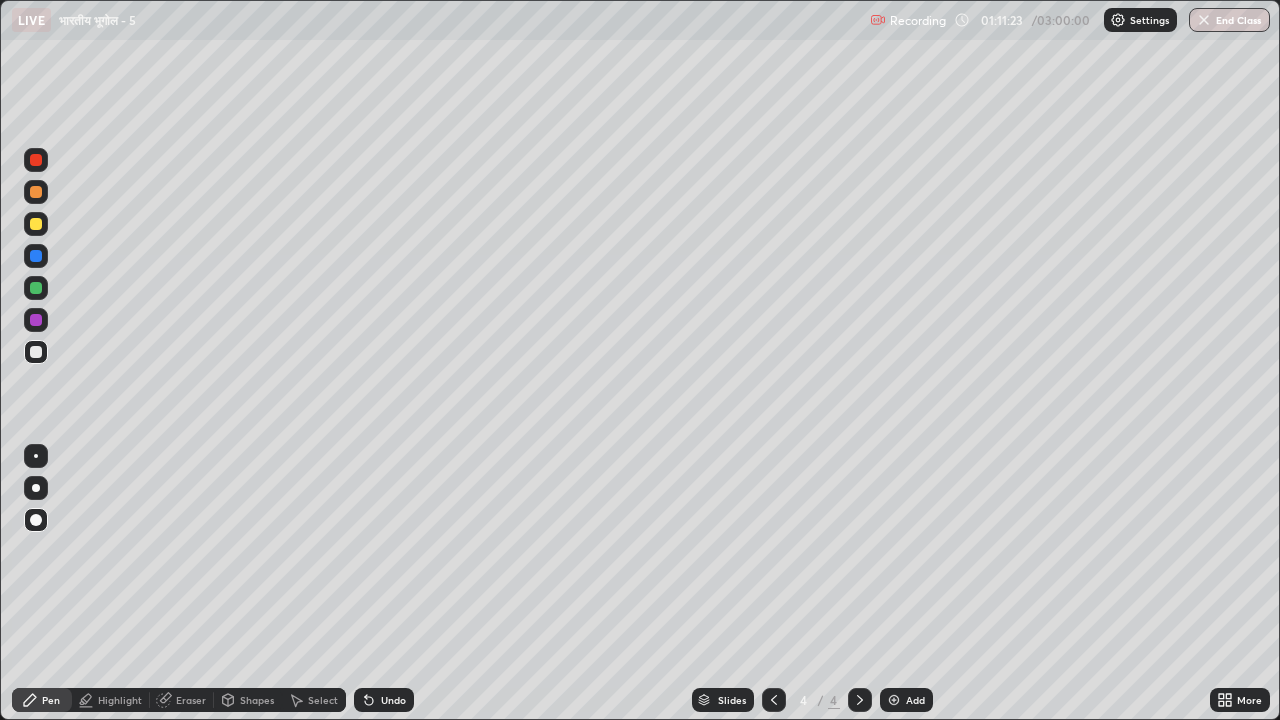 click at bounding box center [36, 288] 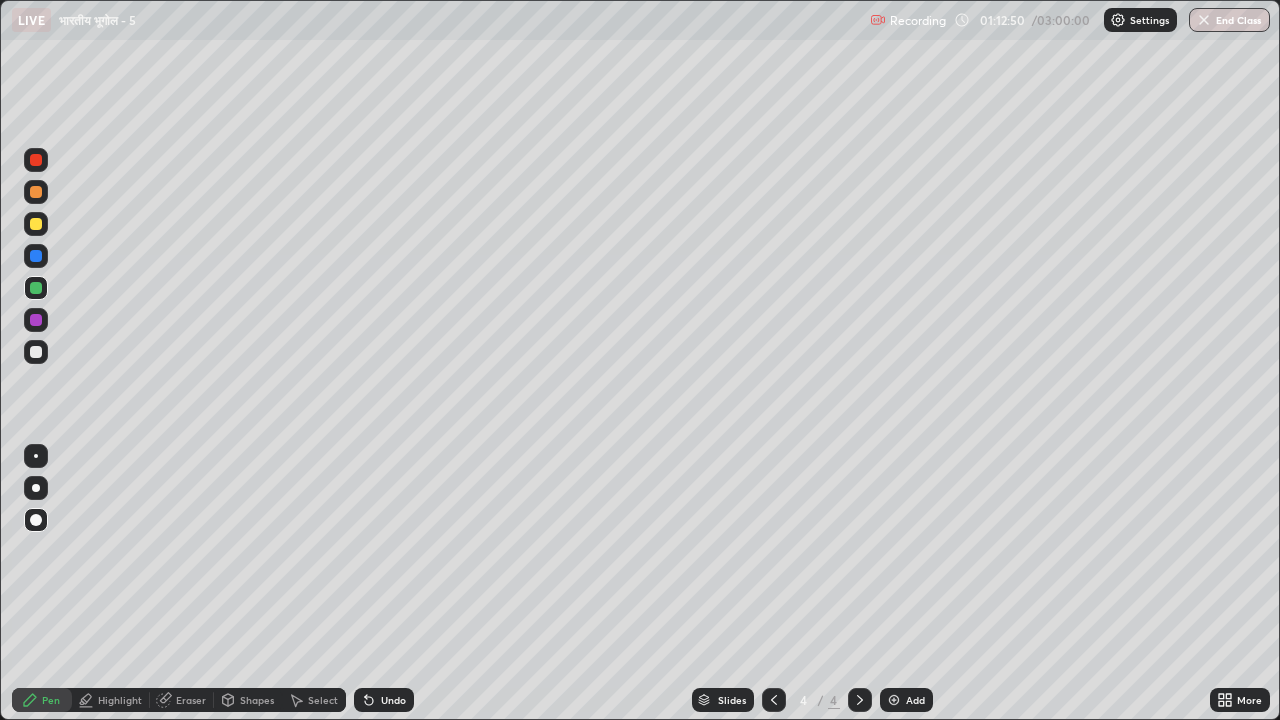 click at bounding box center [36, 224] 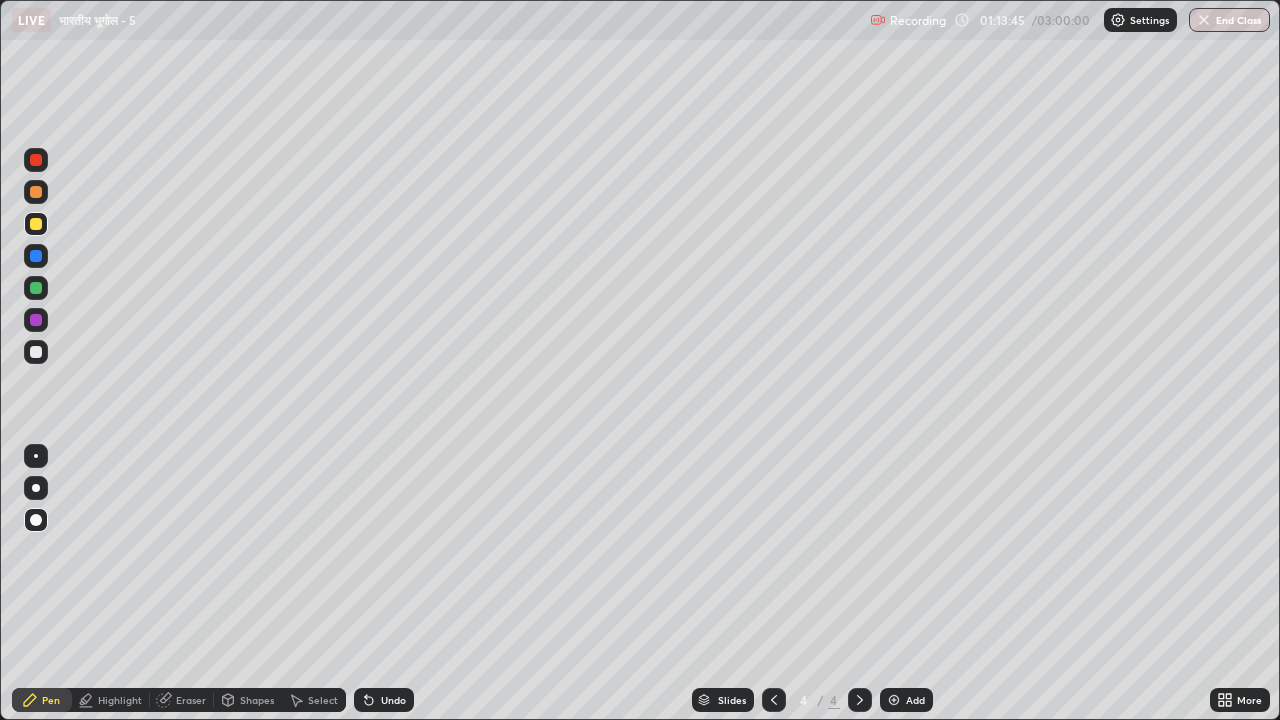 click at bounding box center [36, 488] 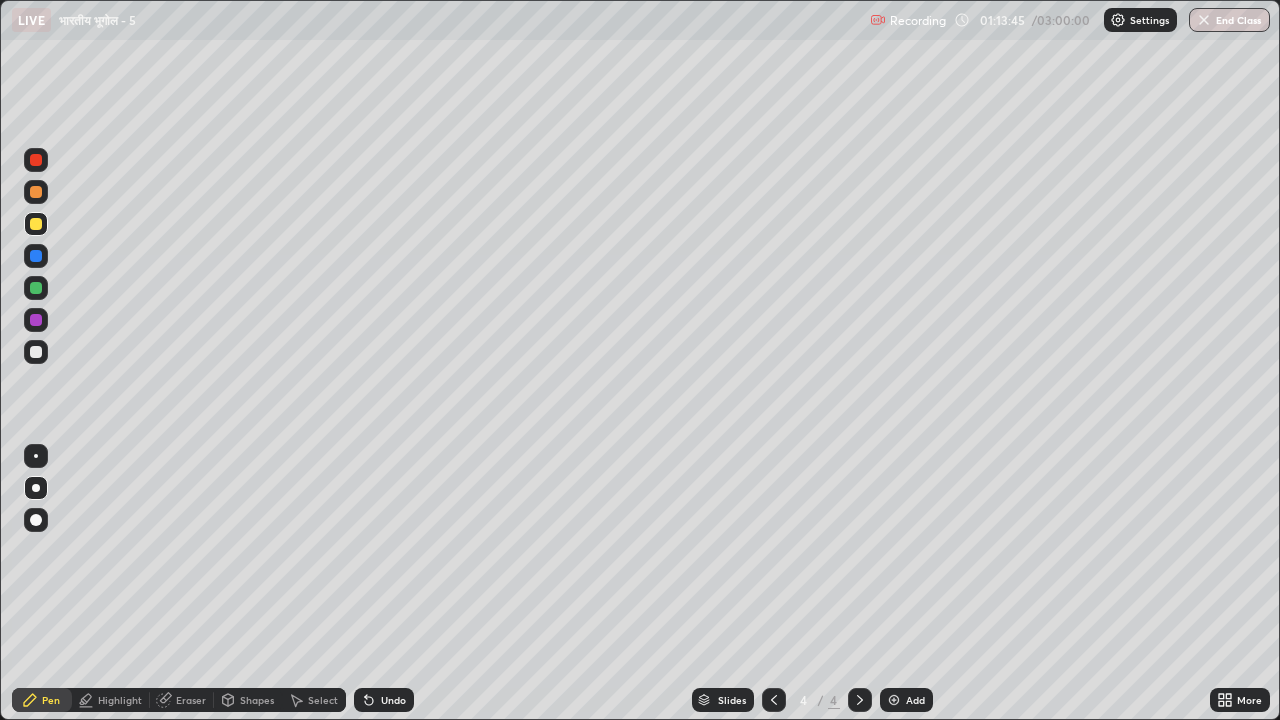 click at bounding box center [36, 352] 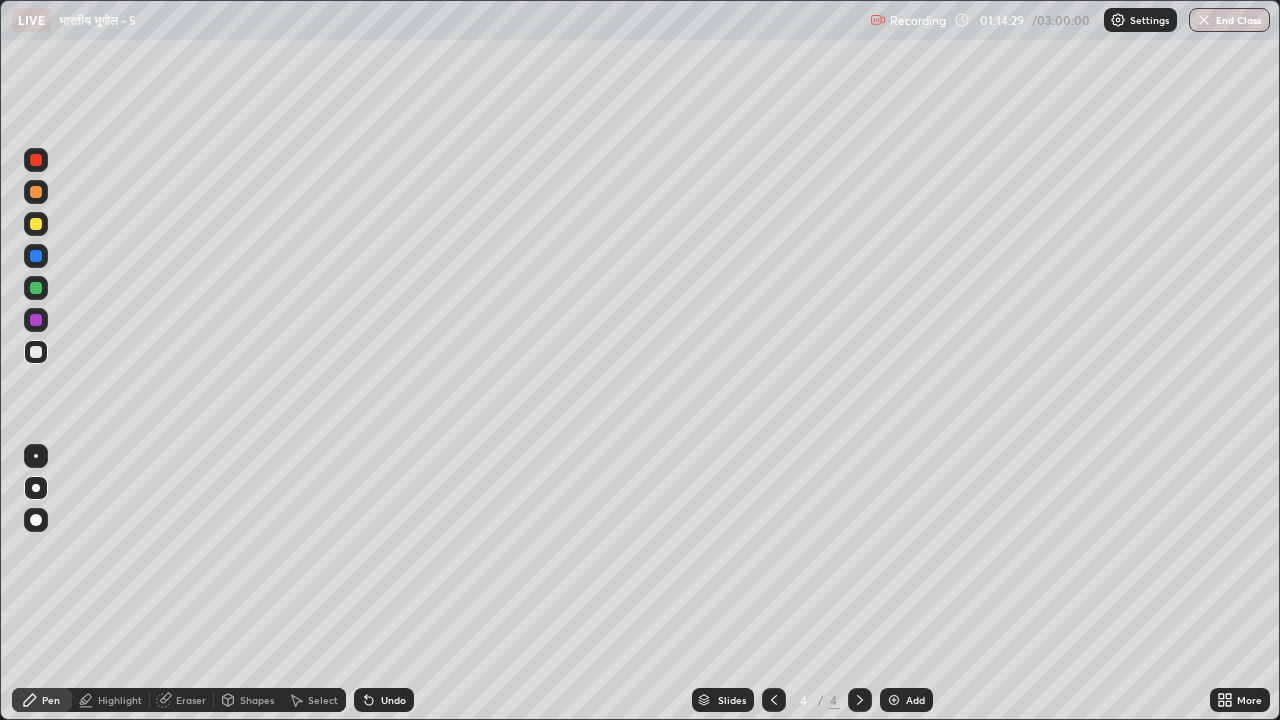 click on "Pen" at bounding box center [42, 700] 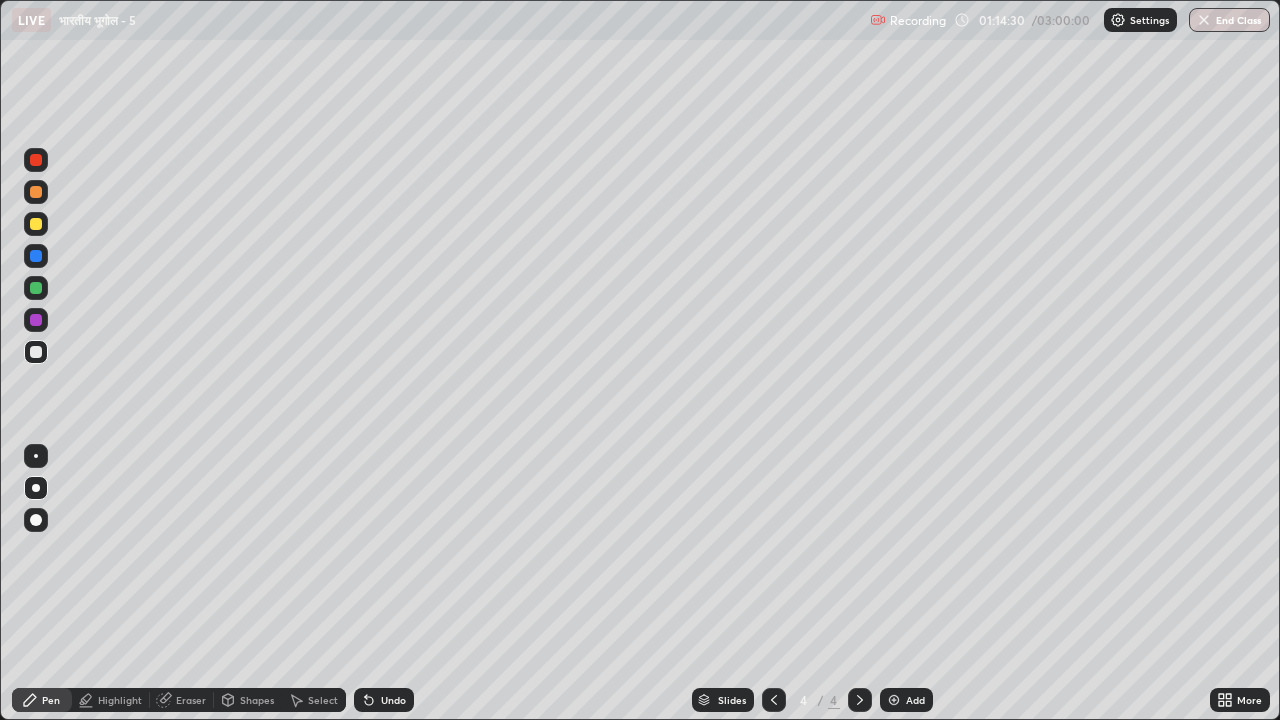 click at bounding box center (36, 256) 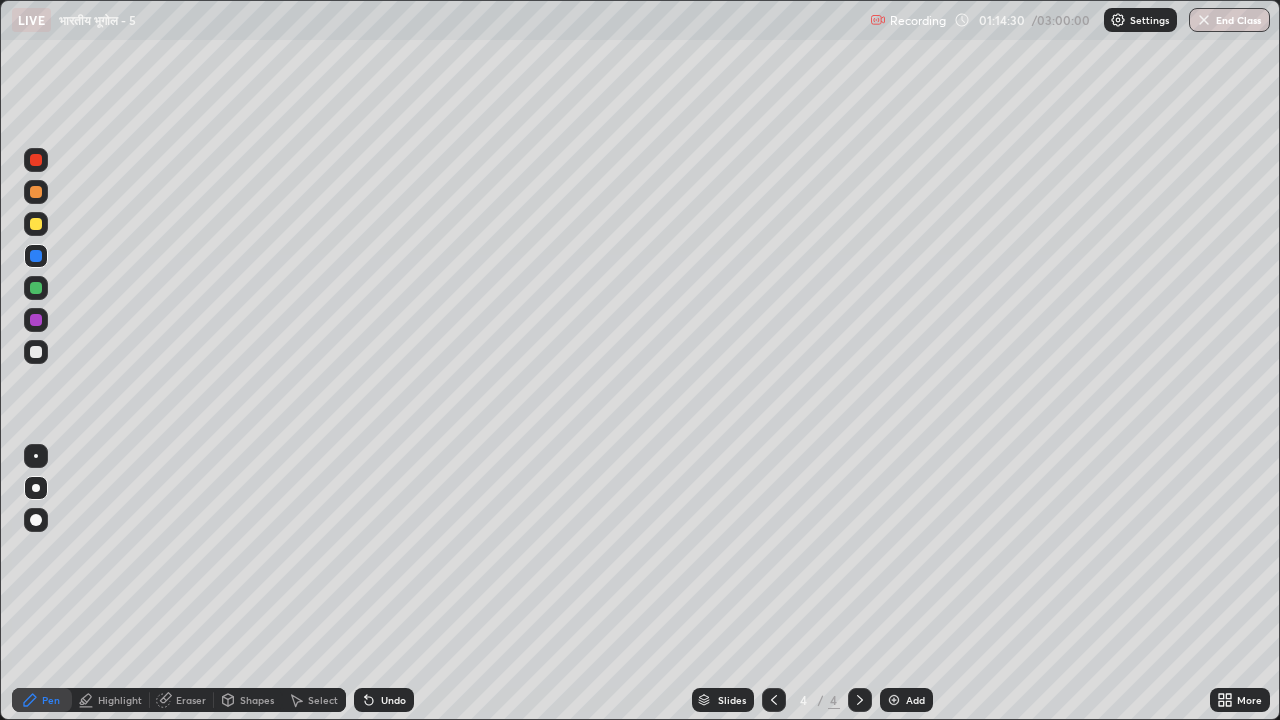 click at bounding box center [36, 256] 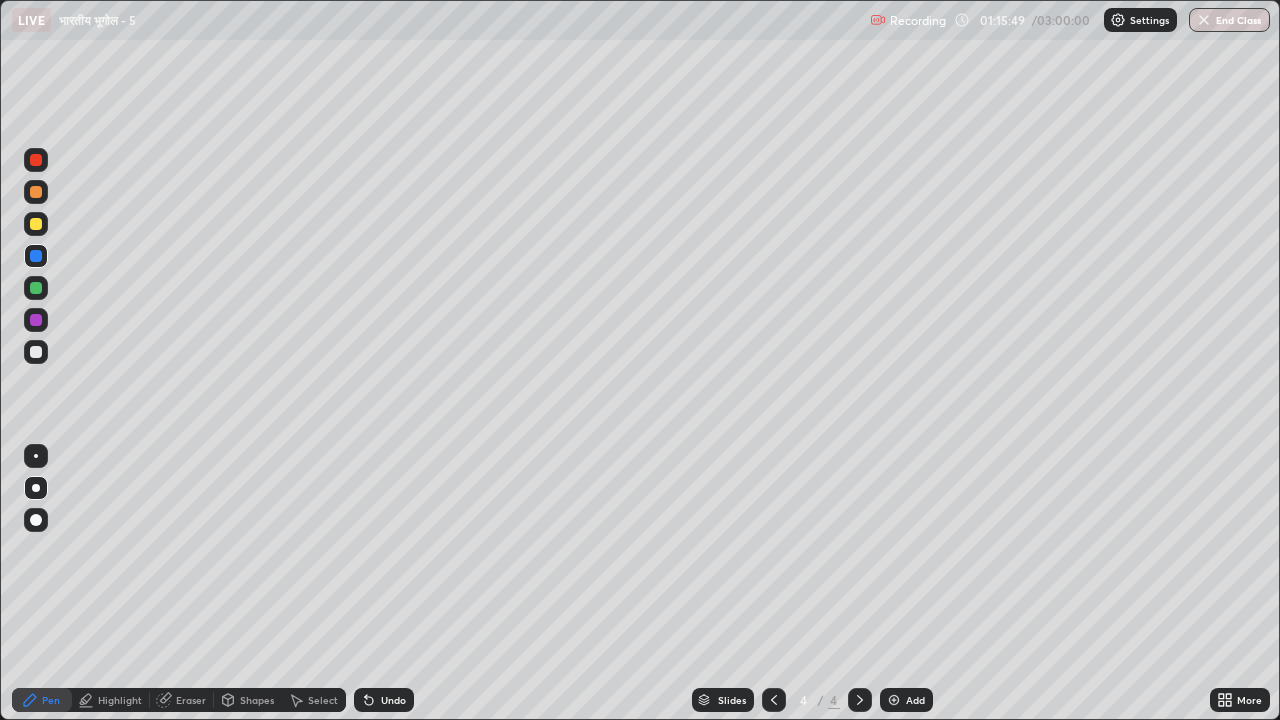 click on "Undo" at bounding box center [393, 700] 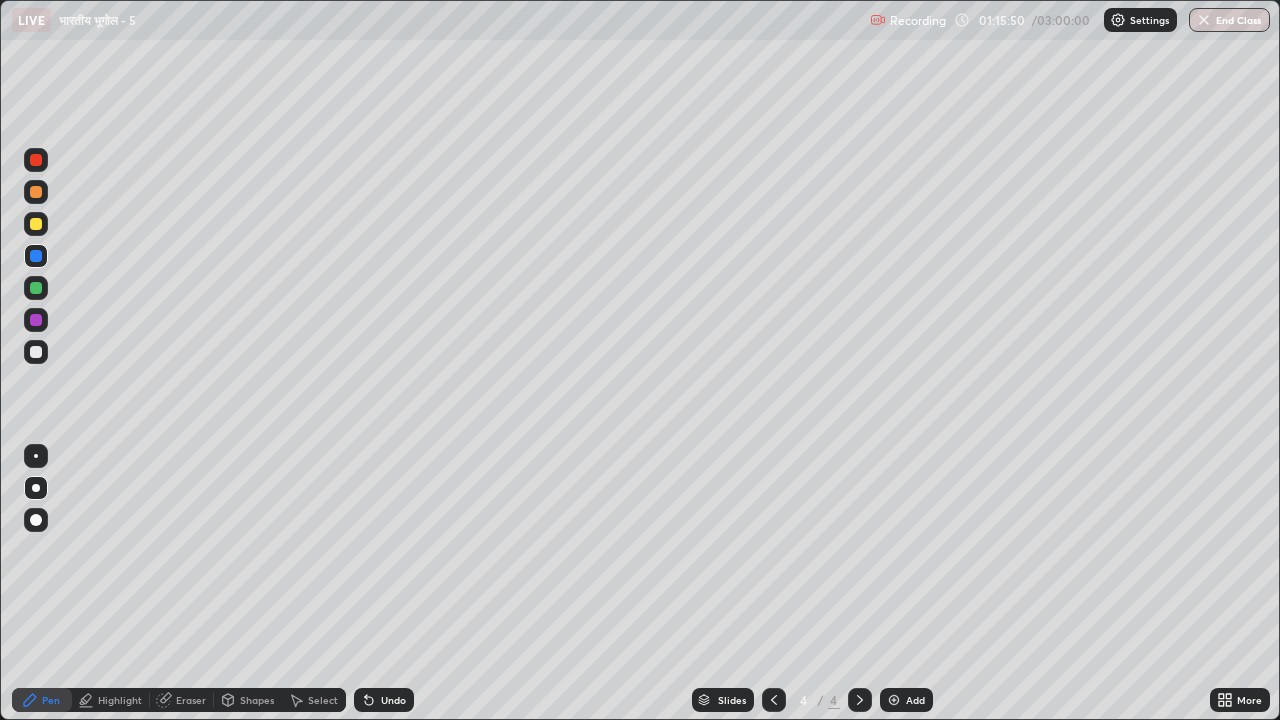click on "Undo" at bounding box center [384, 700] 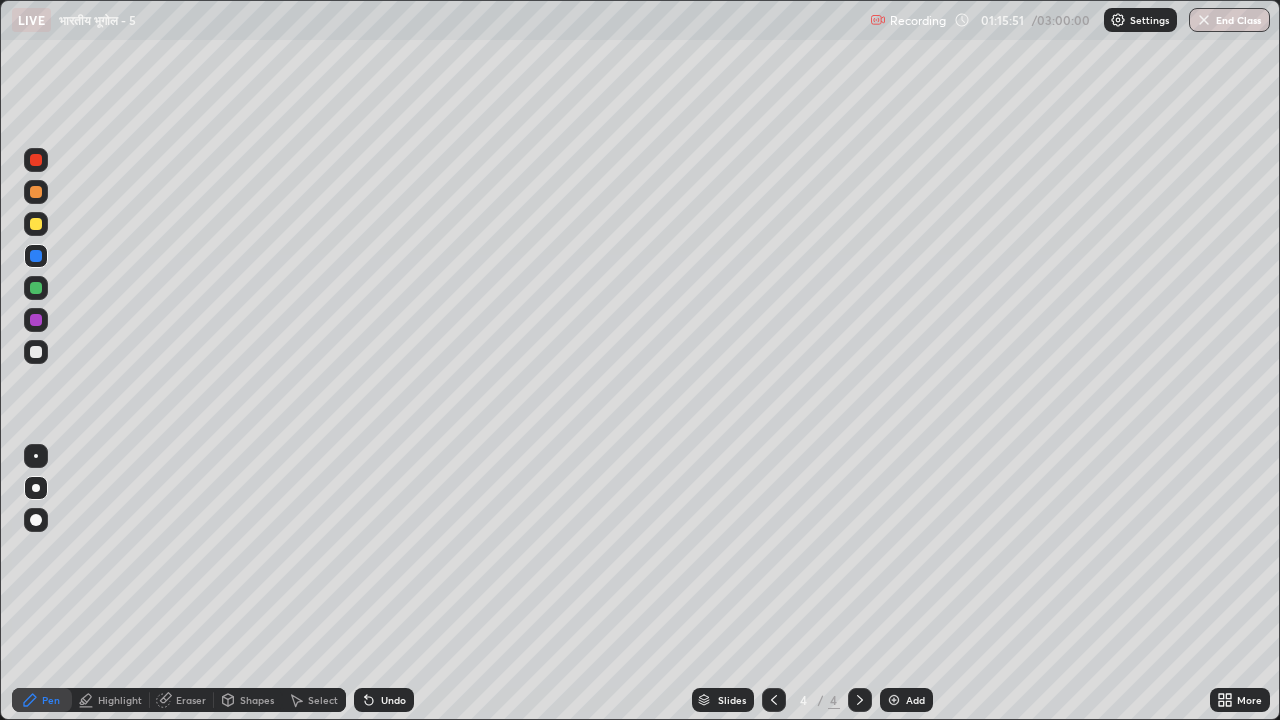 click on "Undo" at bounding box center (393, 700) 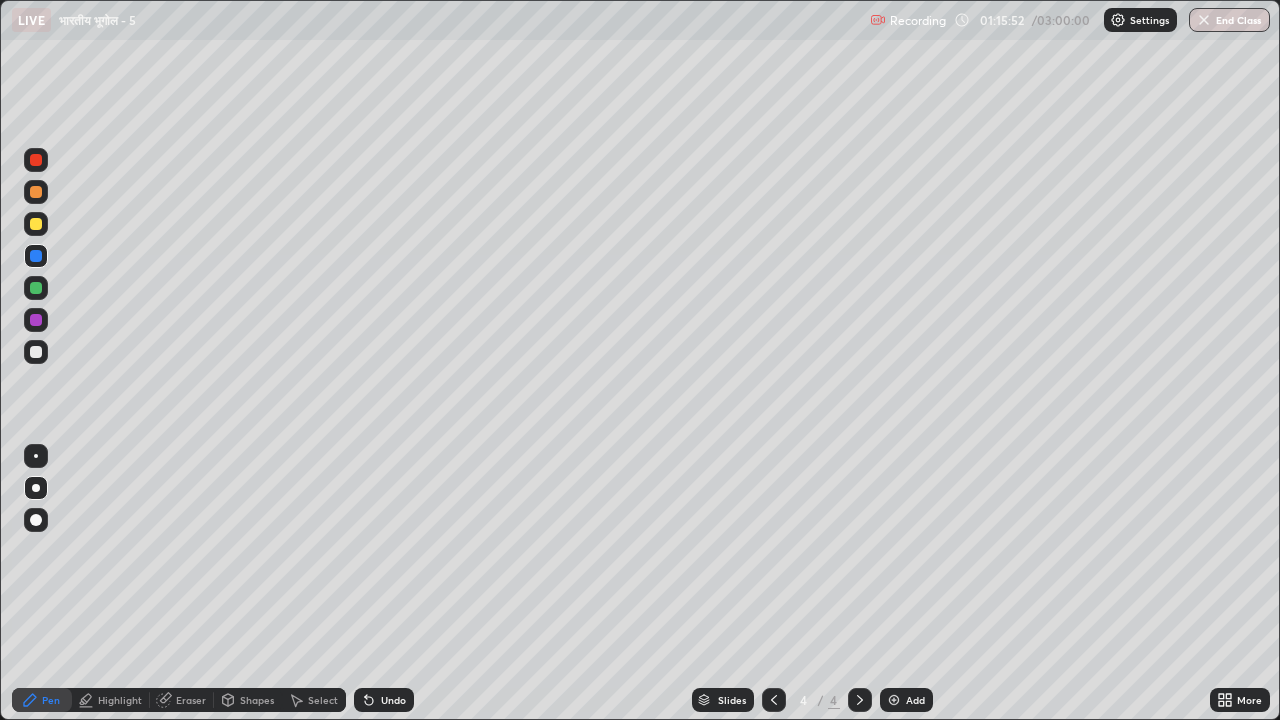 click on "Undo" at bounding box center (393, 700) 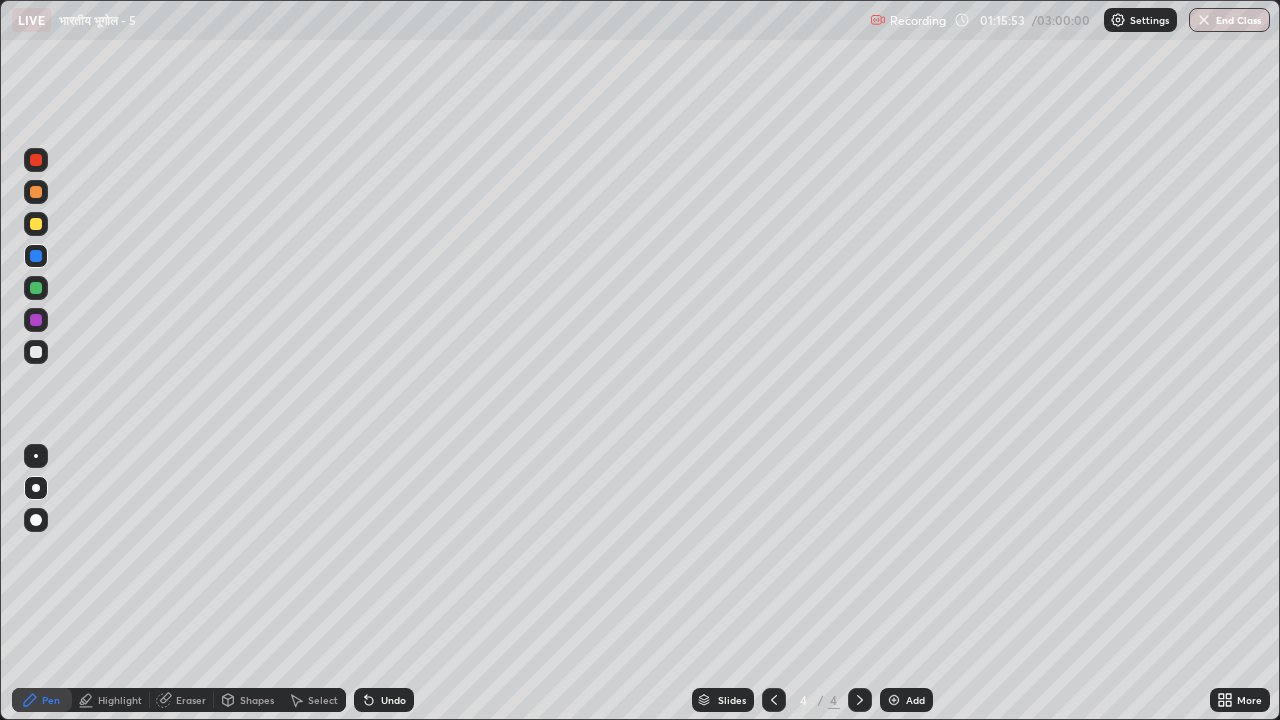 click on "Undo" at bounding box center [393, 700] 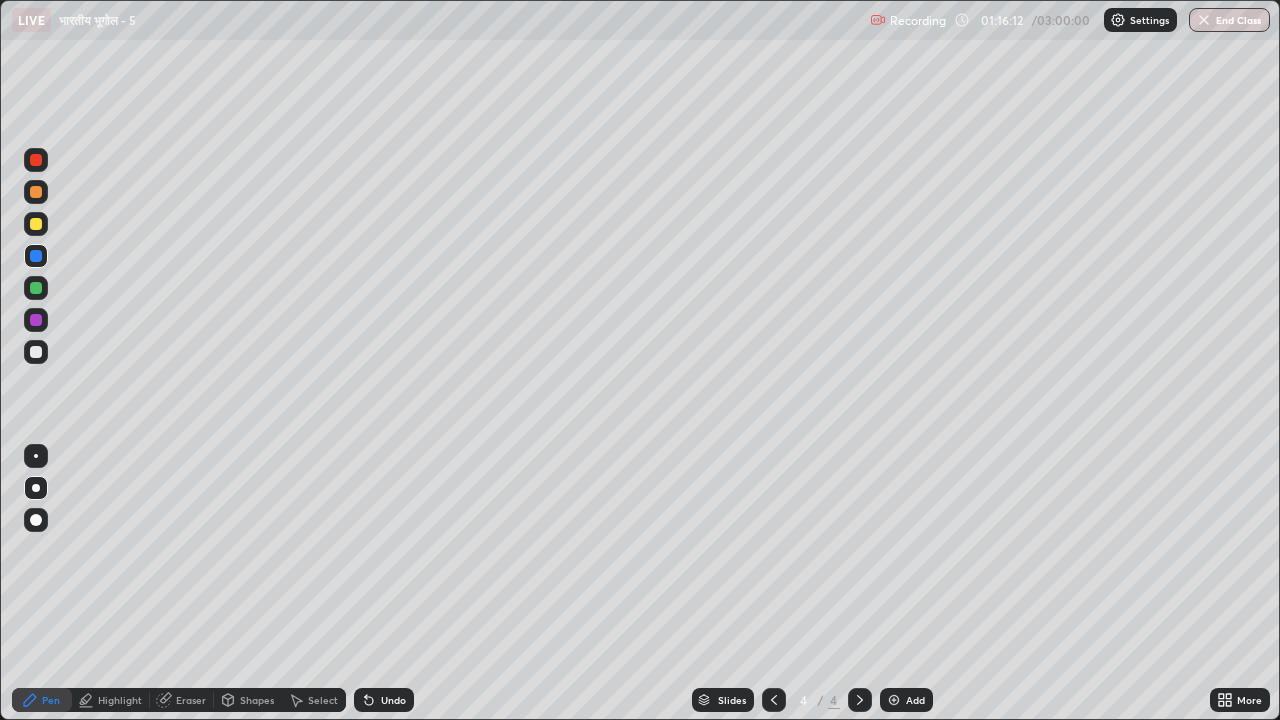 click at bounding box center (36, 224) 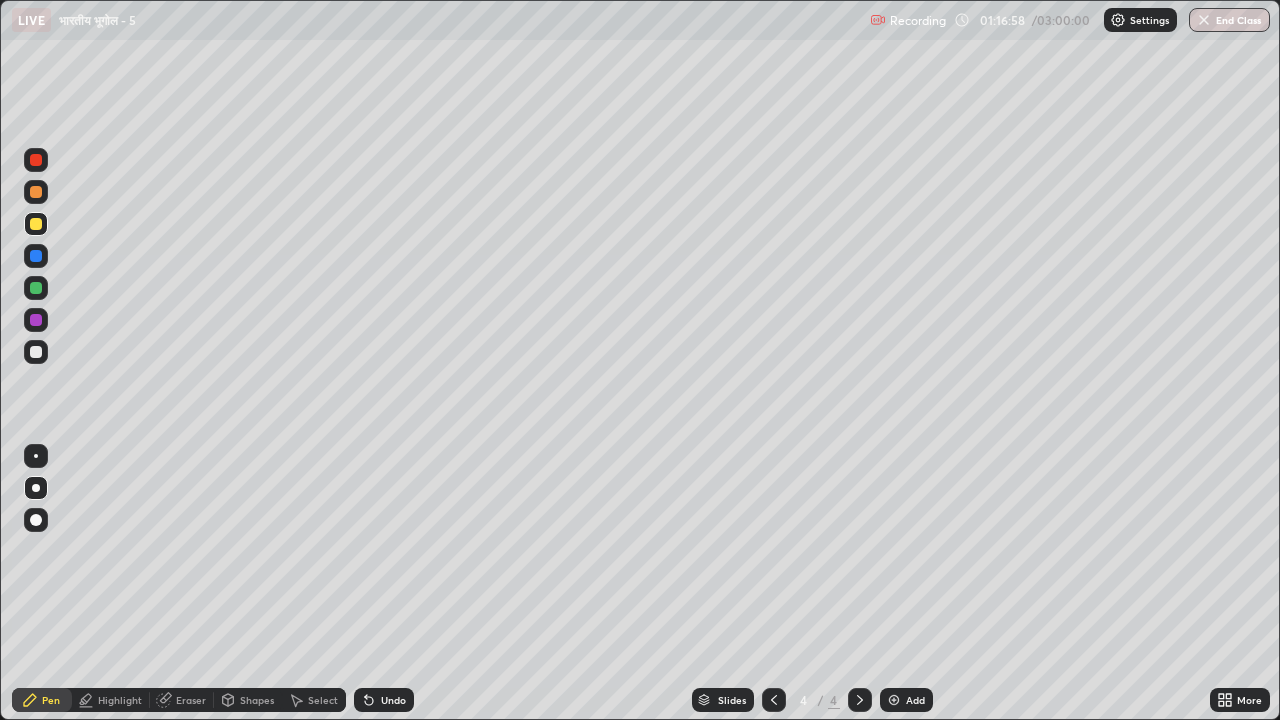 click at bounding box center [36, 288] 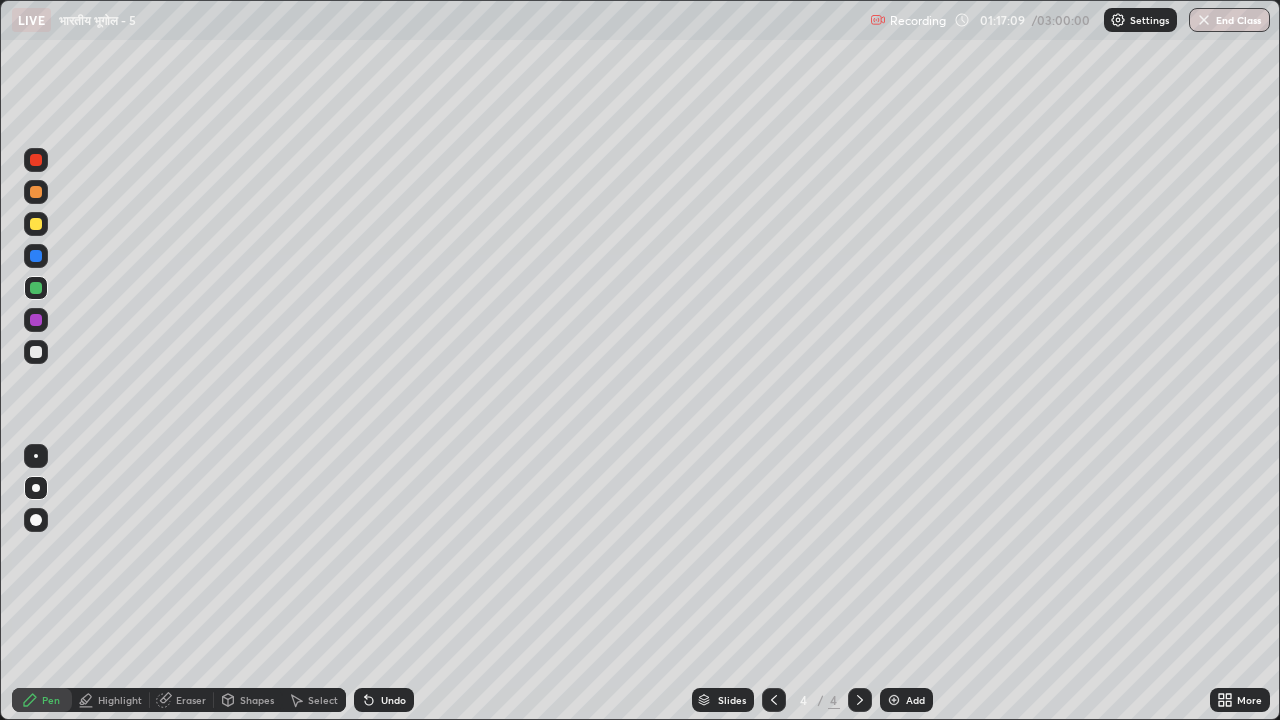 click on "Undo" at bounding box center [393, 700] 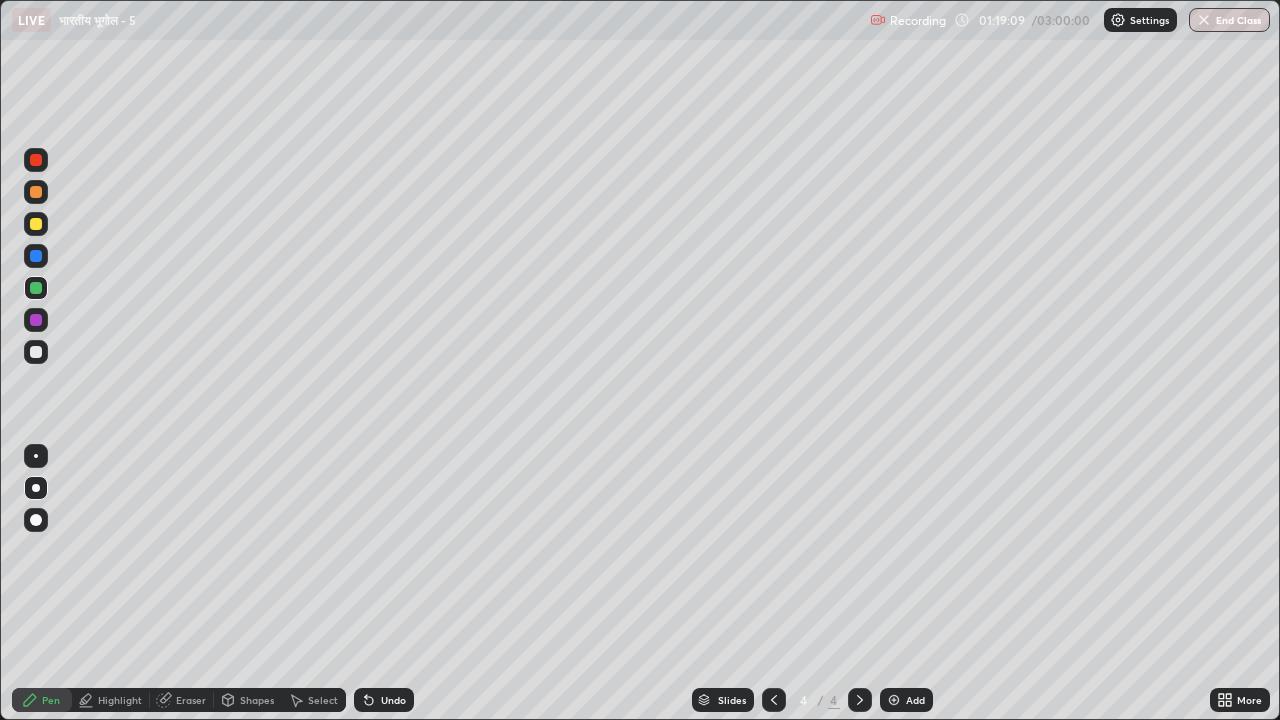 click at bounding box center (36, 224) 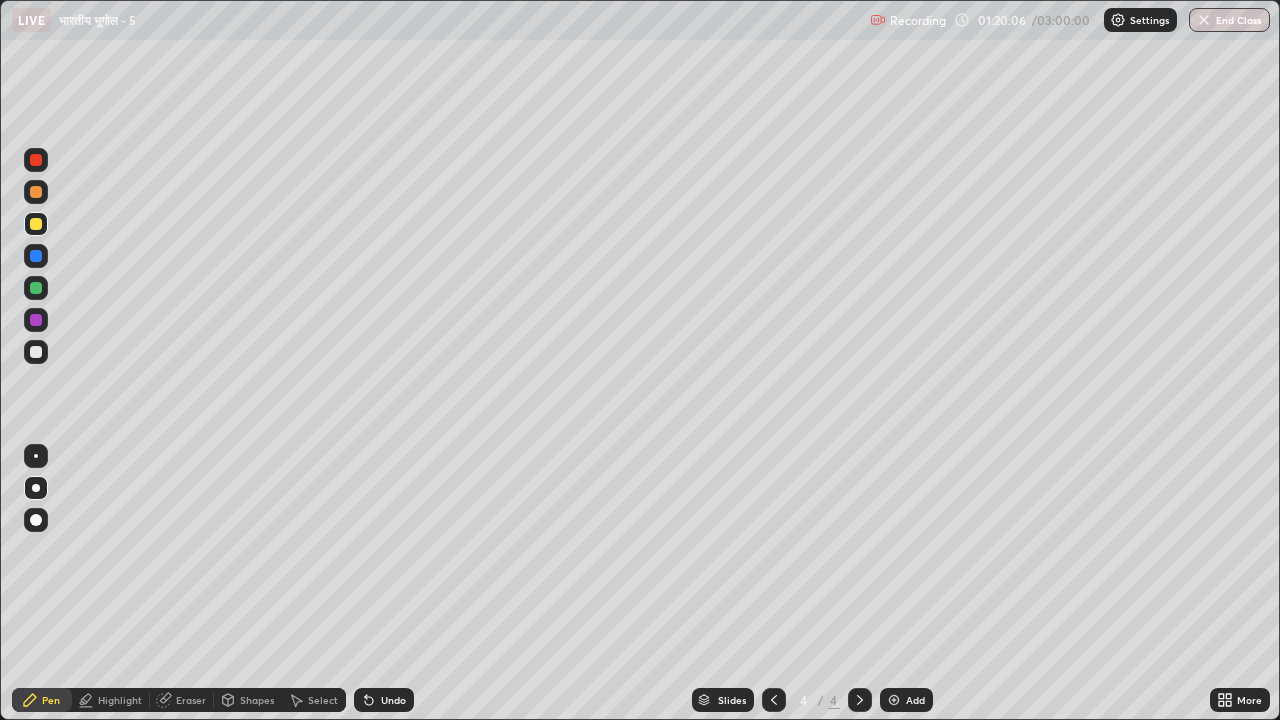 click at bounding box center [36, 256] 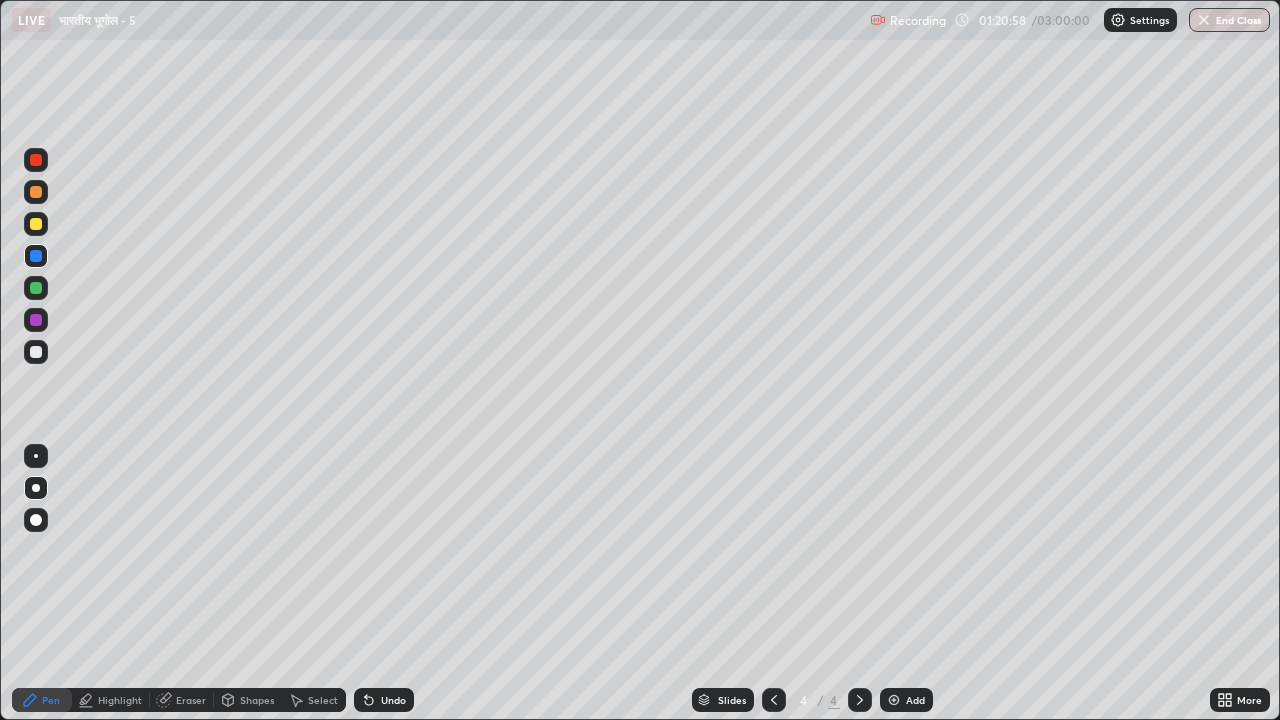 click at bounding box center (36, 192) 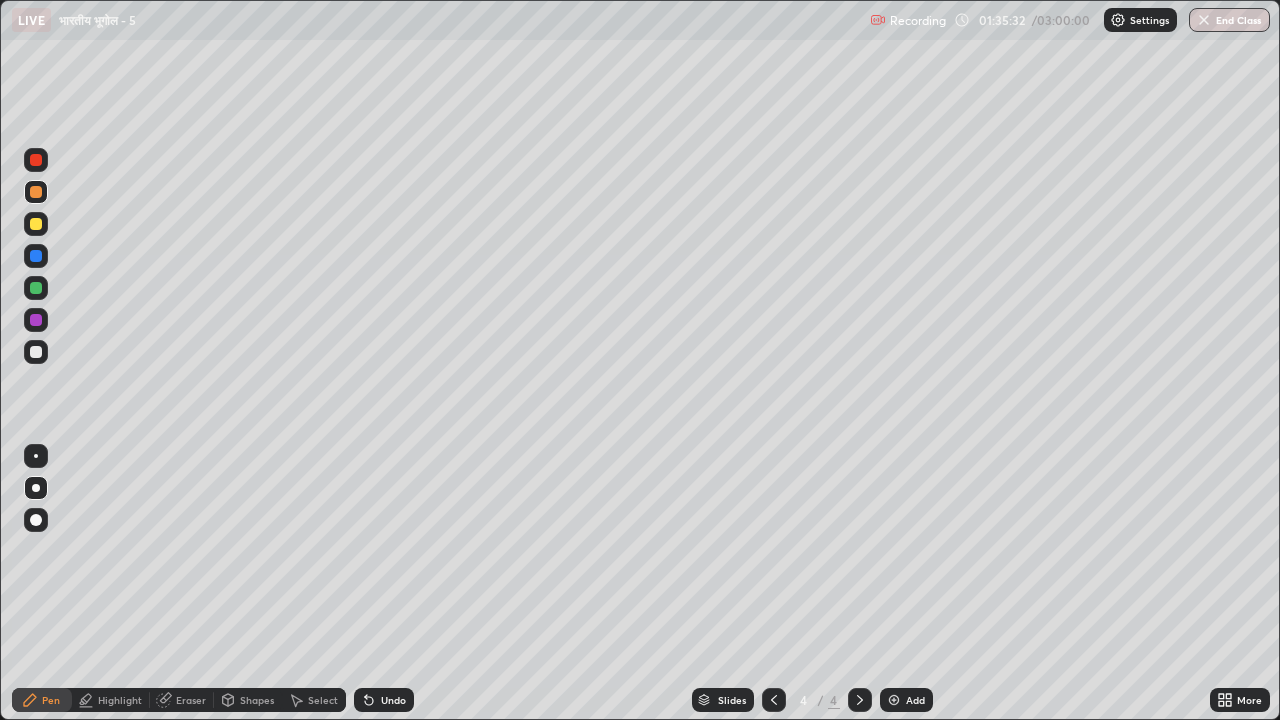 click at bounding box center [894, 700] 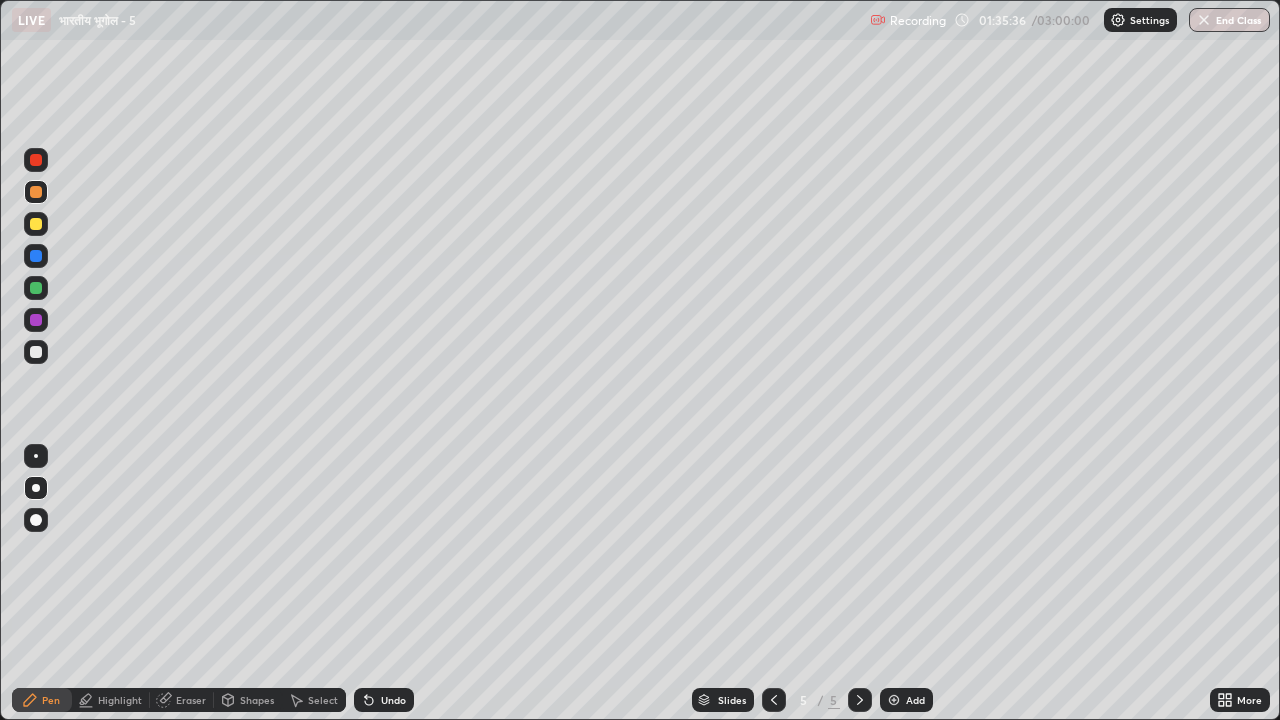 click at bounding box center (36, 352) 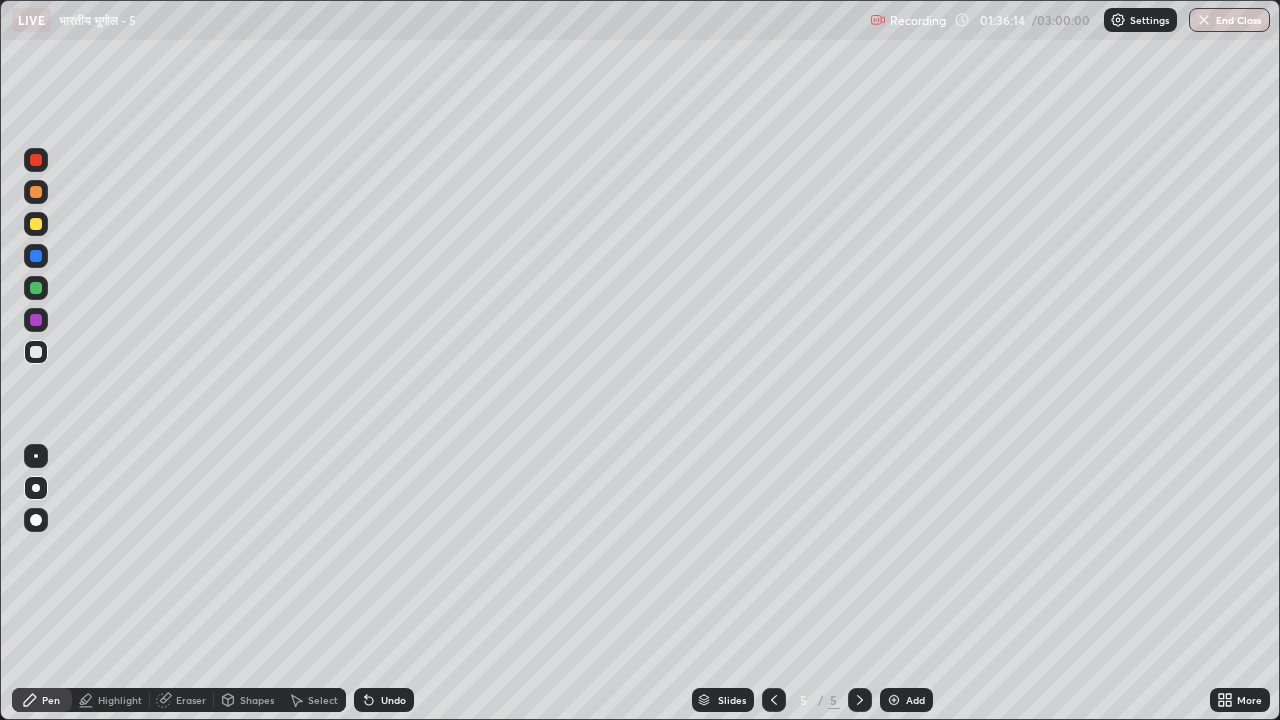 click at bounding box center (36, 288) 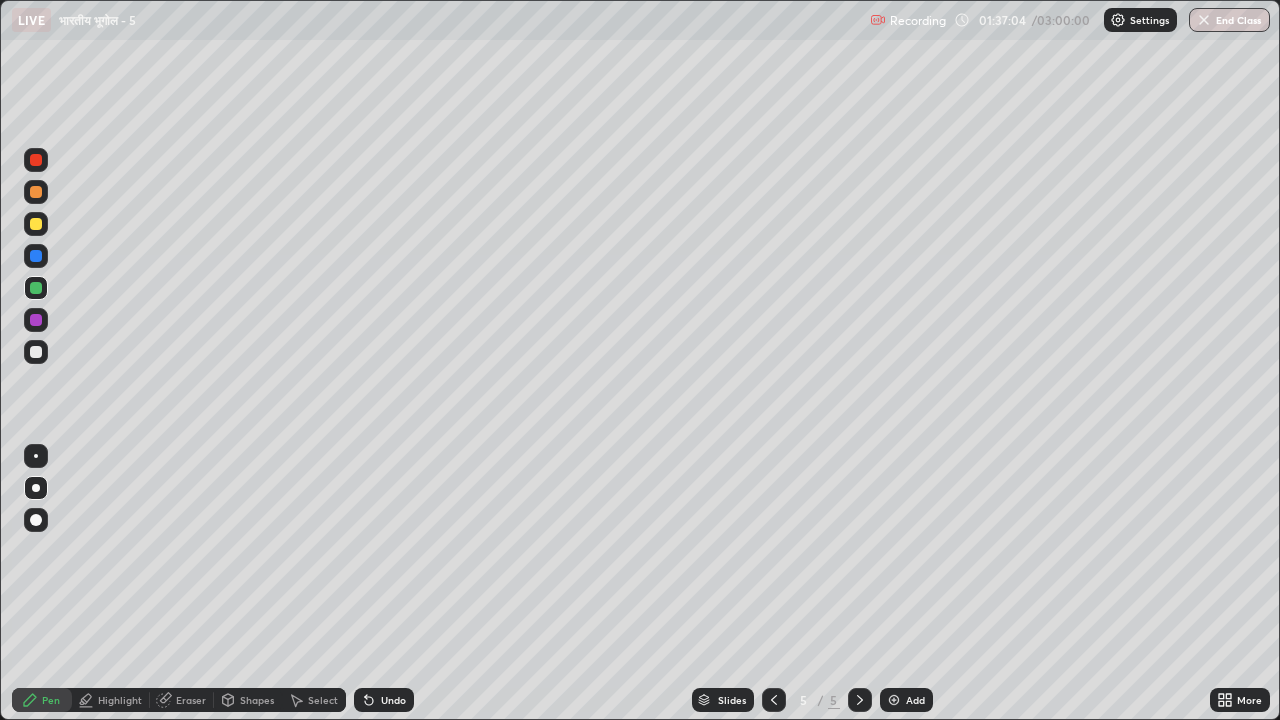 click at bounding box center (36, 288) 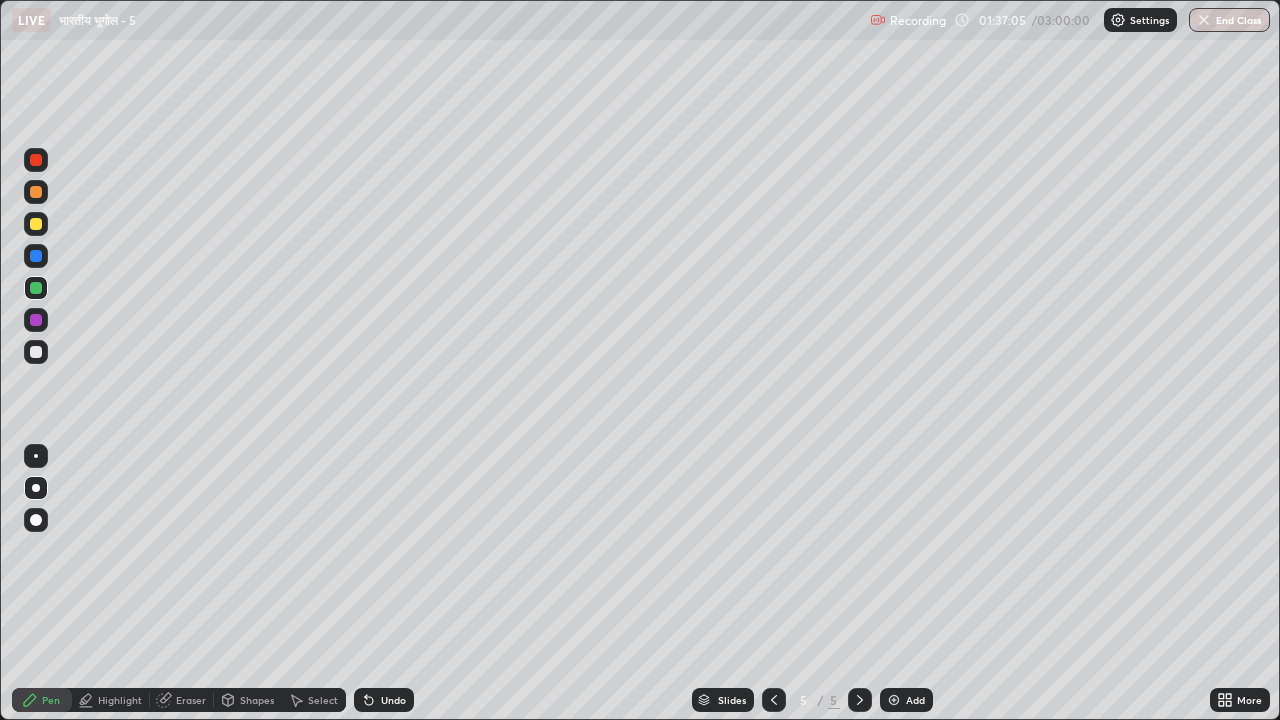click at bounding box center [36, 352] 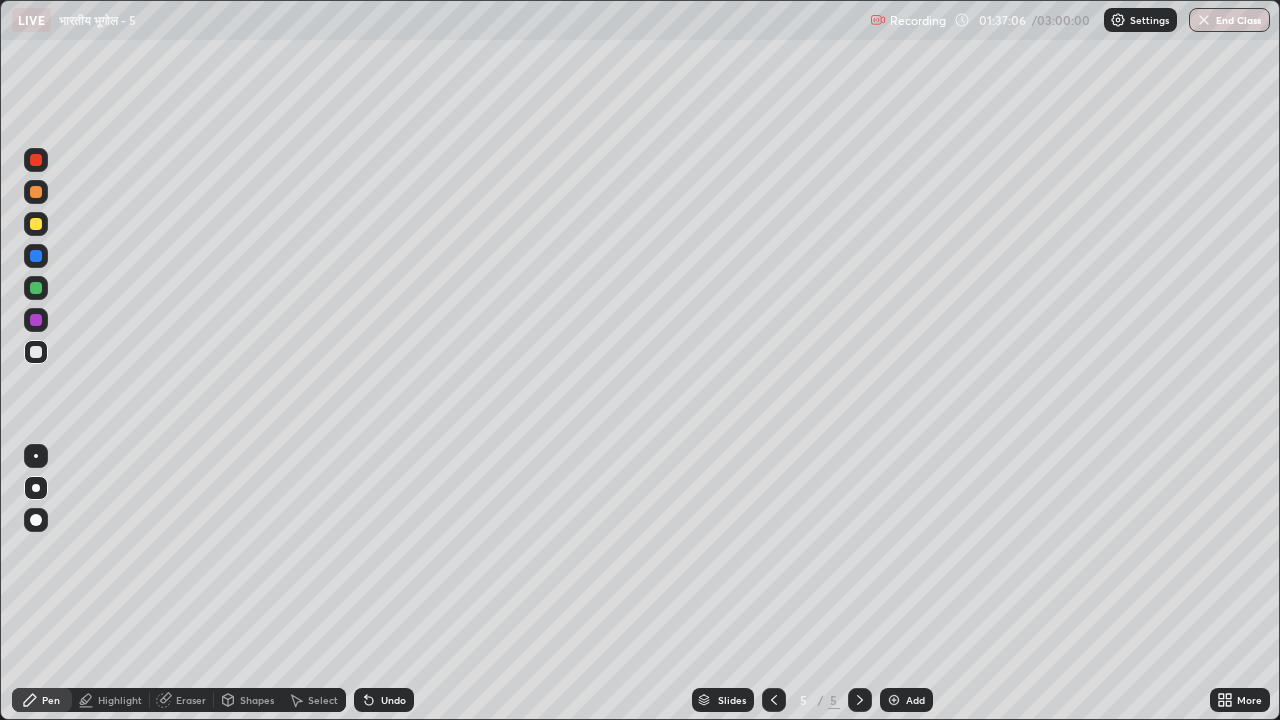 click at bounding box center (36, 352) 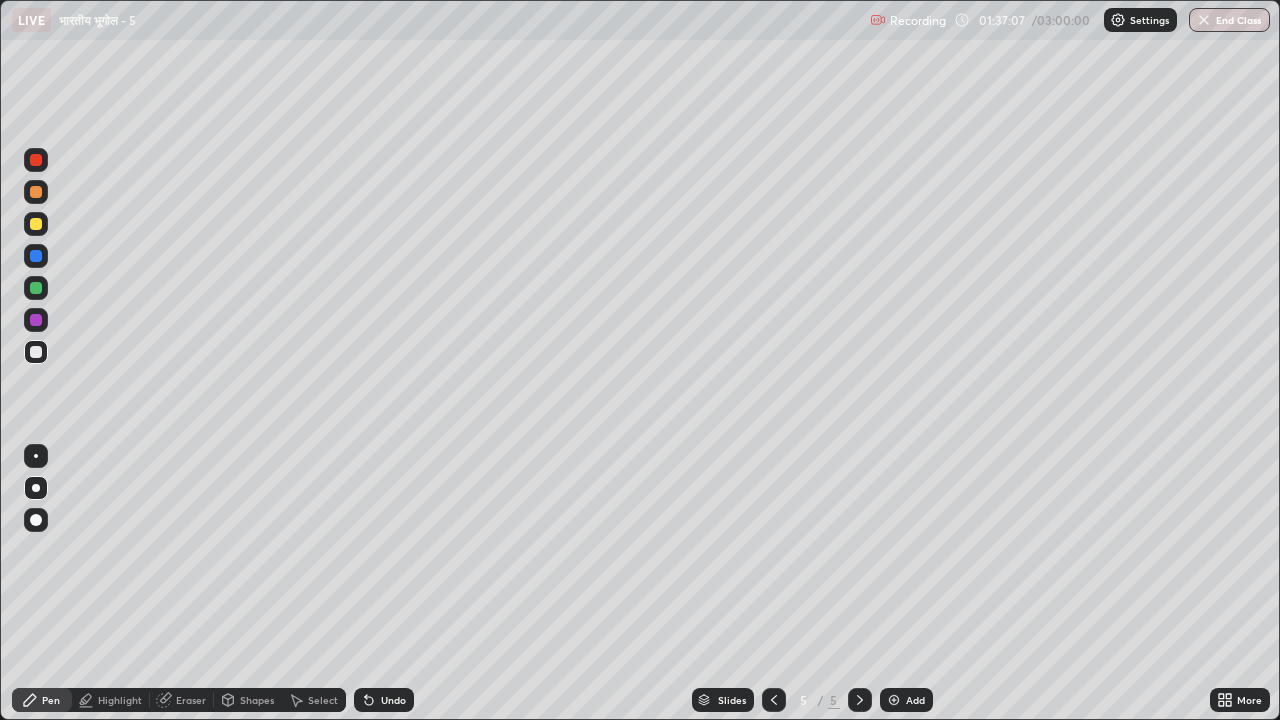 click at bounding box center [36, 520] 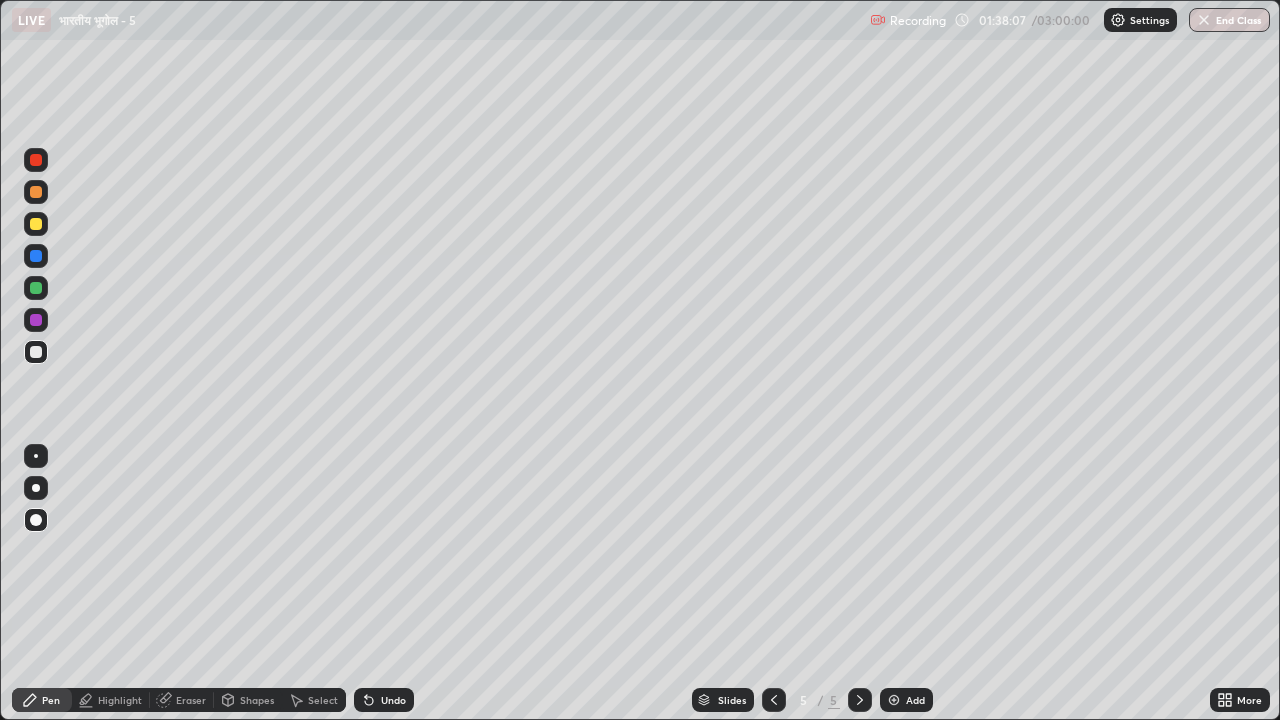 click at bounding box center (36, 320) 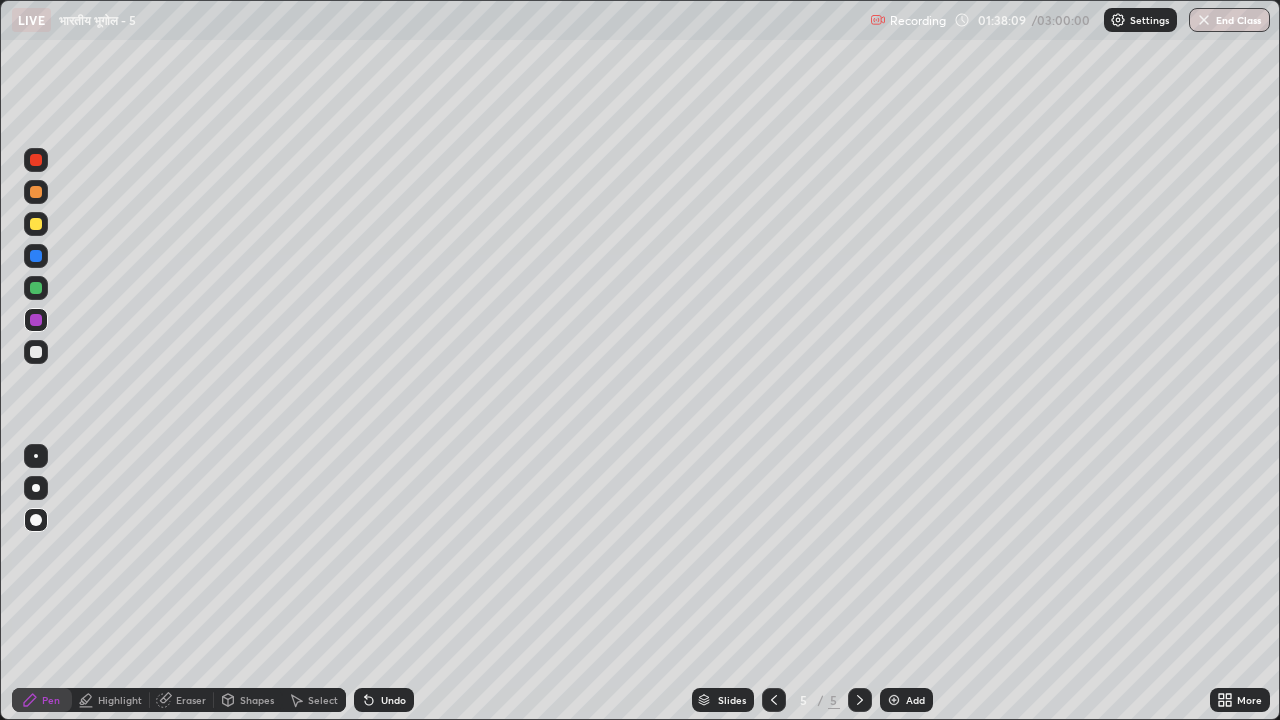click at bounding box center (36, 224) 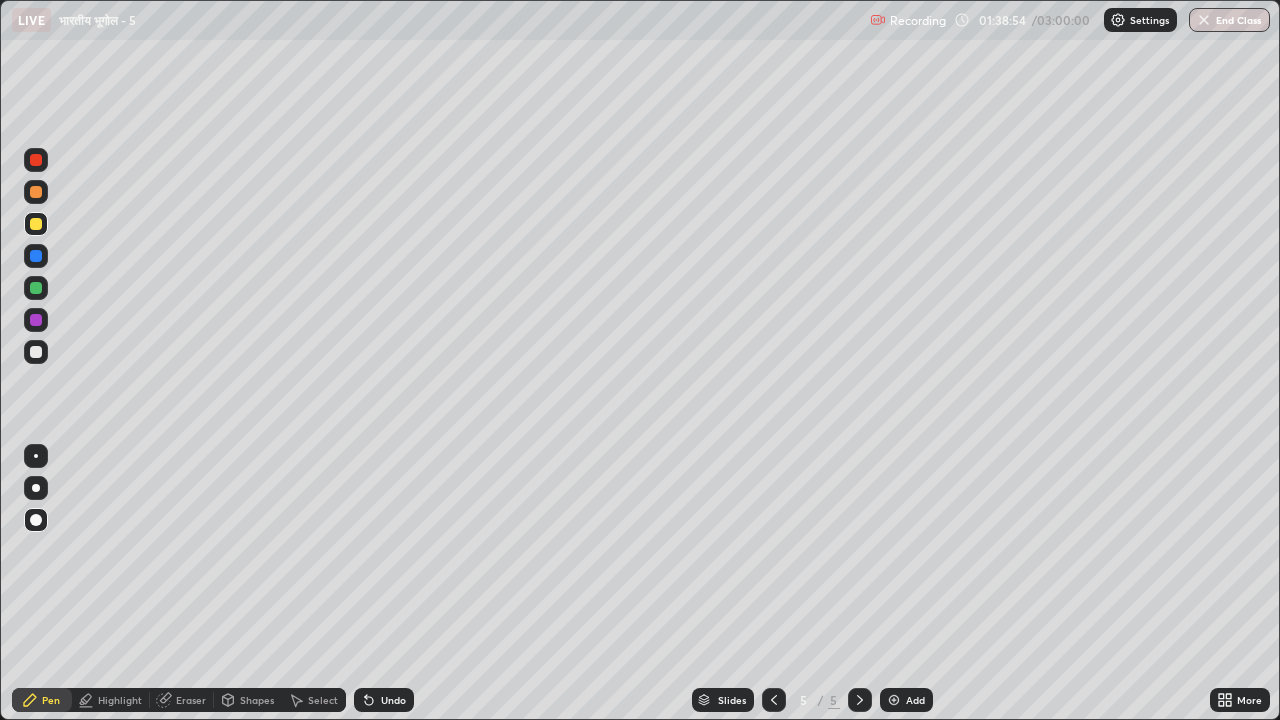 click at bounding box center (36, 288) 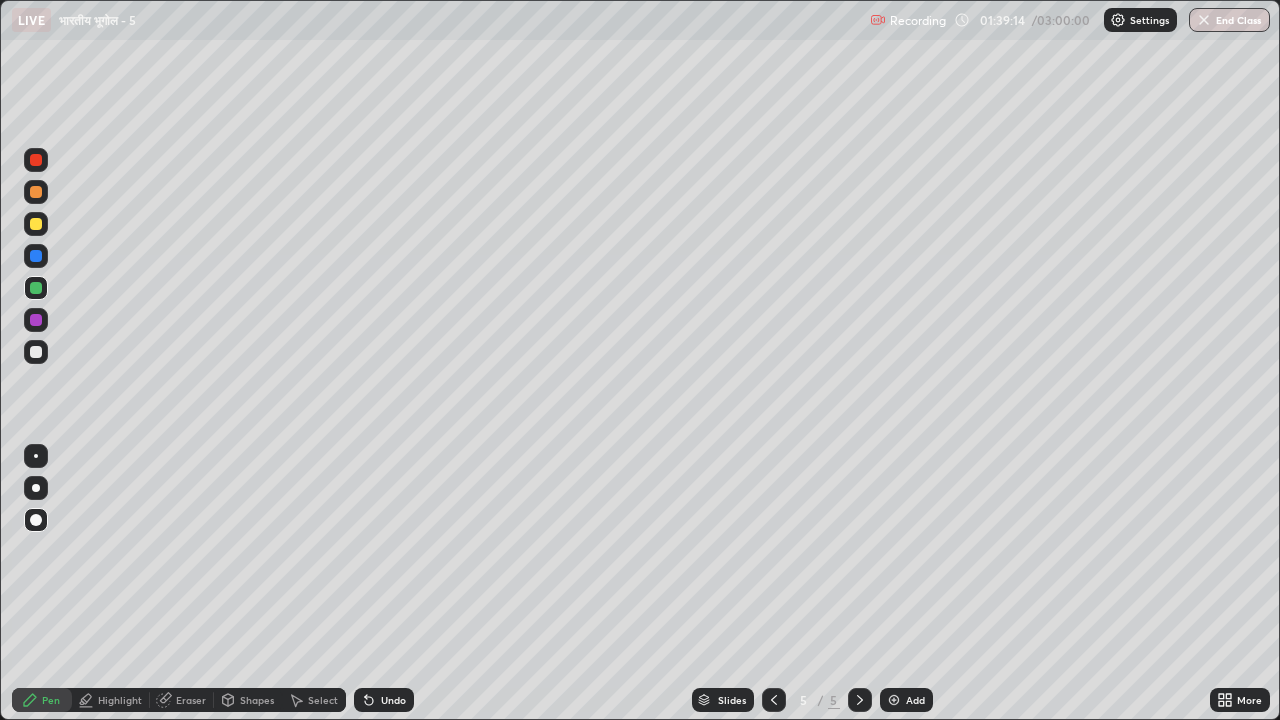 click at bounding box center [36, 320] 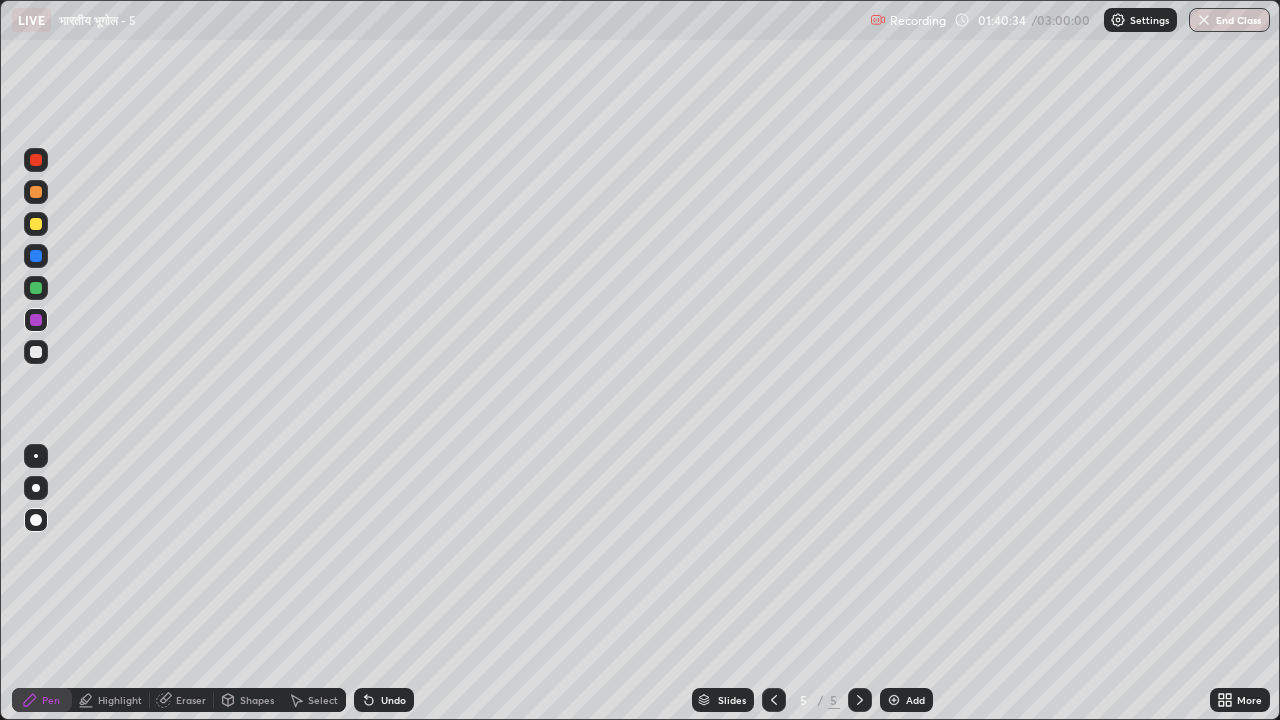 click at bounding box center (36, 192) 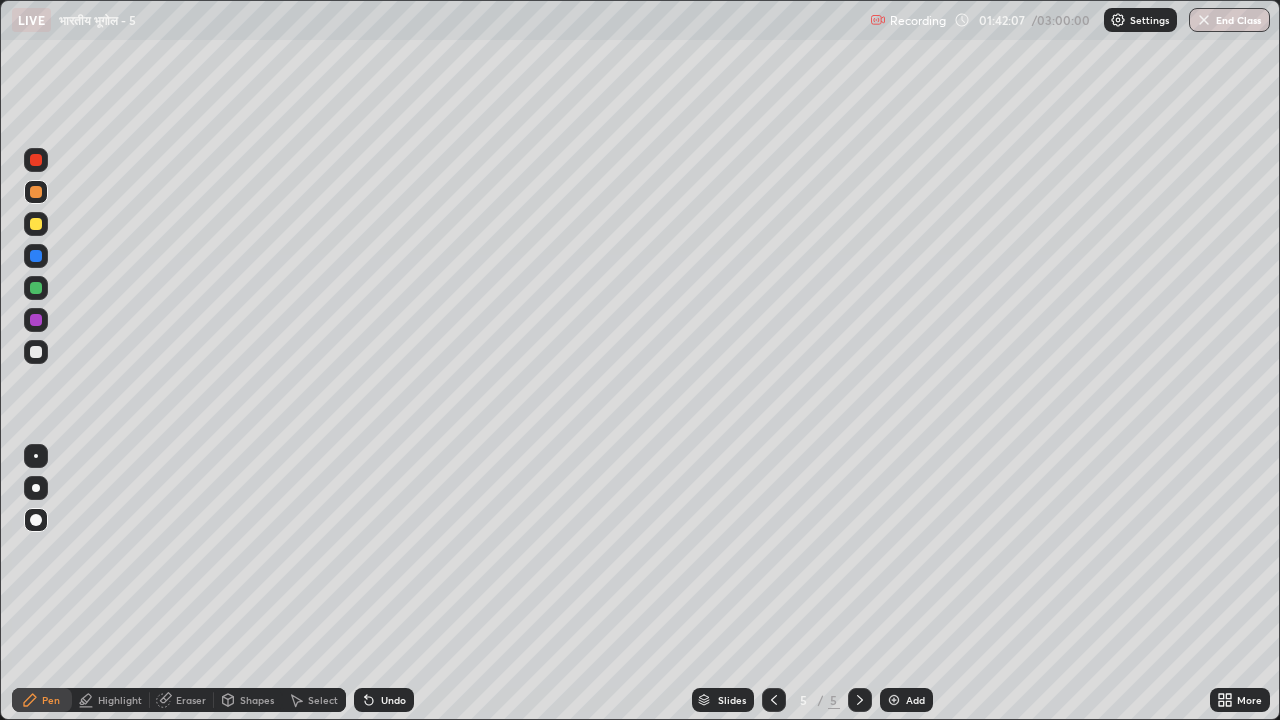 click at bounding box center (36, 288) 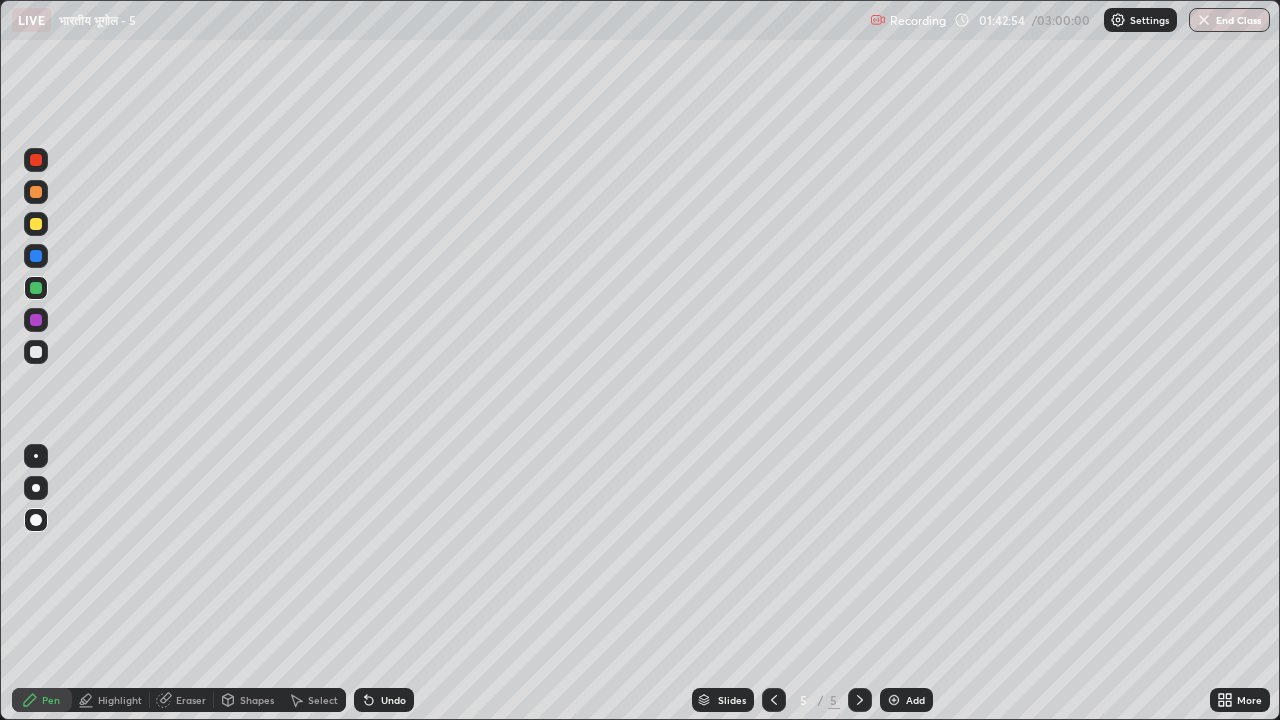 click at bounding box center [36, 352] 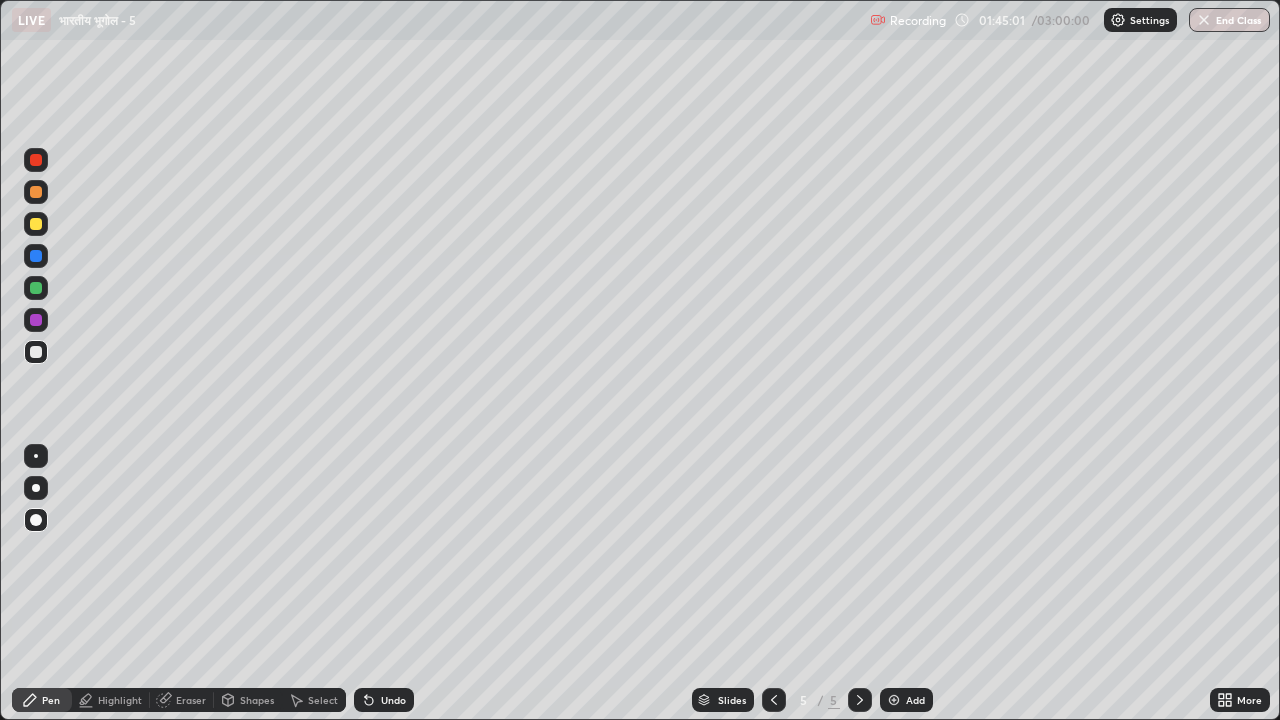 click at bounding box center [36, 224] 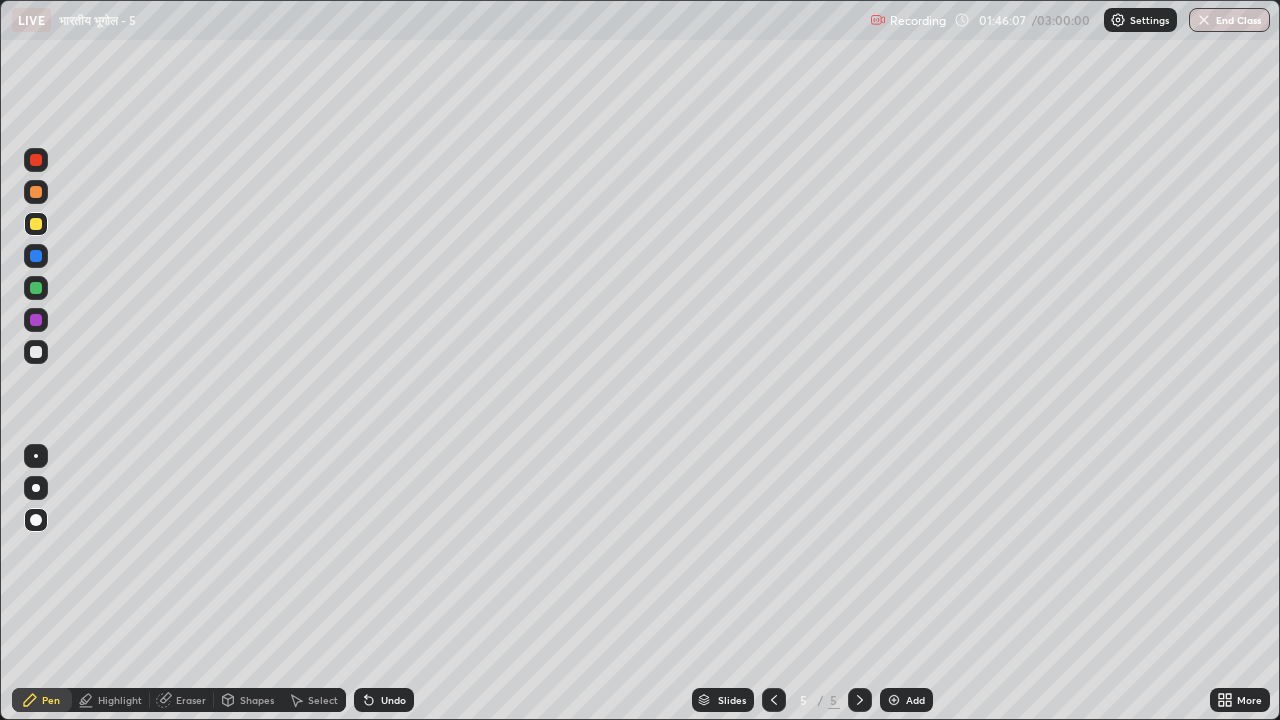 click at bounding box center [36, 288] 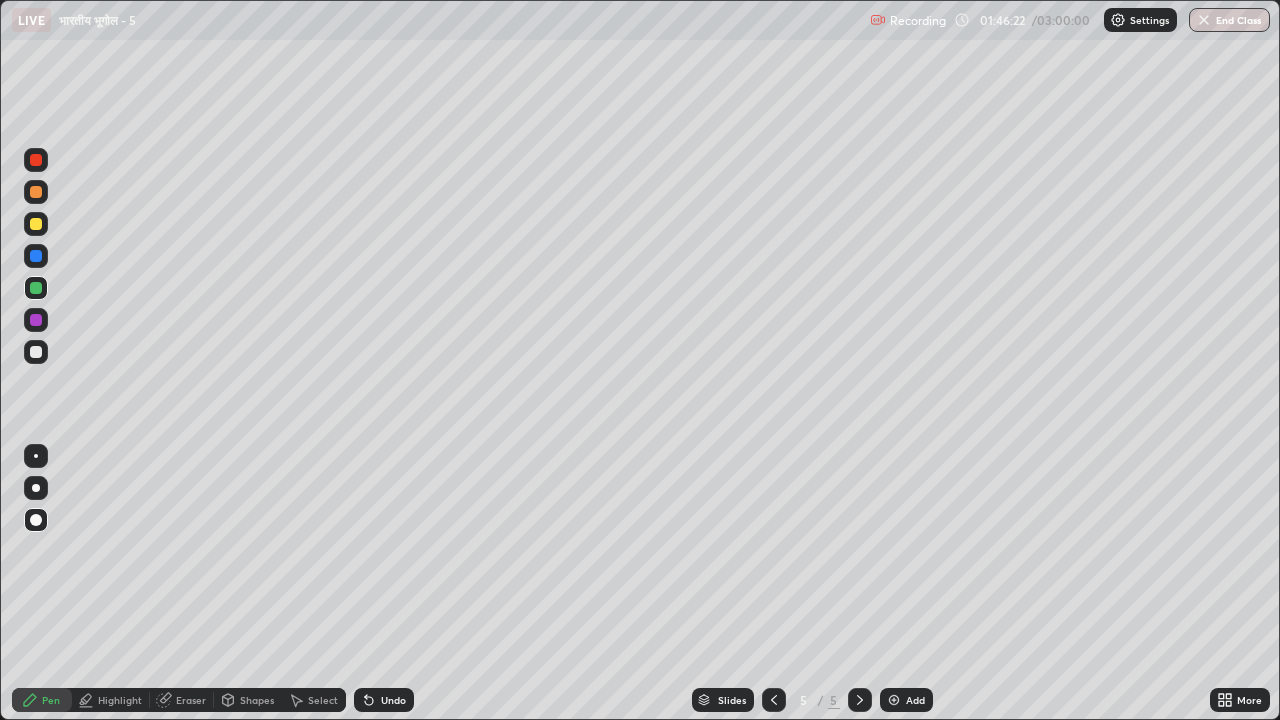 click at bounding box center [36, 192] 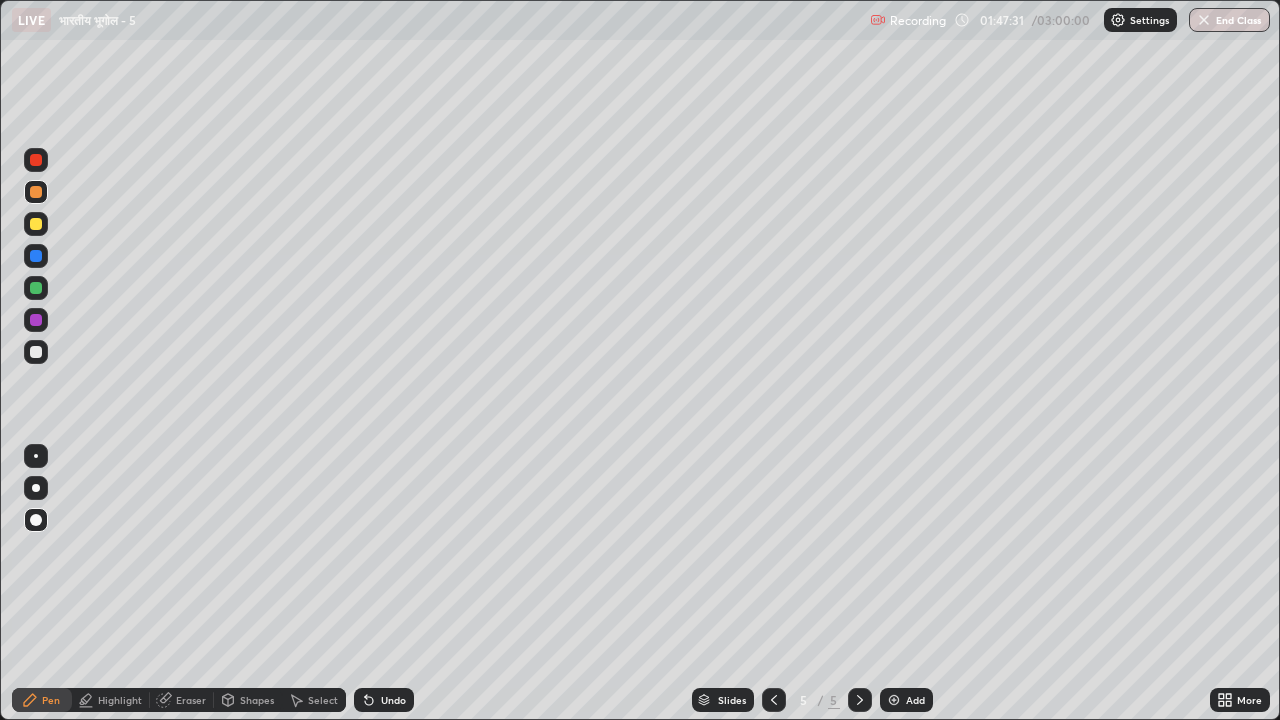 click at bounding box center (36, 192) 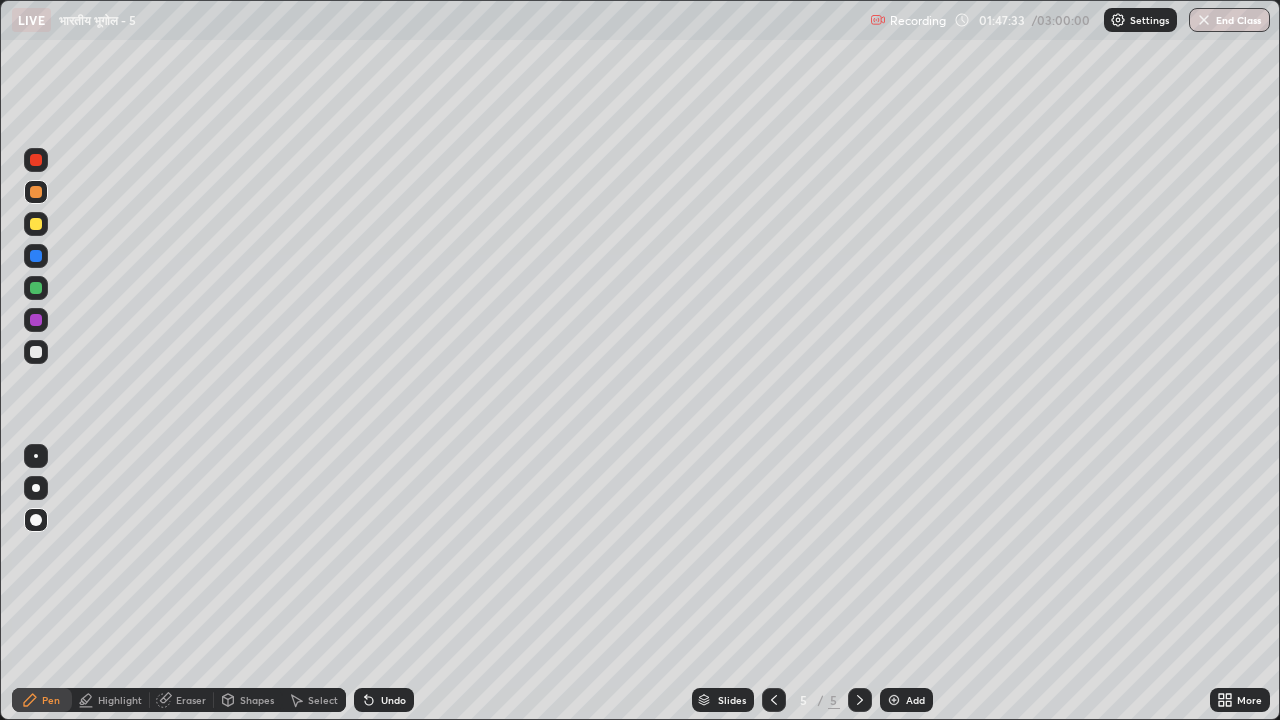 click at bounding box center [36, 320] 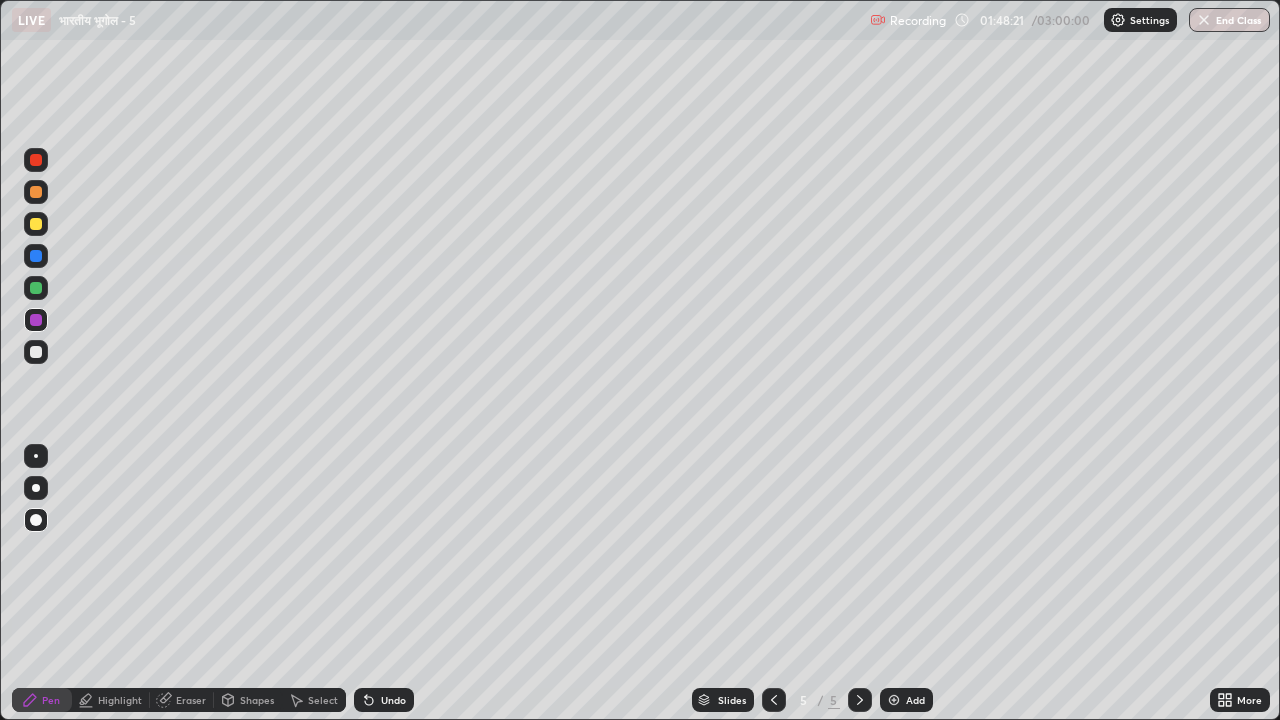 click at bounding box center (894, 700) 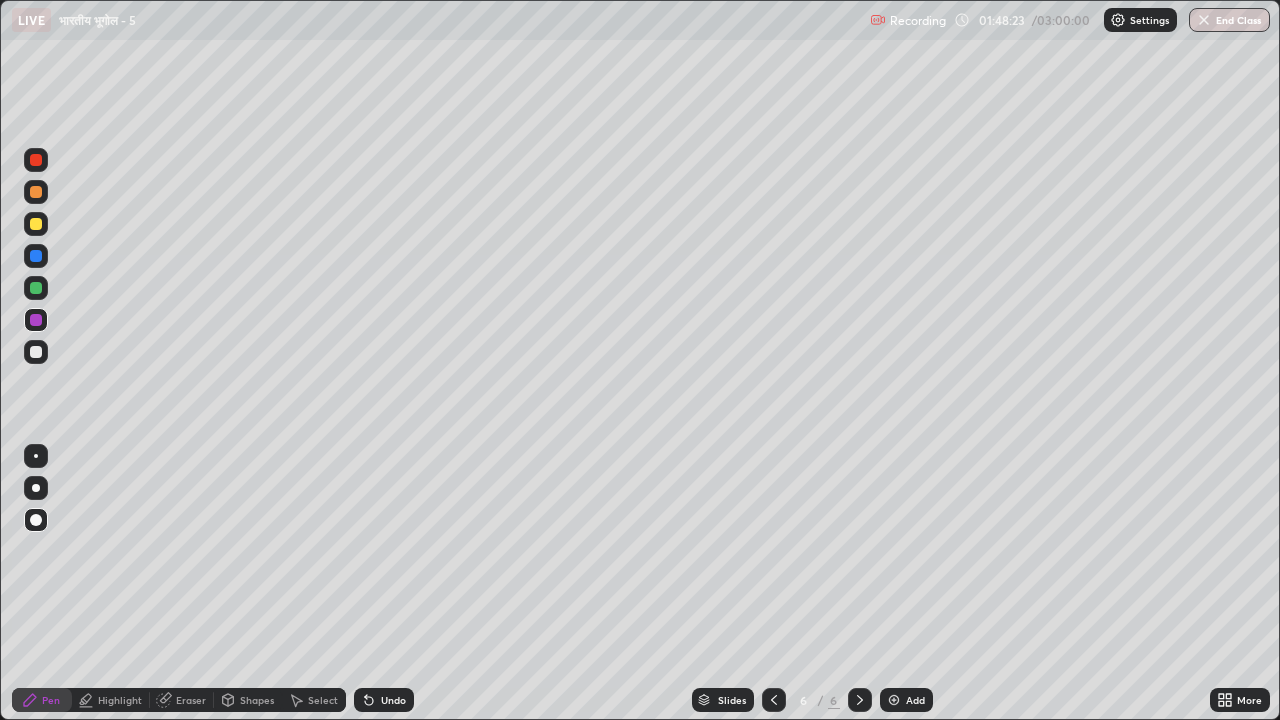 click at bounding box center (36, 352) 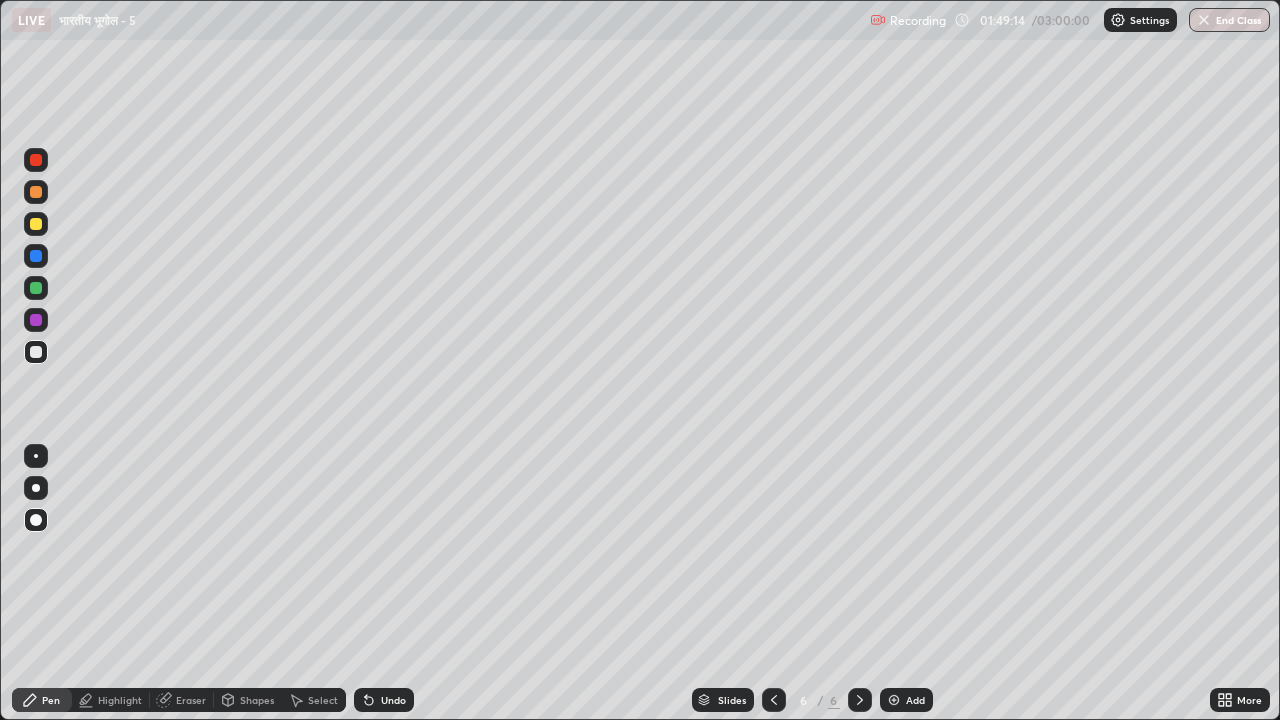click at bounding box center [36, 224] 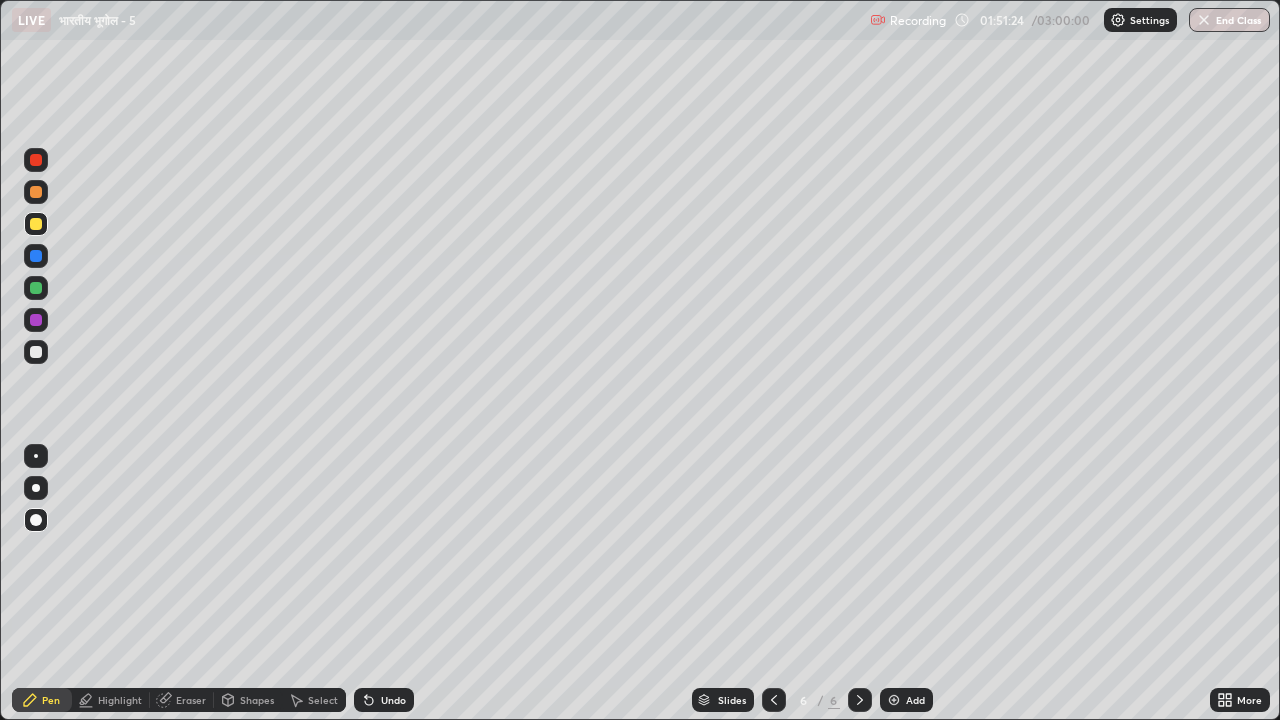 click at bounding box center (36, 352) 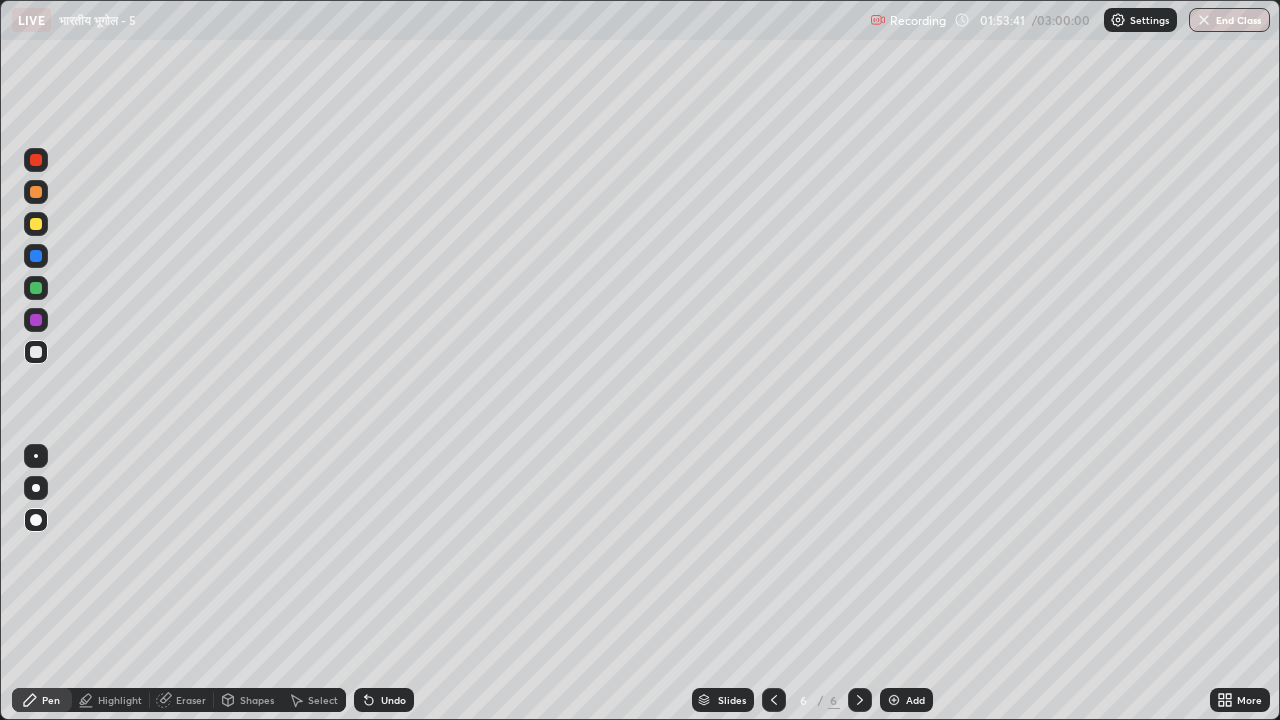 click at bounding box center [36, 288] 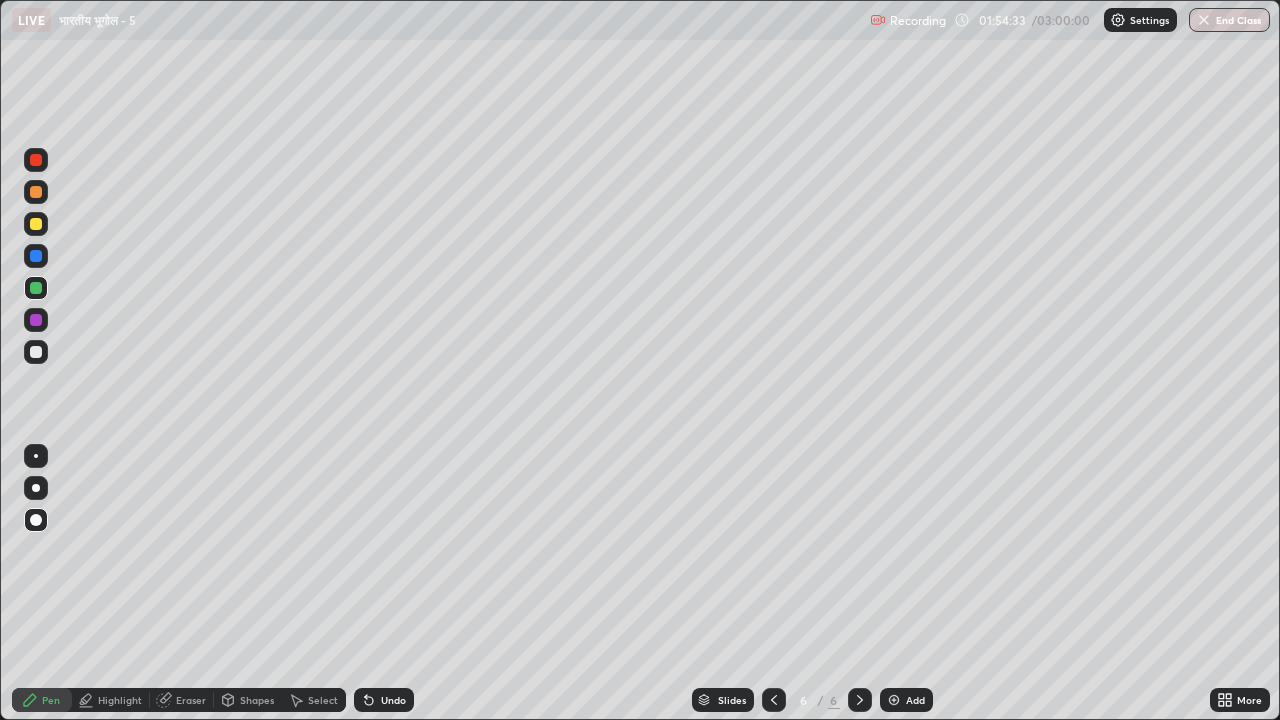click at bounding box center (36, 320) 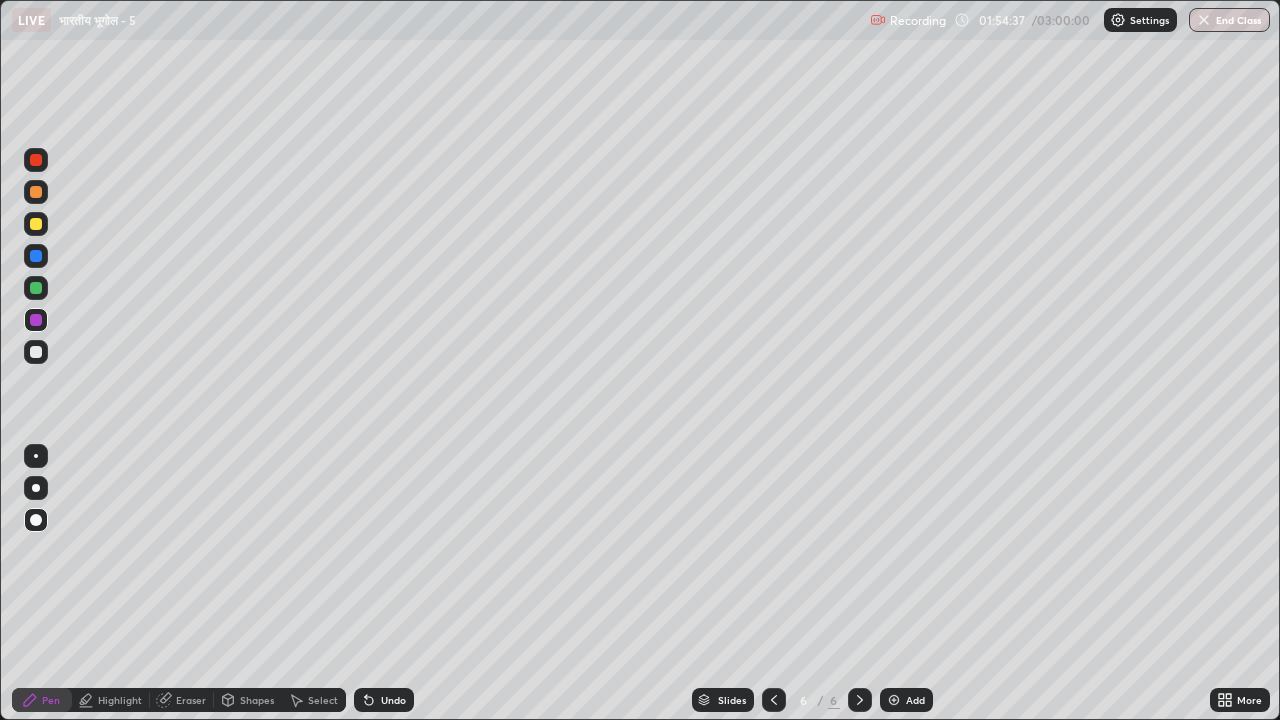 click 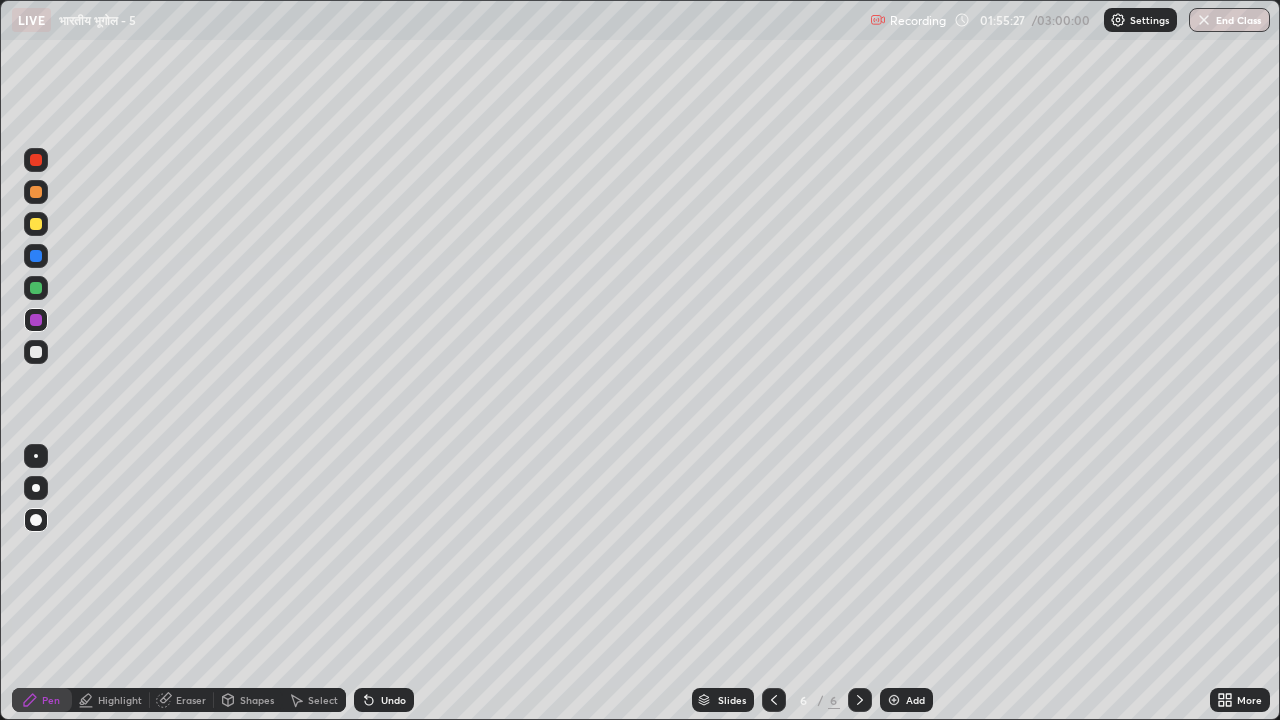 click at bounding box center (36, 352) 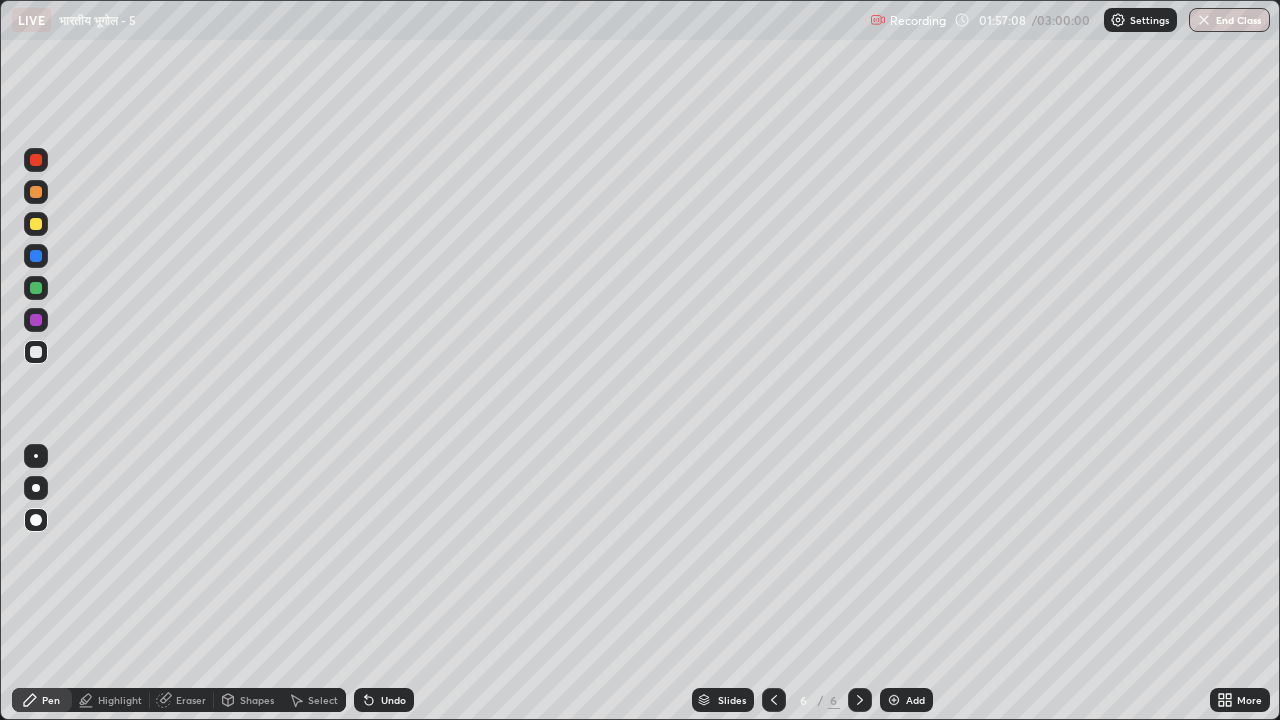 click at bounding box center [36, 224] 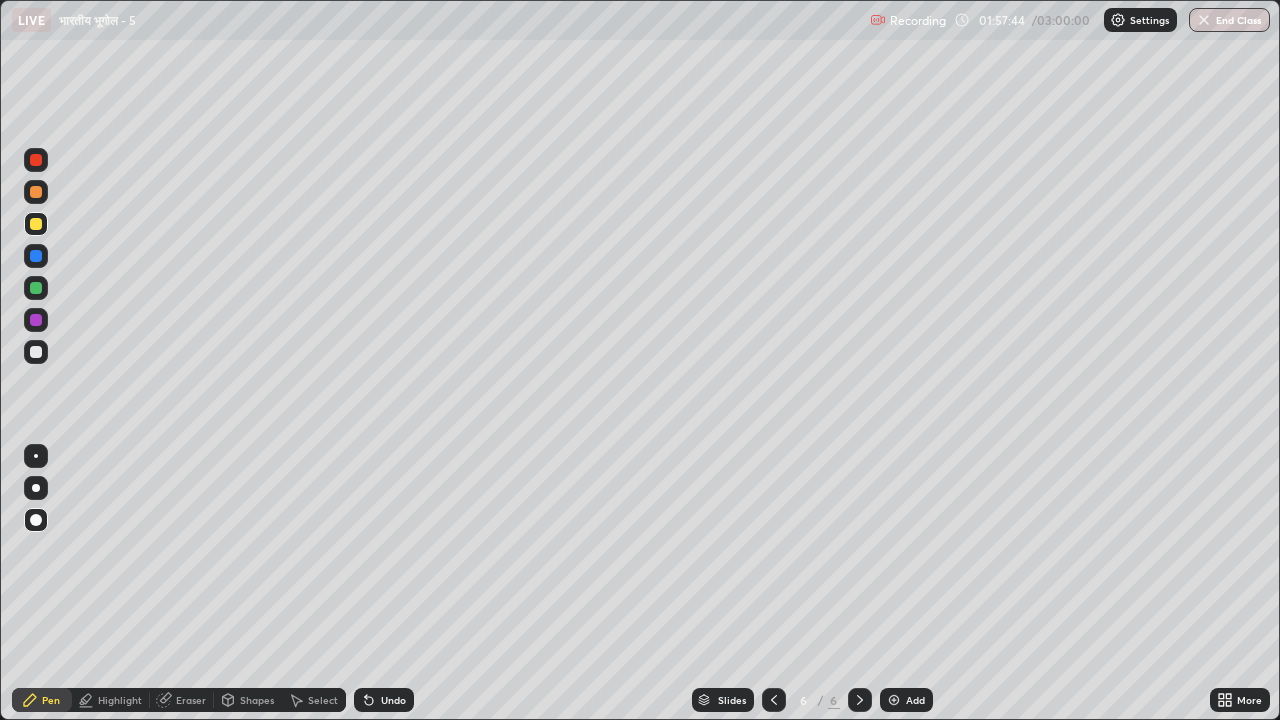 click at bounding box center [36, 352] 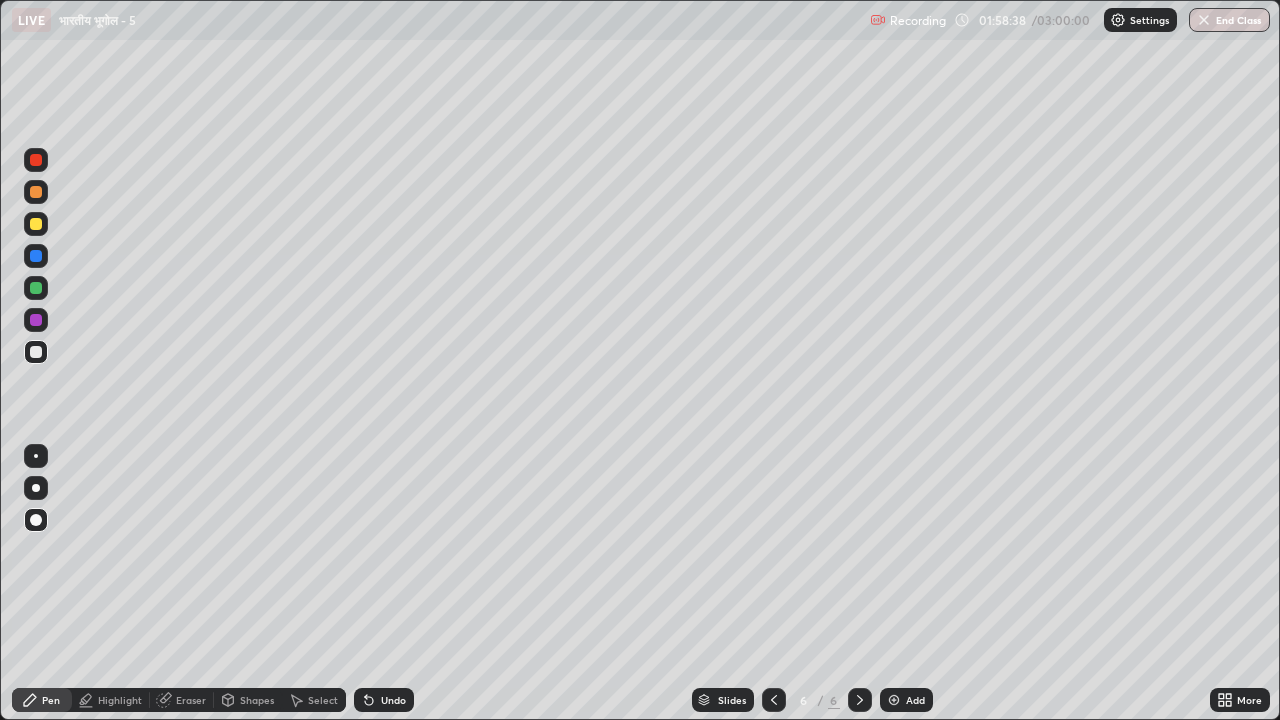 click at bounding box center (36, 288) 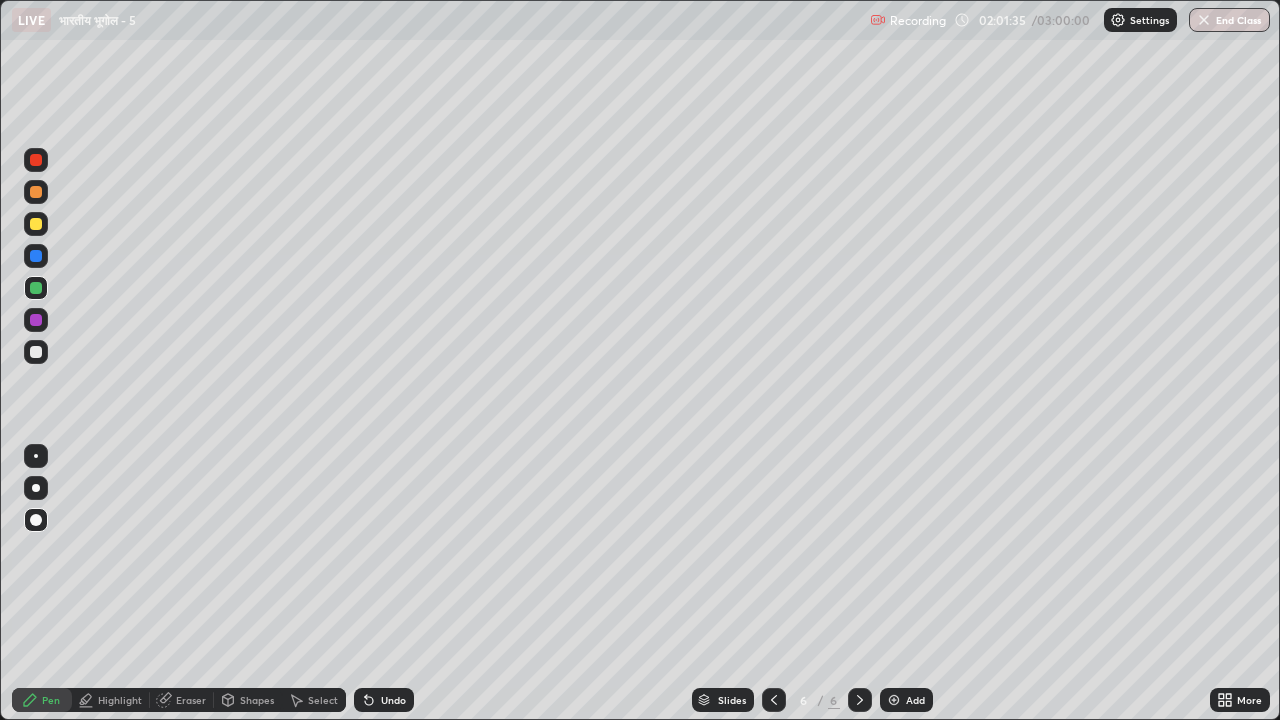 click at bounding box center (894, 700) 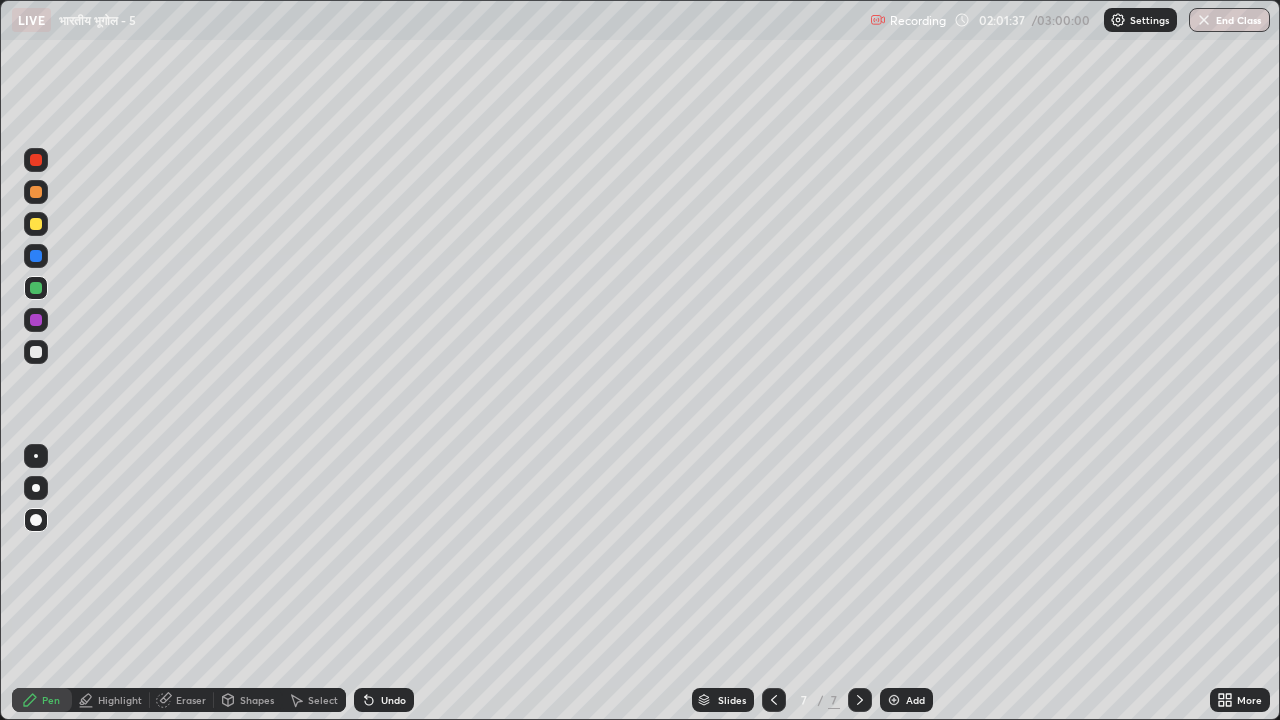 click at bounding box center (36, 256) 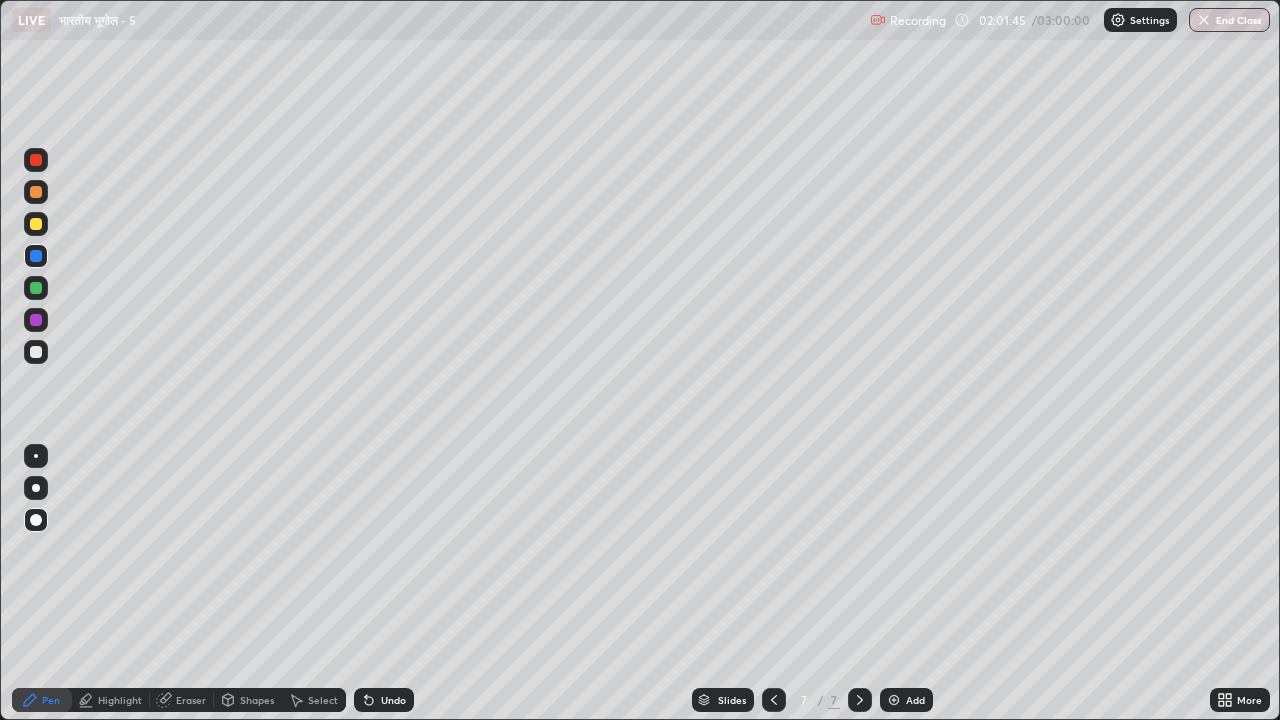 click at bounding box center [36, 224] 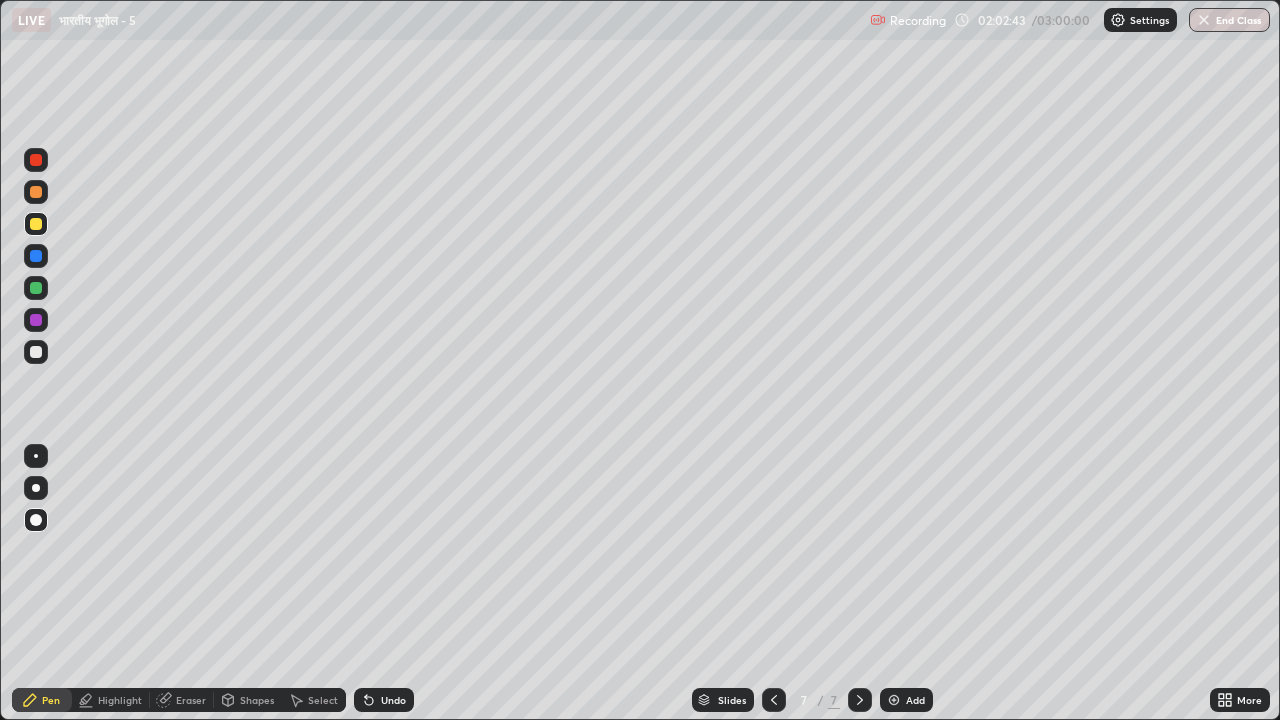 click at bounding box center [36, 352] 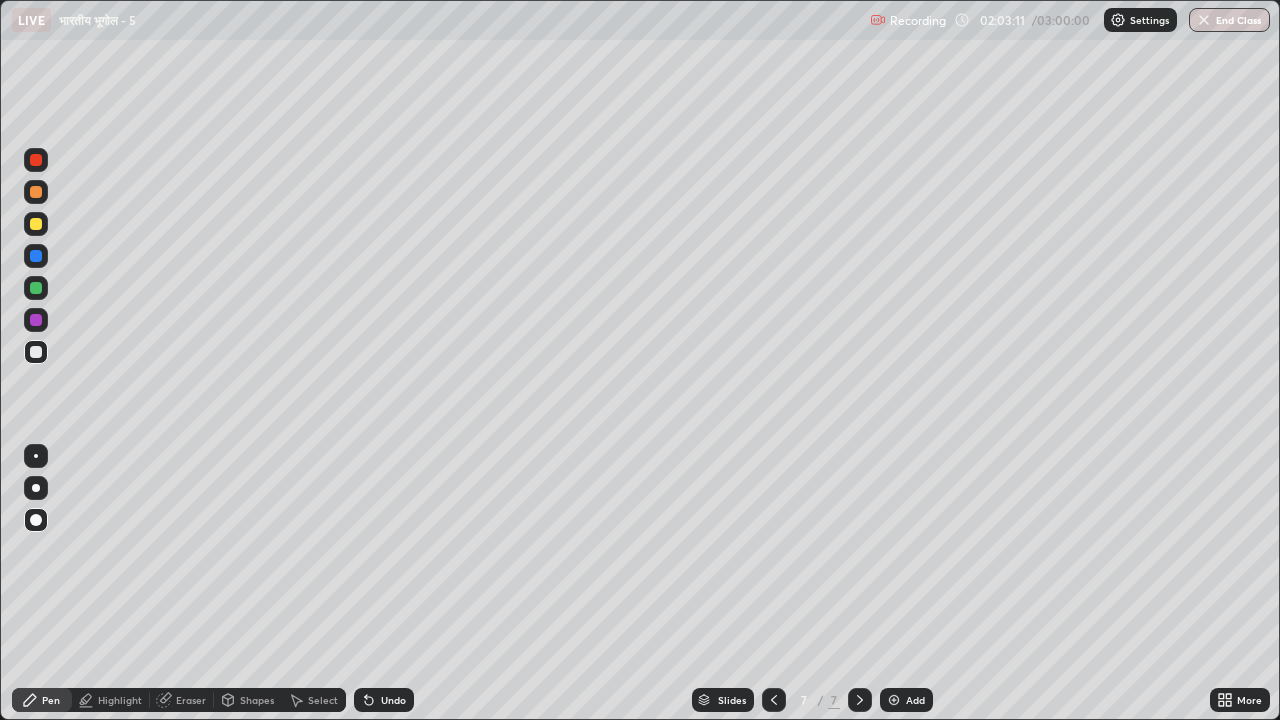 click 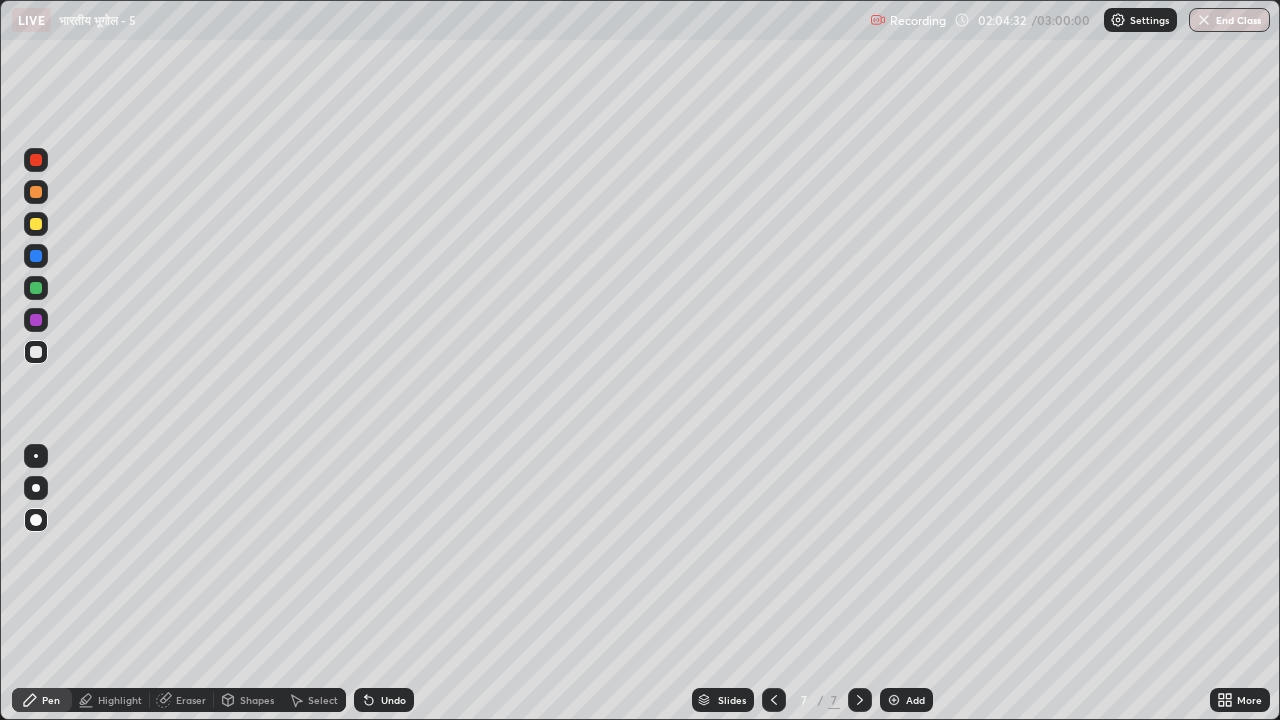 click at bounding box center [36, 320] 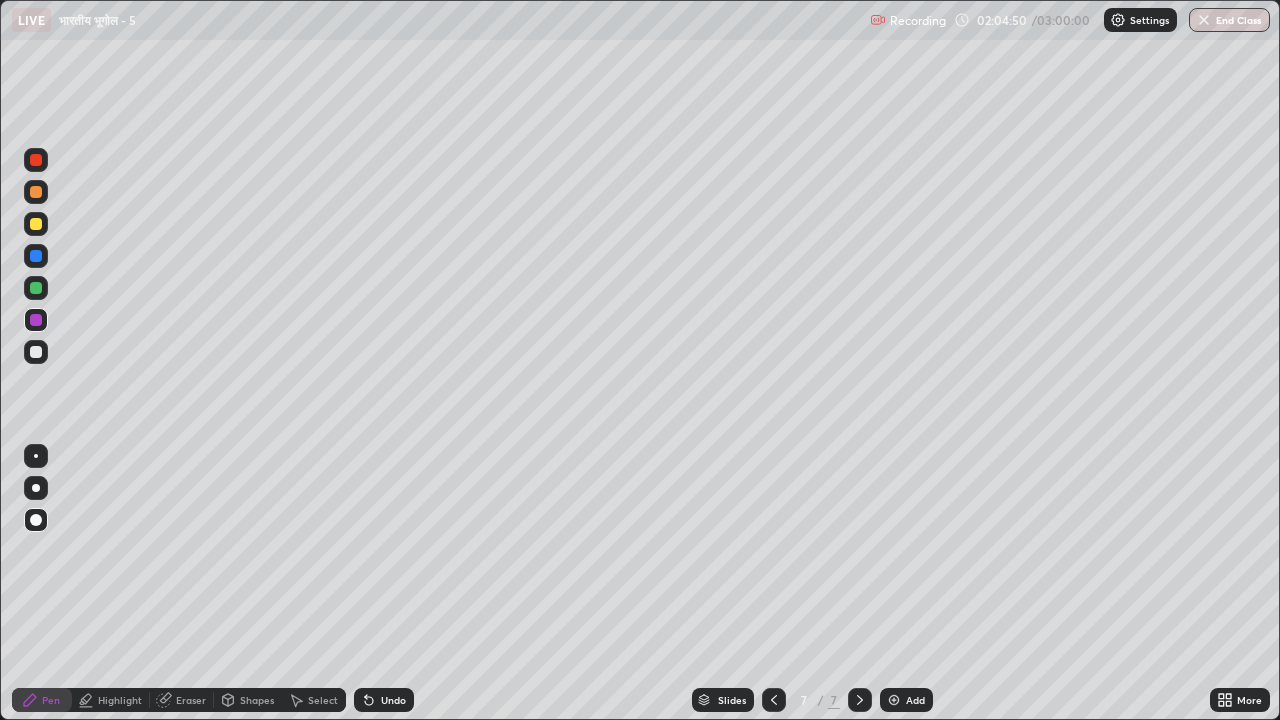 click at bounding box center (36, 192) 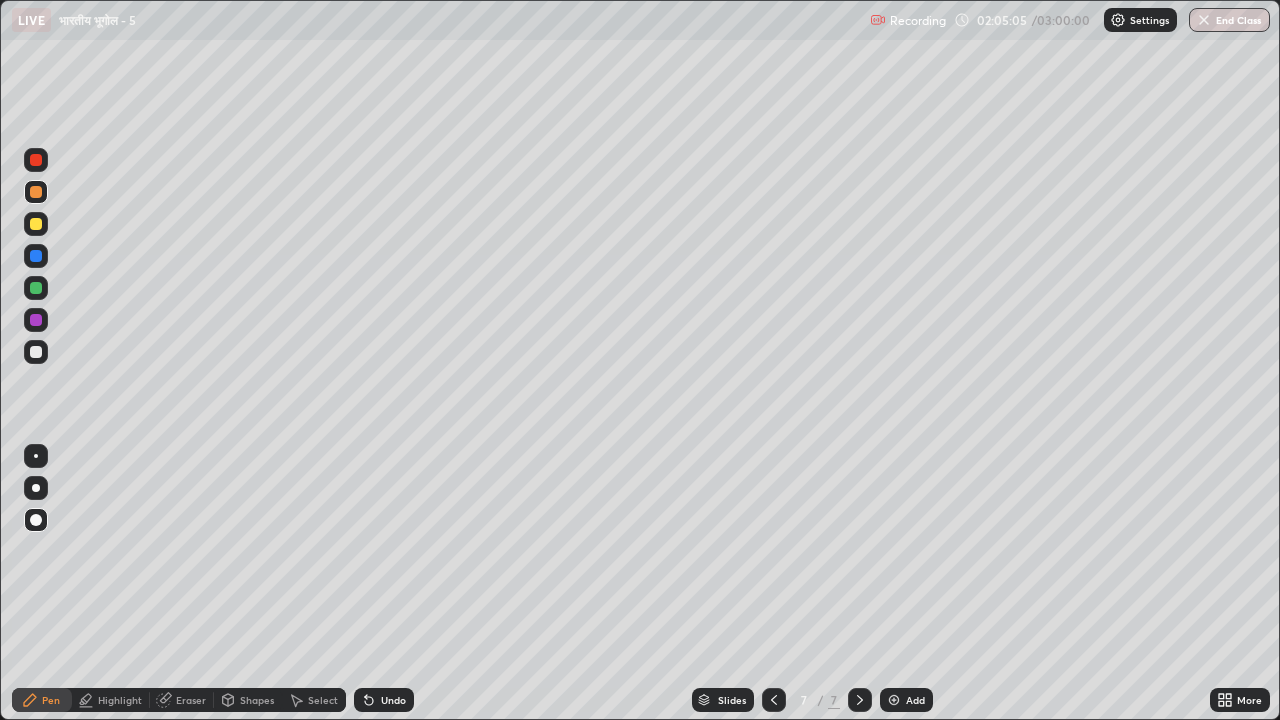 click at bounding box center (36, 352) 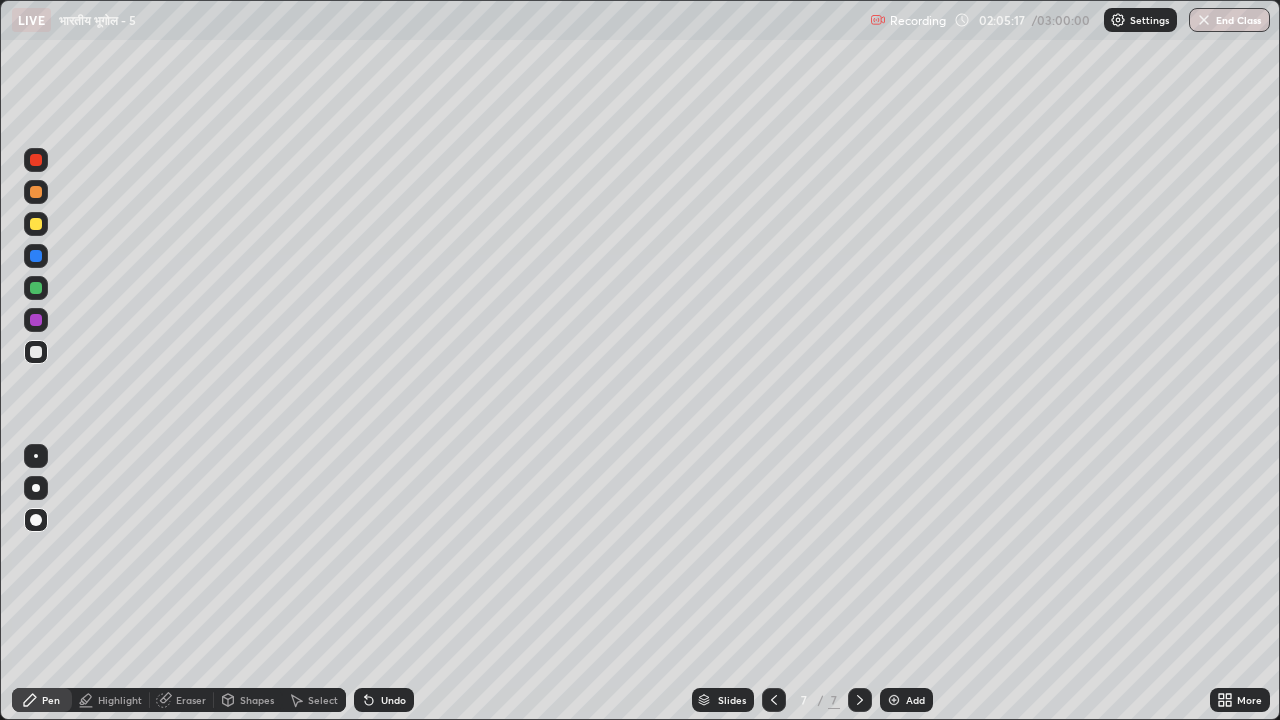 click at bounding box center (36, 224) 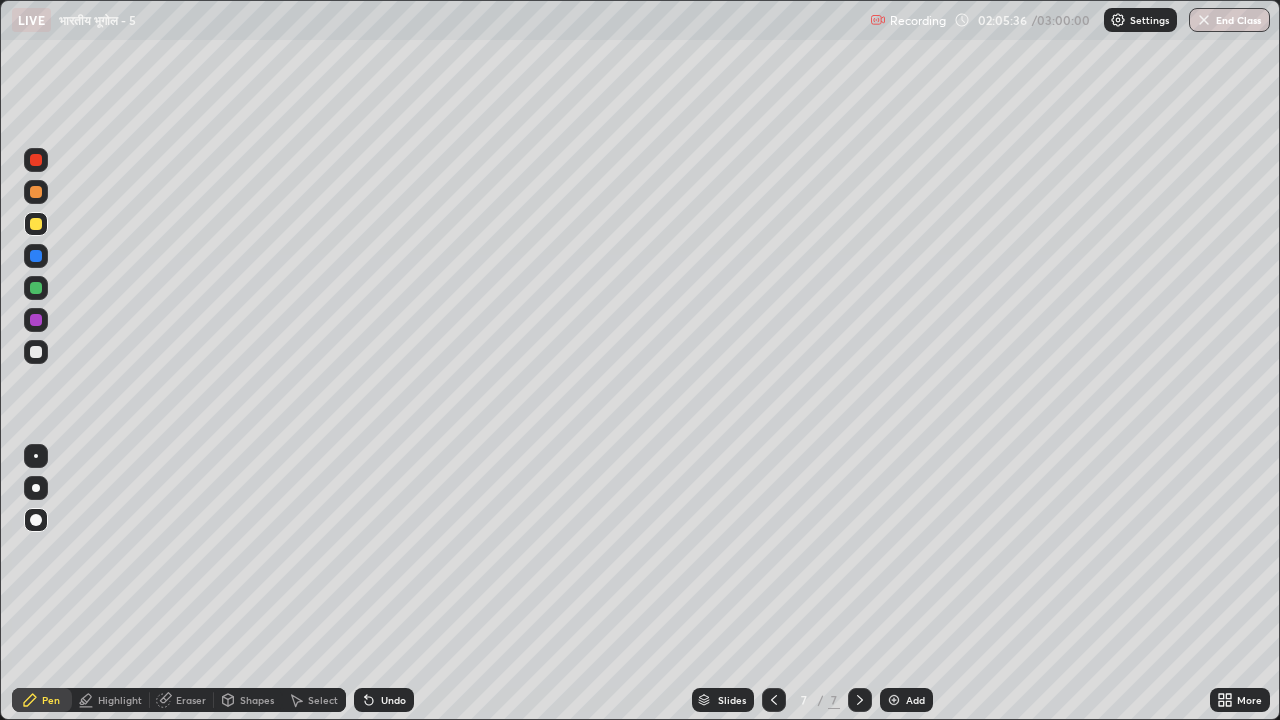 click at bounding box center (36, 288) 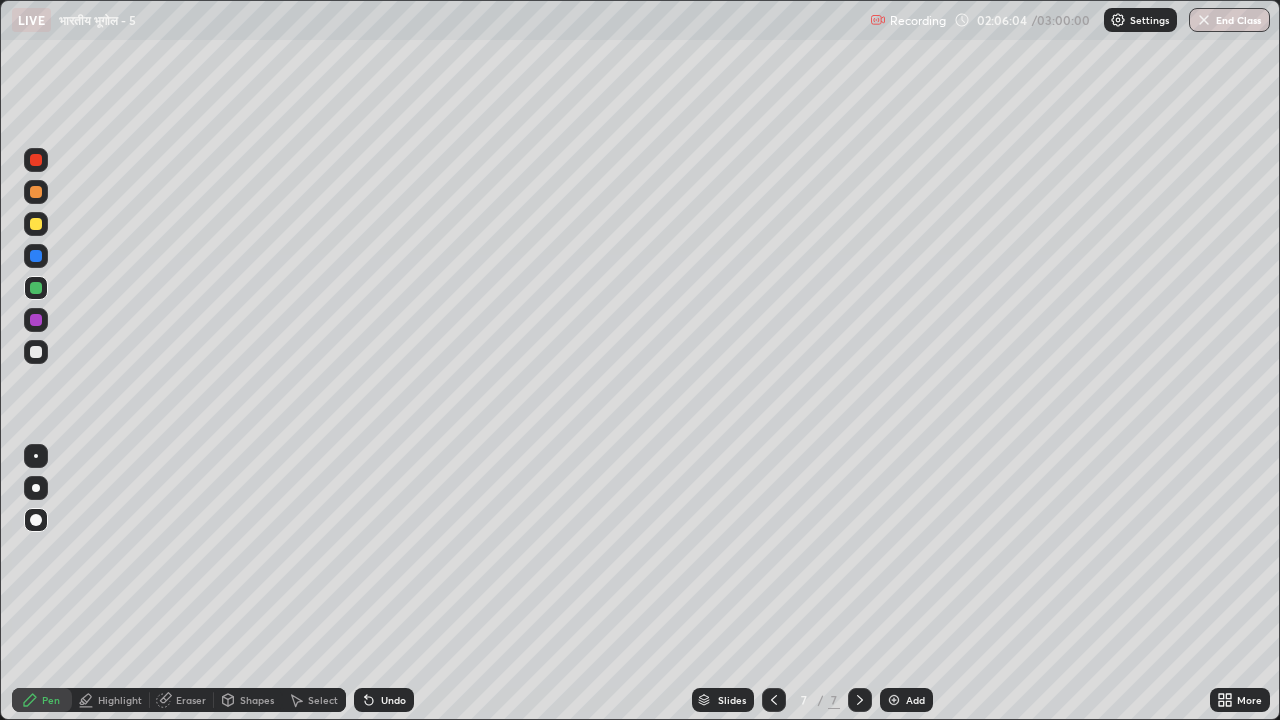 click at bounding box center (36, 288) 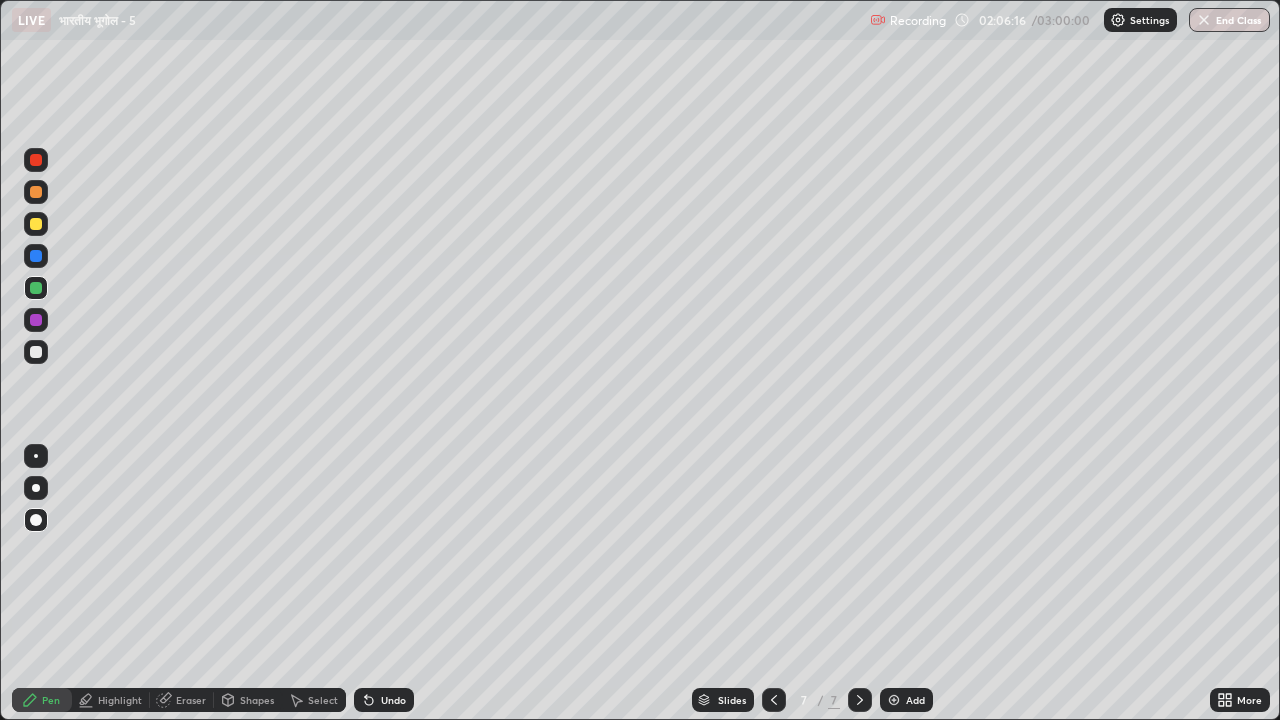click at bounding box center (36, 352) 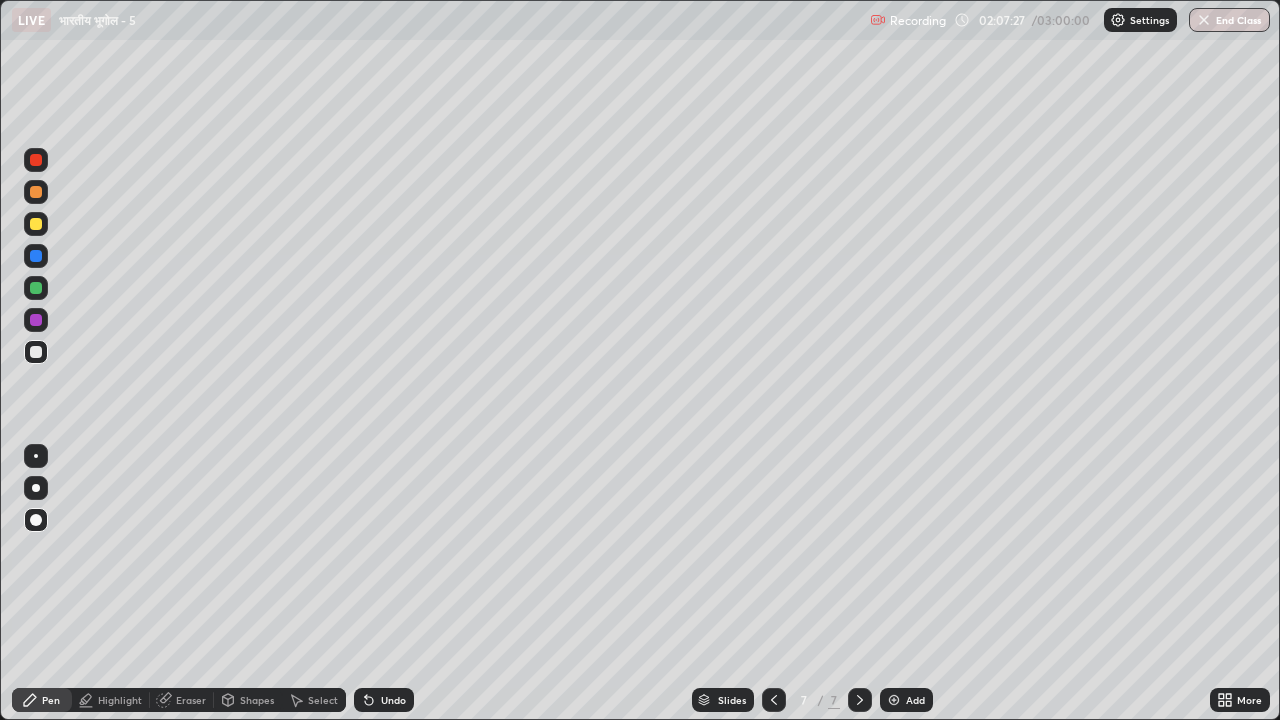 click at bounding box center (36, 288) 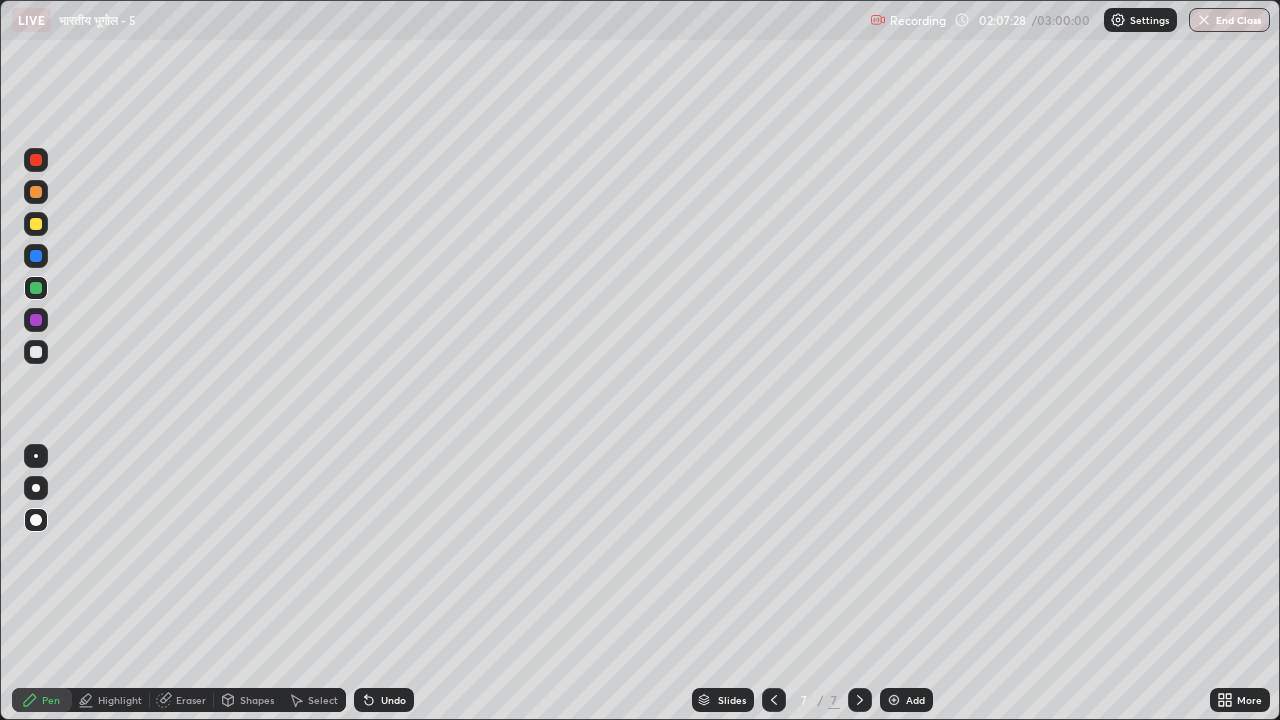 click at bounding box center (36, 288) 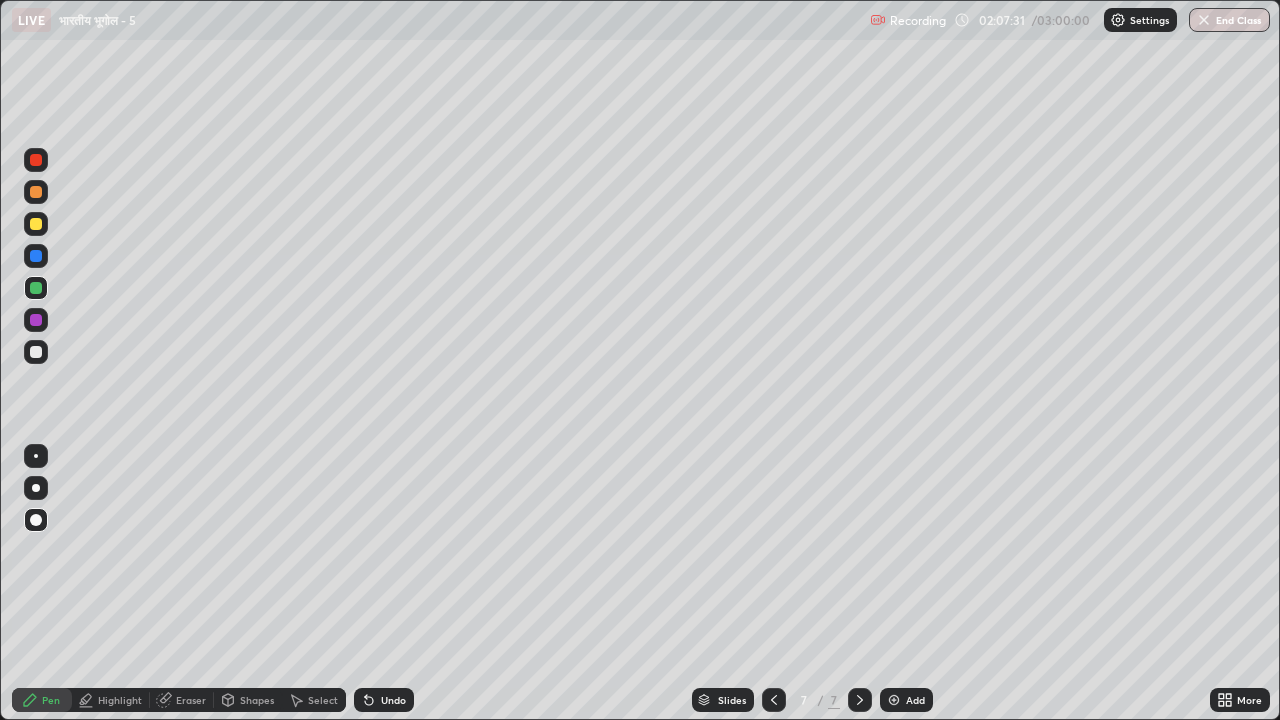 click on "Highlight" at bounding box center (120, 700) 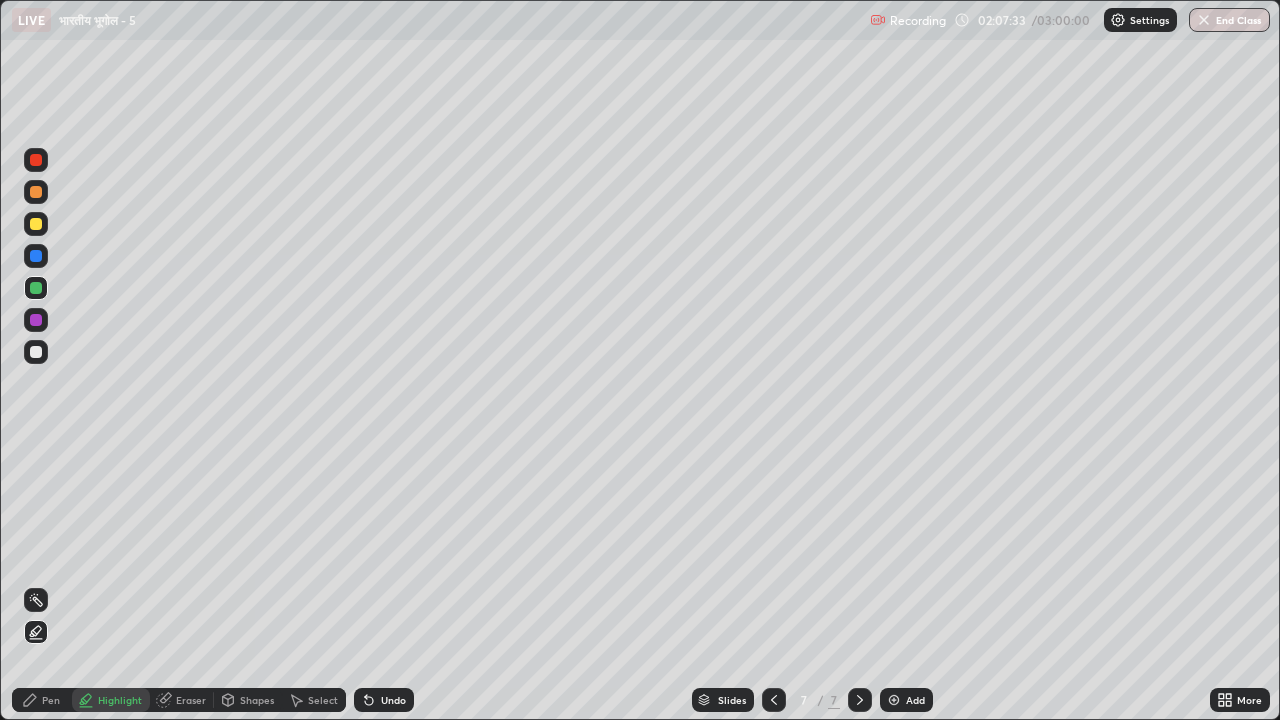 click at bounding box center (36, 320) 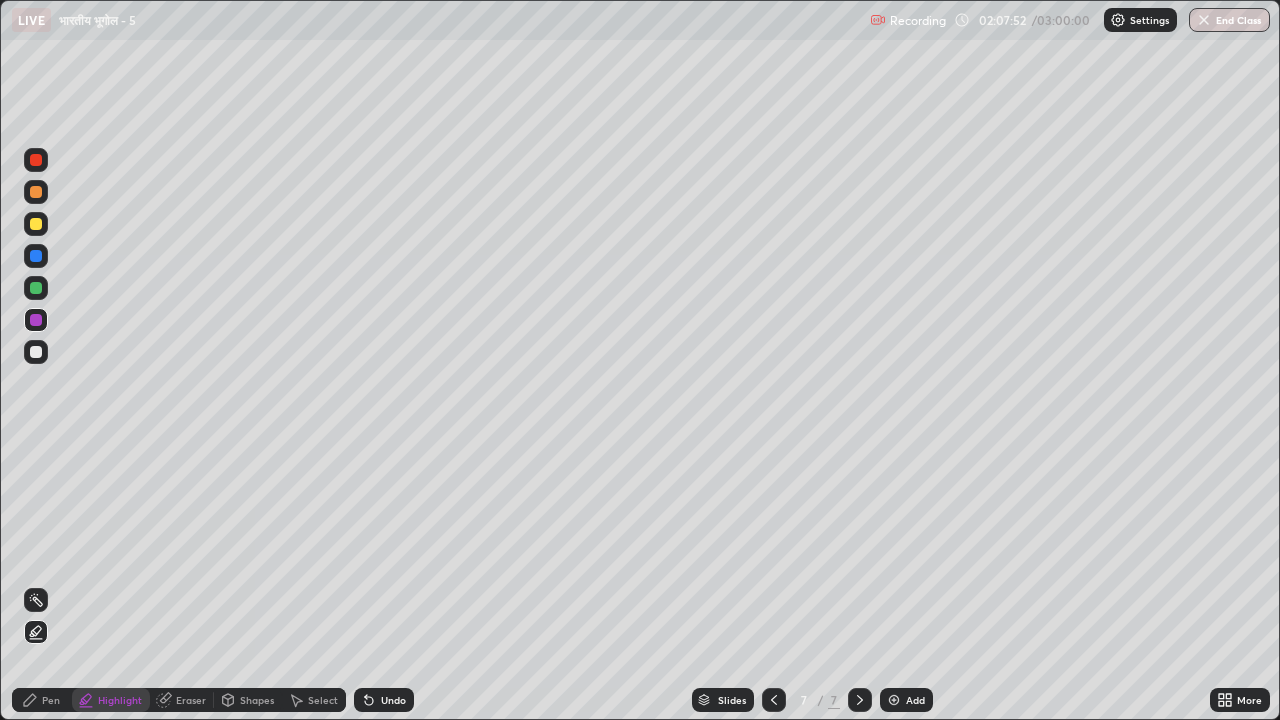 click at bounding box center [36, 192] 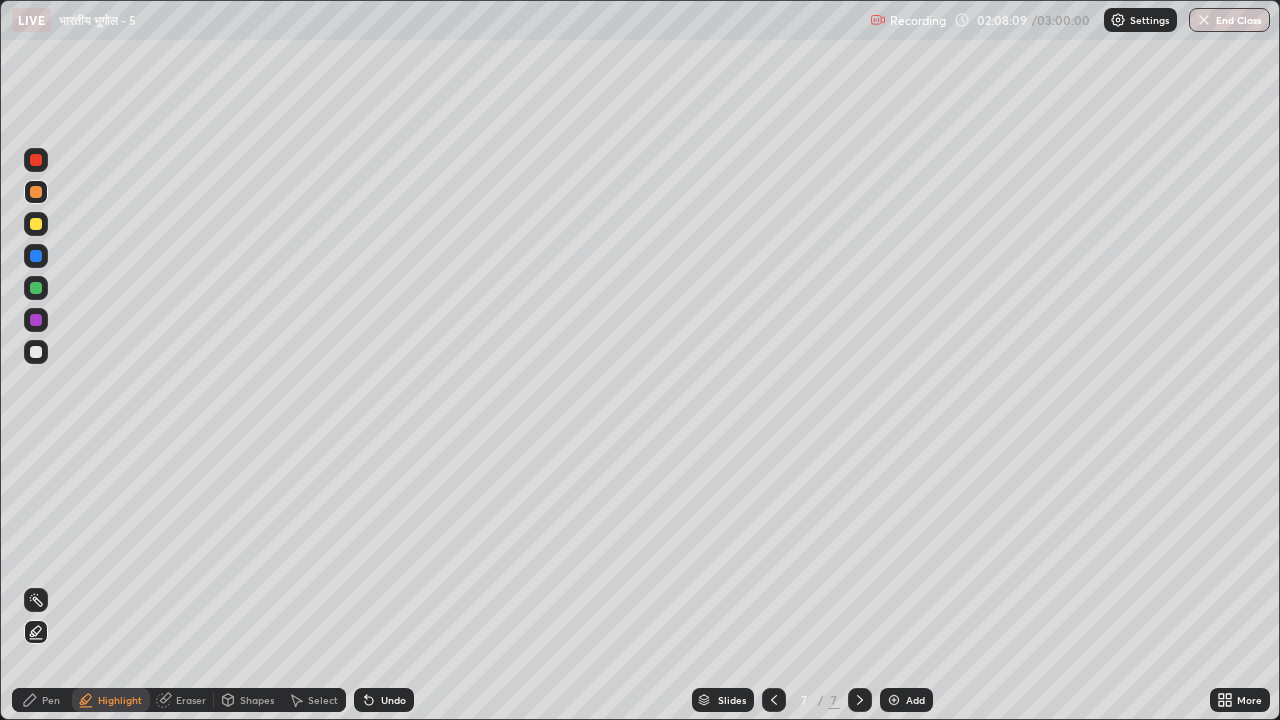 click on "Pen" at bounding box center (51, 700) 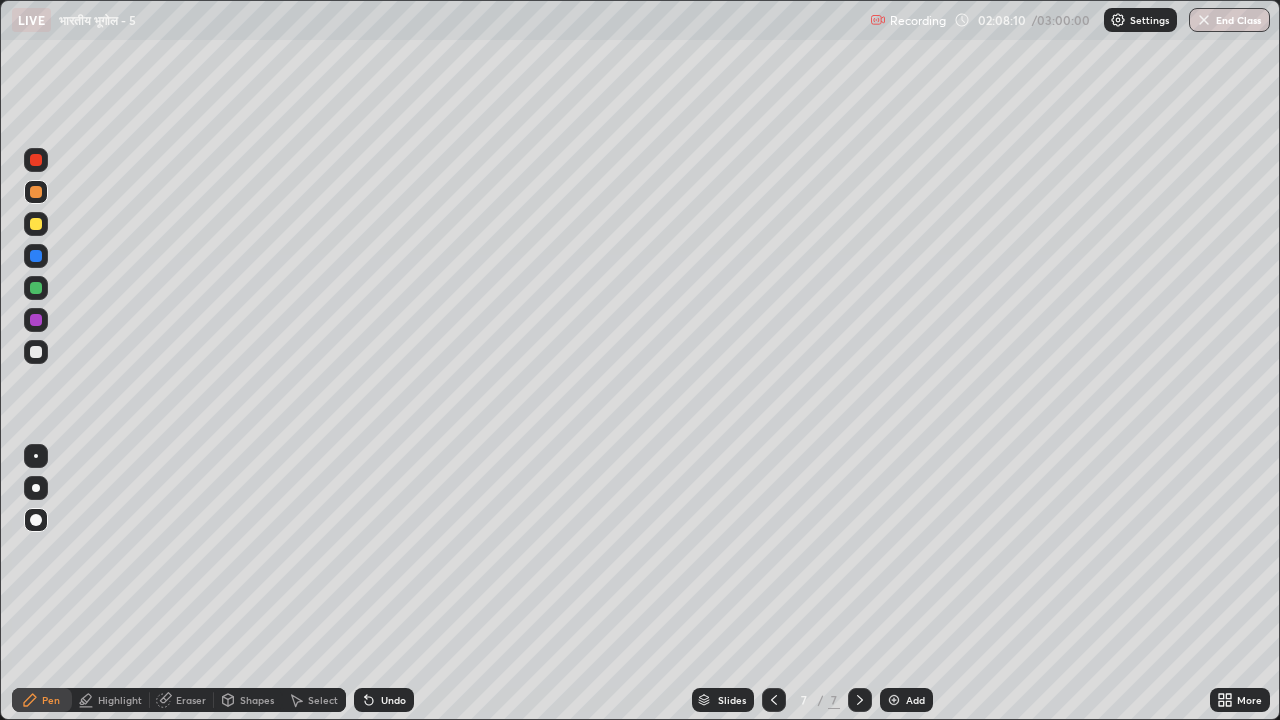 click at bounding box center (36, 288) 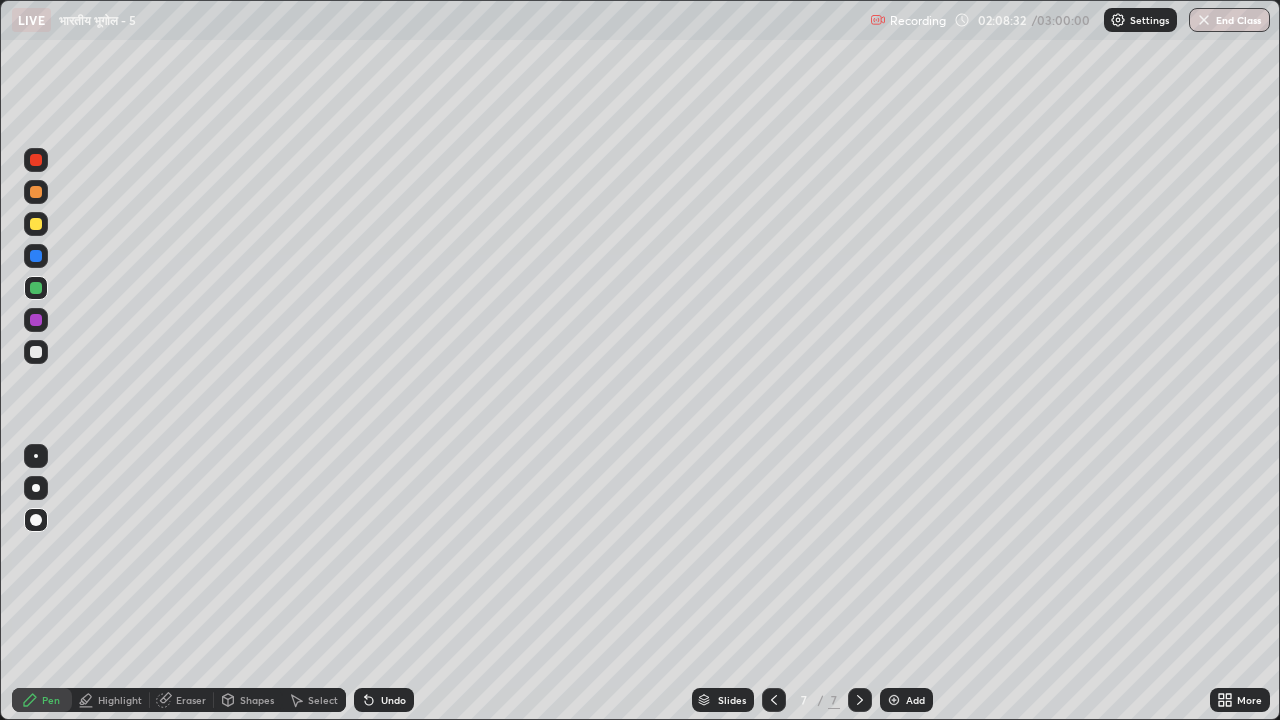 click at bounding box center (36, 352) 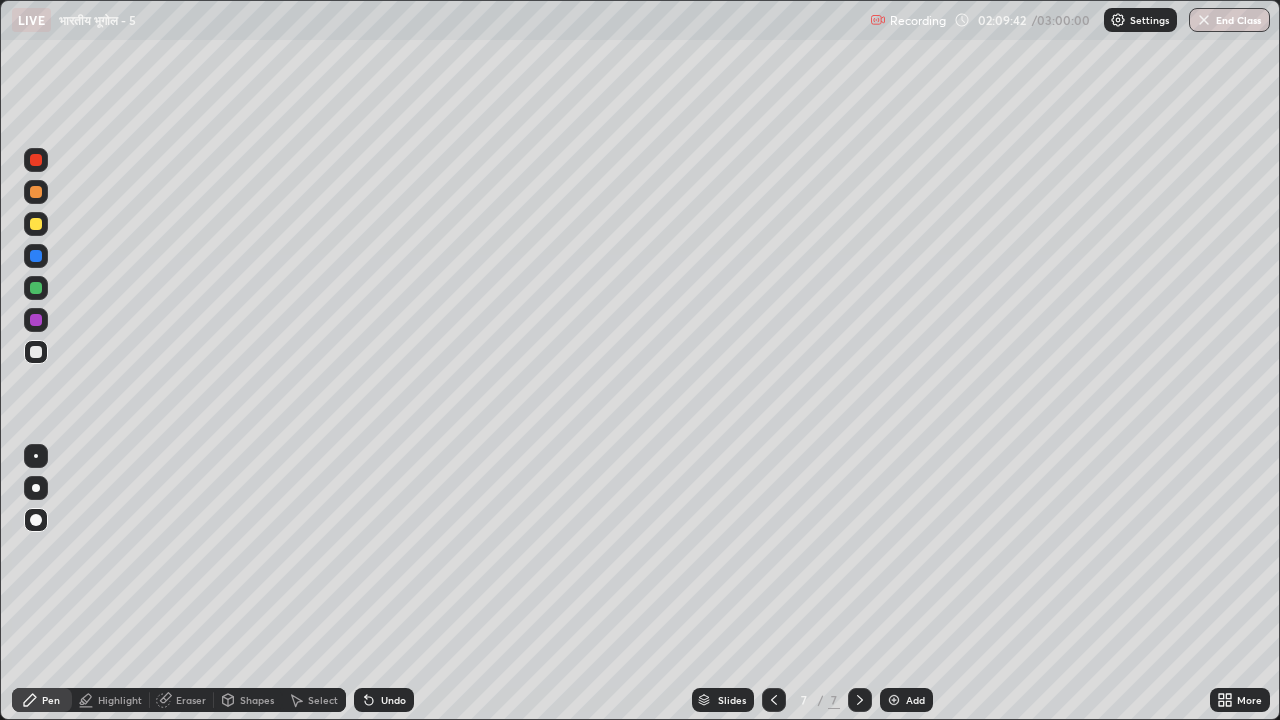 click at bounding box center (36, 224) 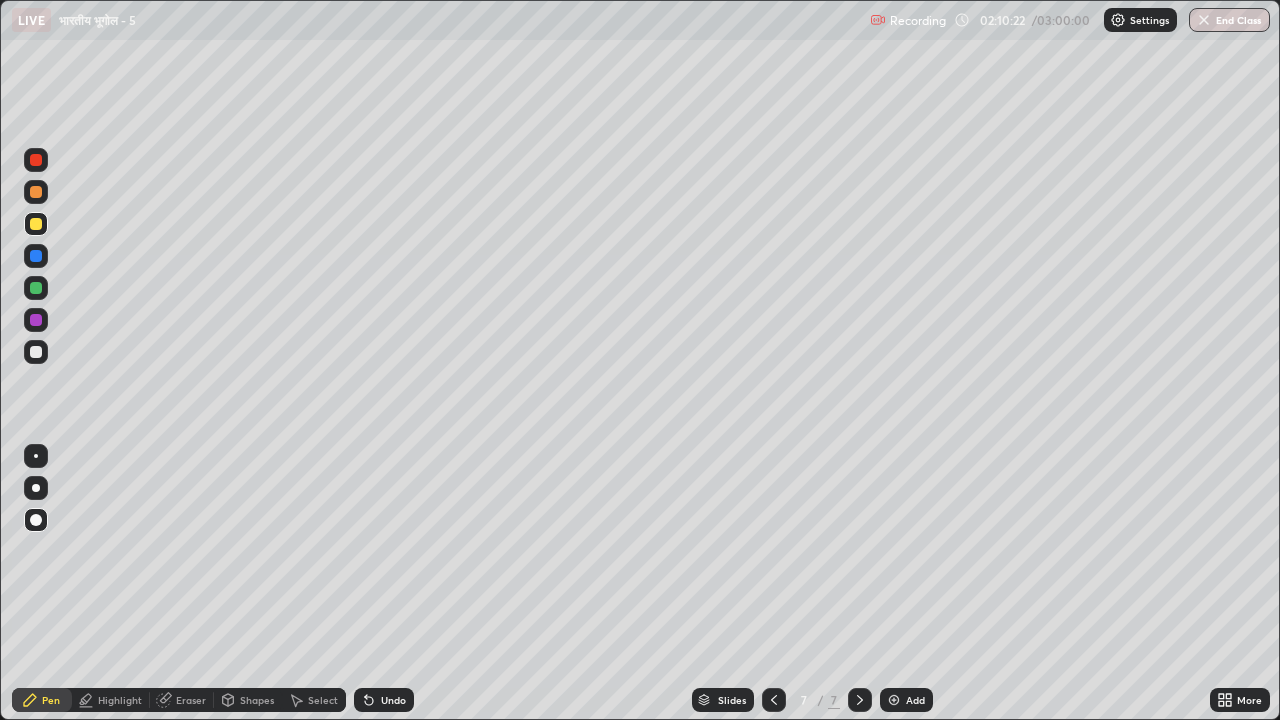 click at bounding box center (36, 192) 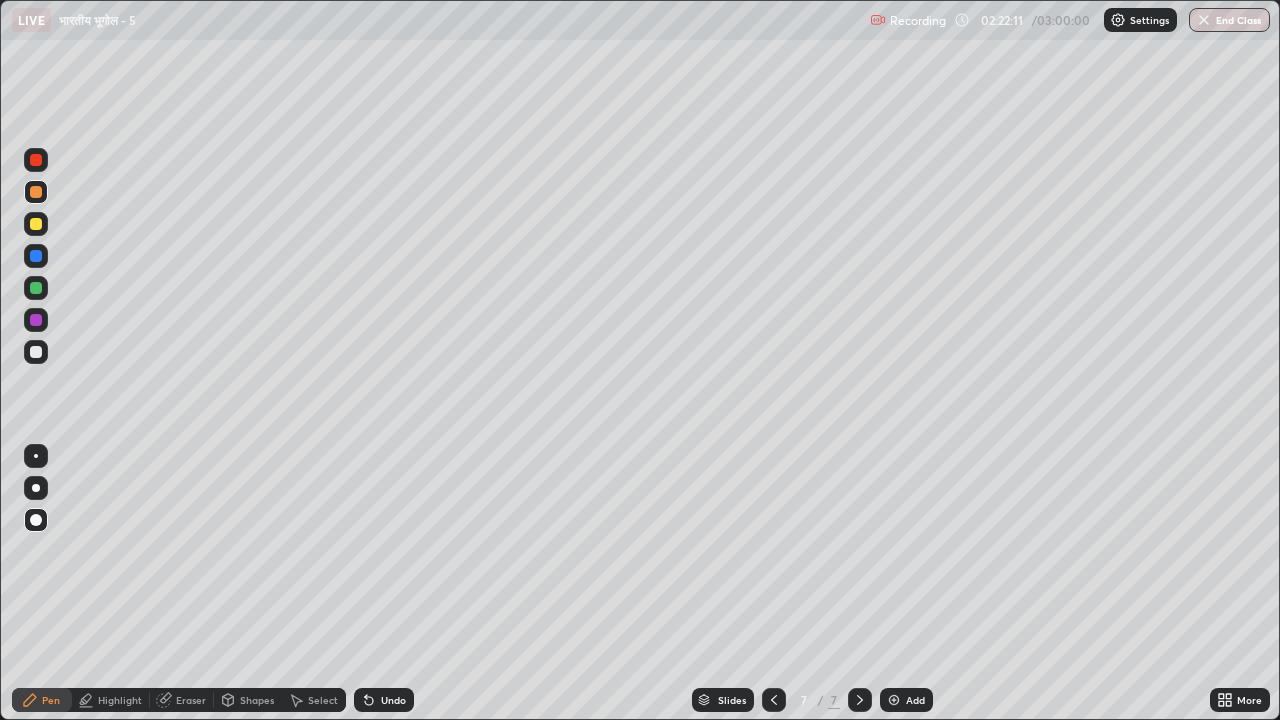 click at bounding box center [36, 192] 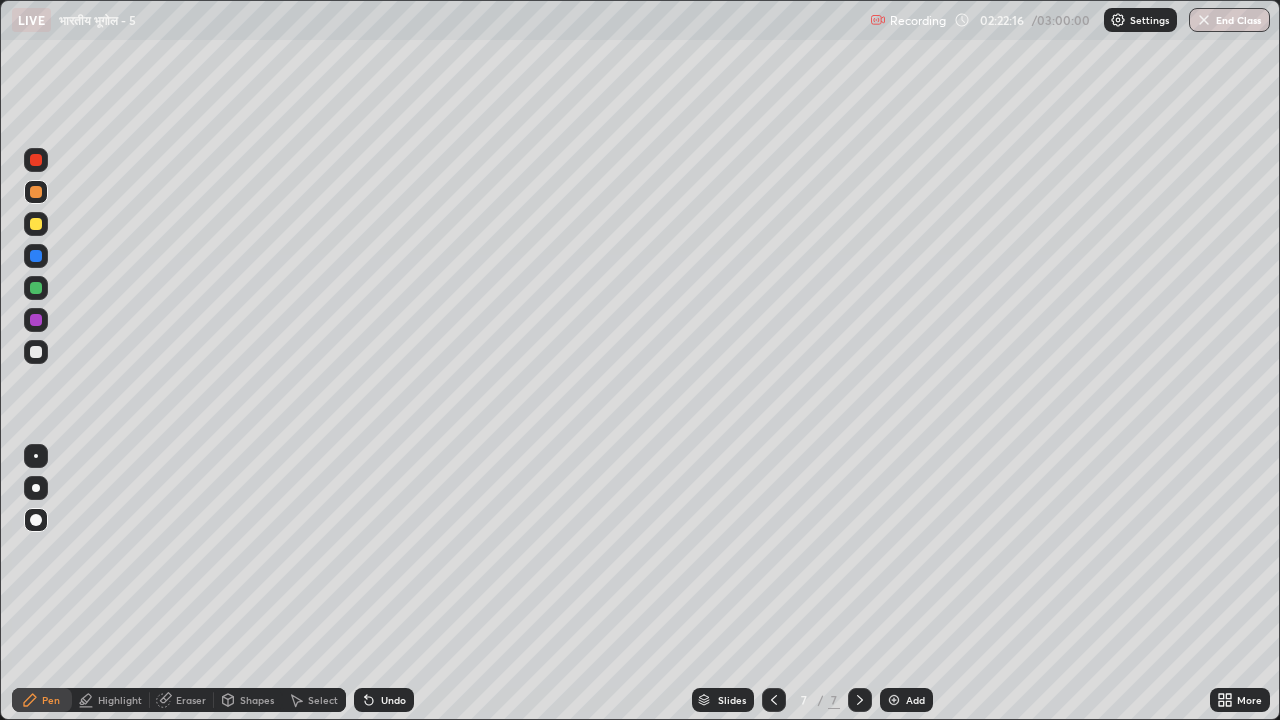 click at bounding box center (894, 700) 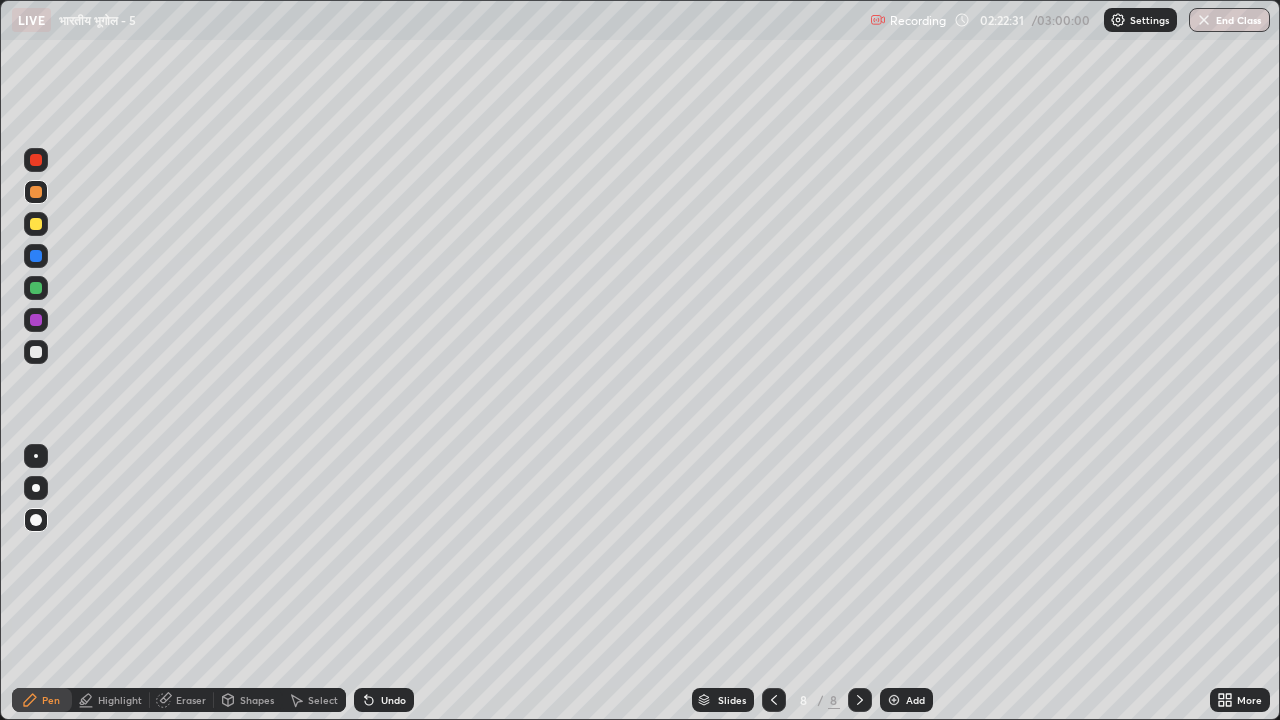 click at bounding box center (36, 224) 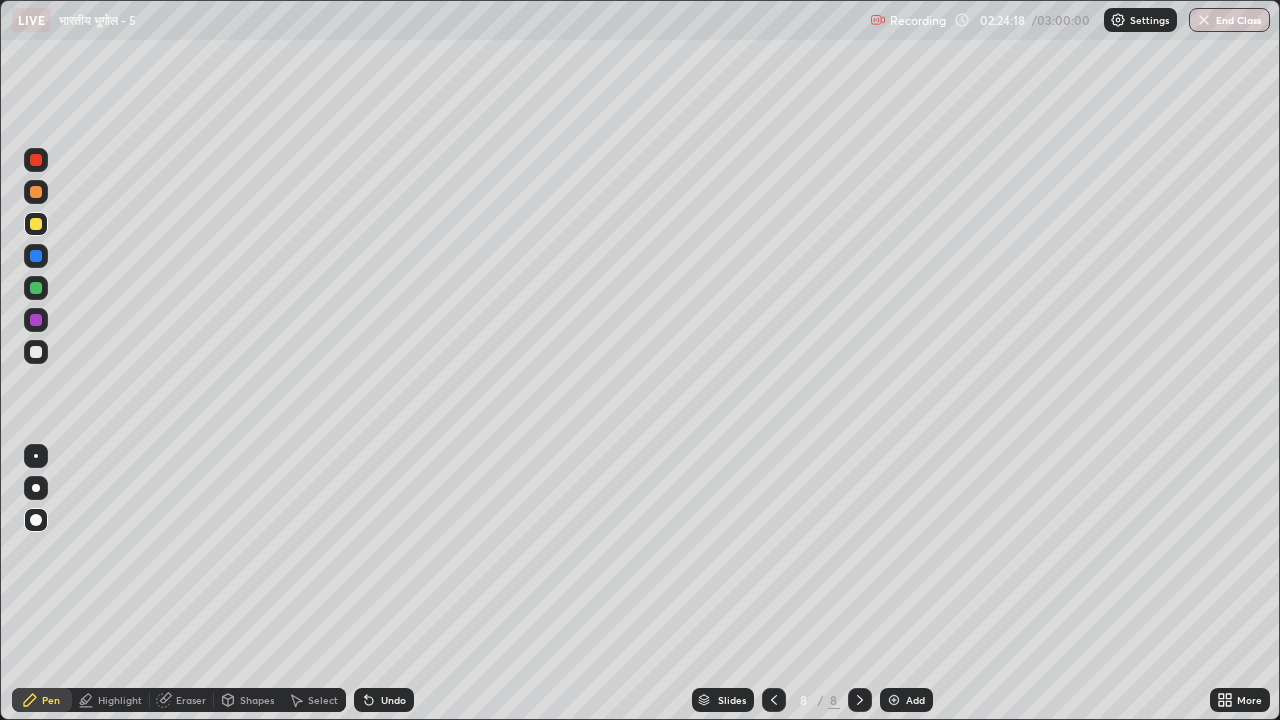 click at bounding box center (36, 320) 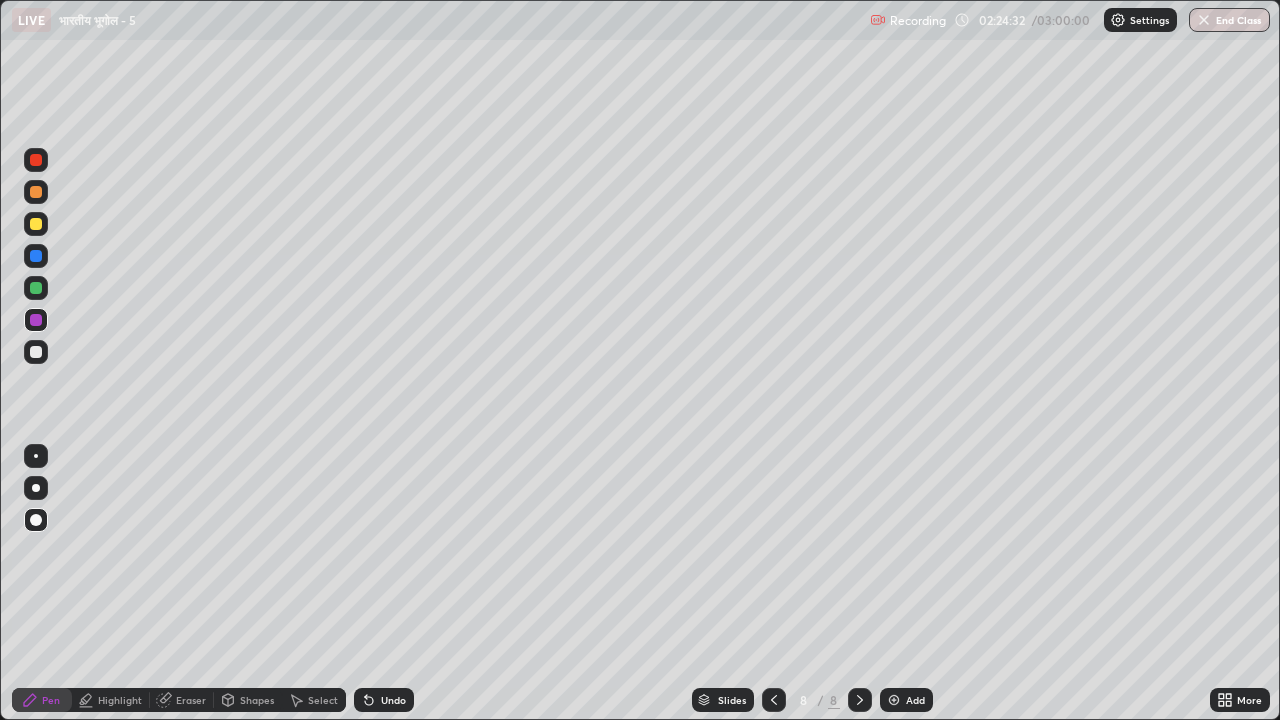 click at bounding box center (36, 352) 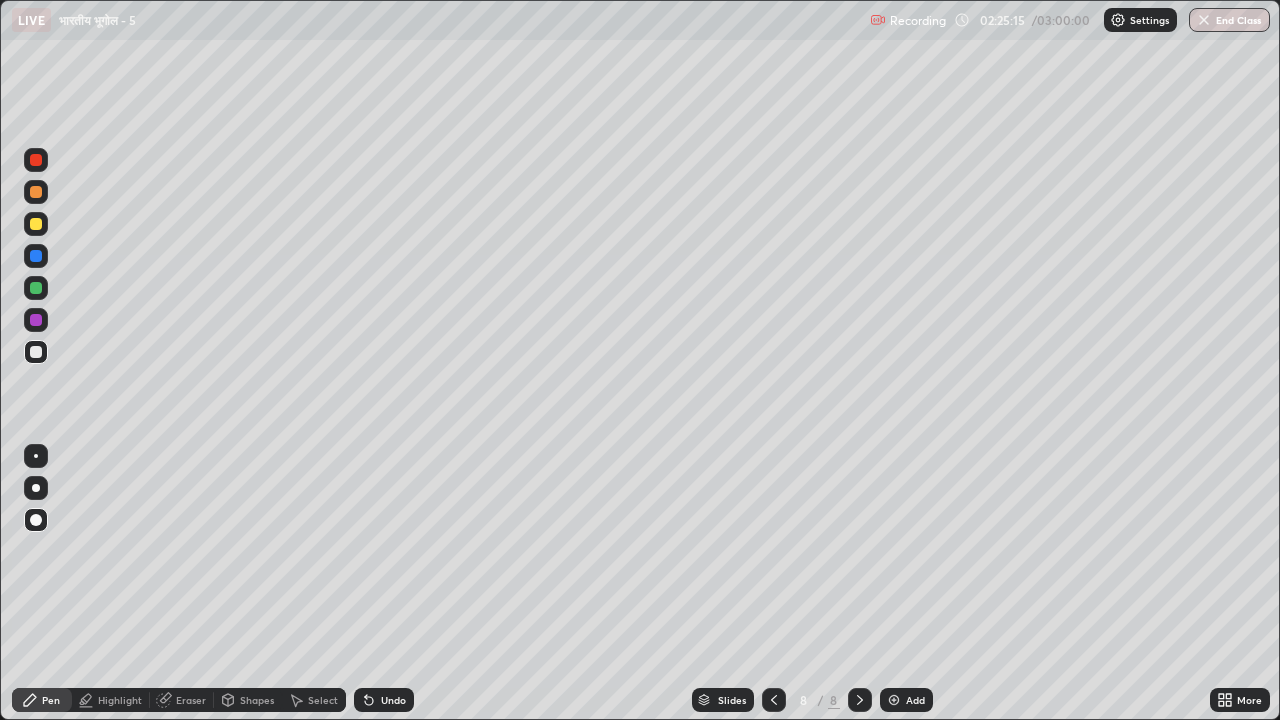 click at bounding box center [36, 288] 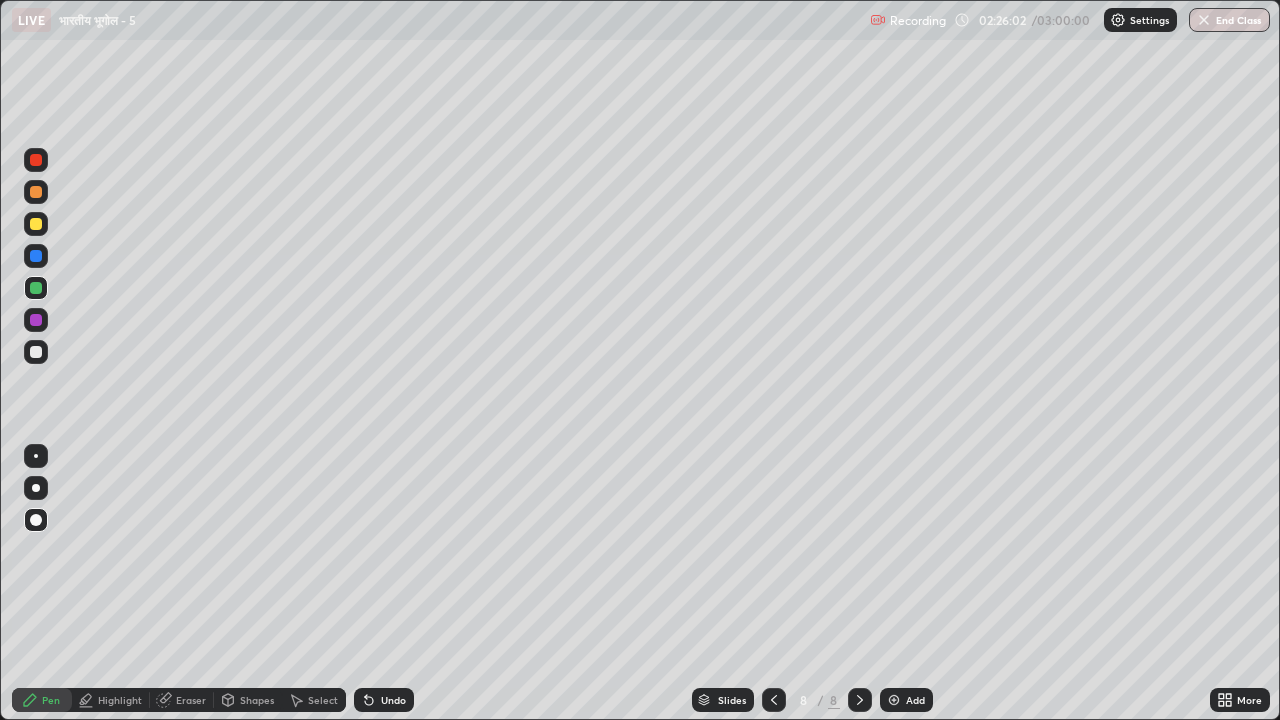 click at bounding box center (36, 224) 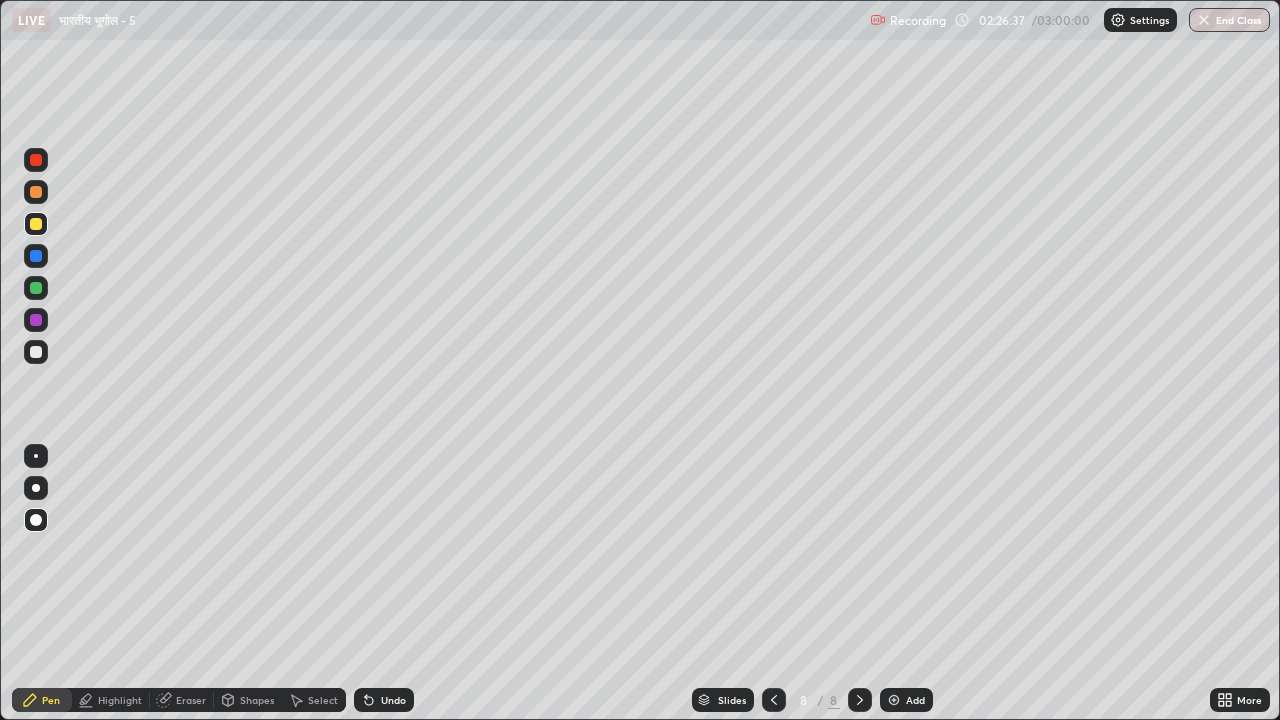 click at bounding box center [36, 288] 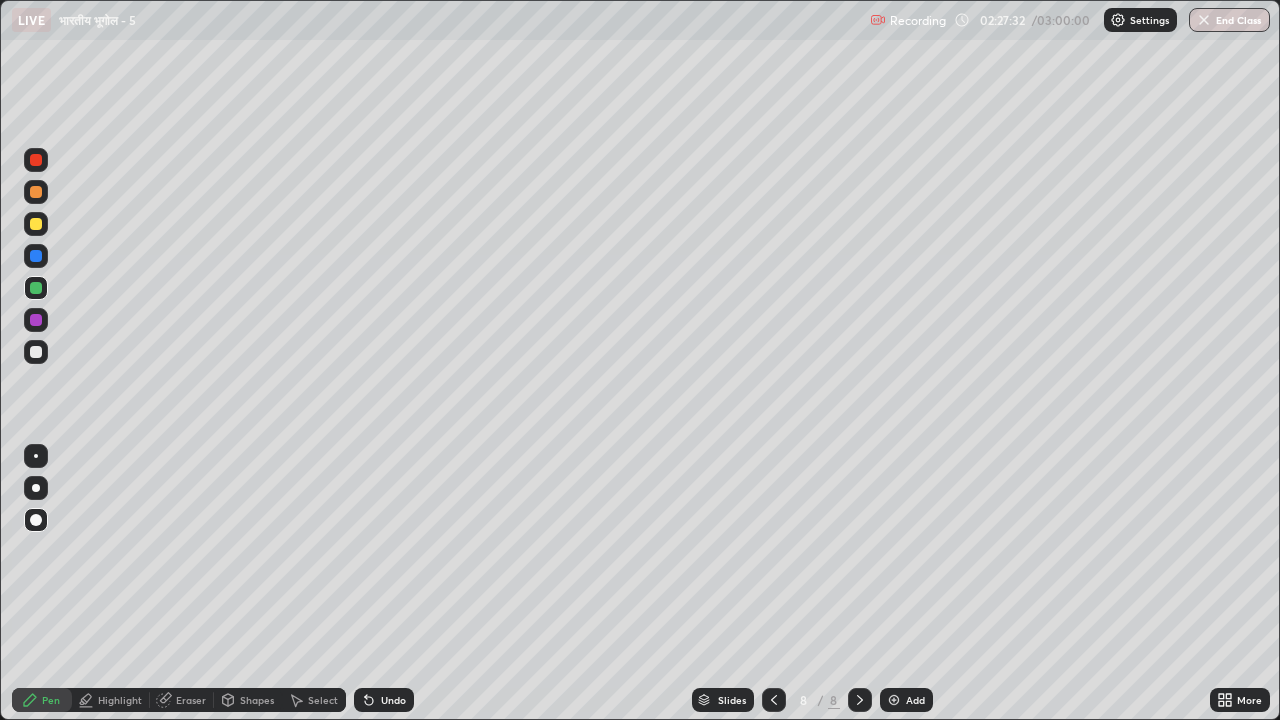 click at bounding box center (36, 352) 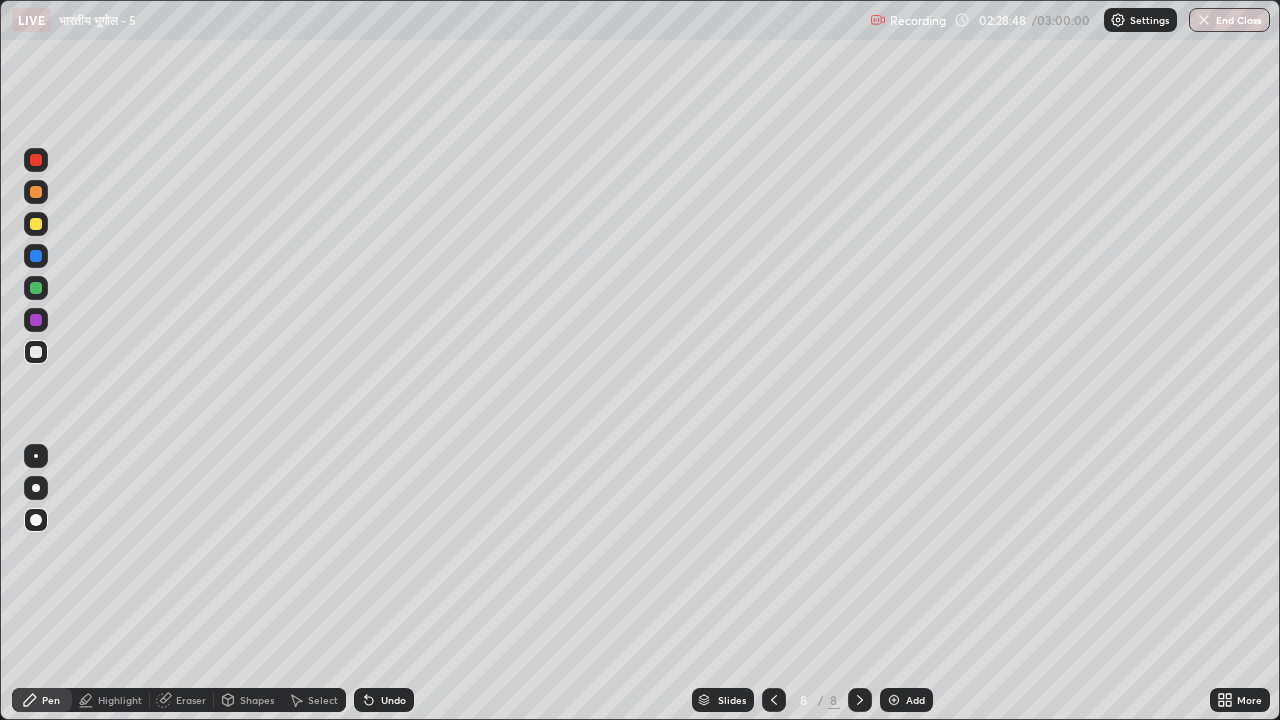 click at bounding box center [36, 288] 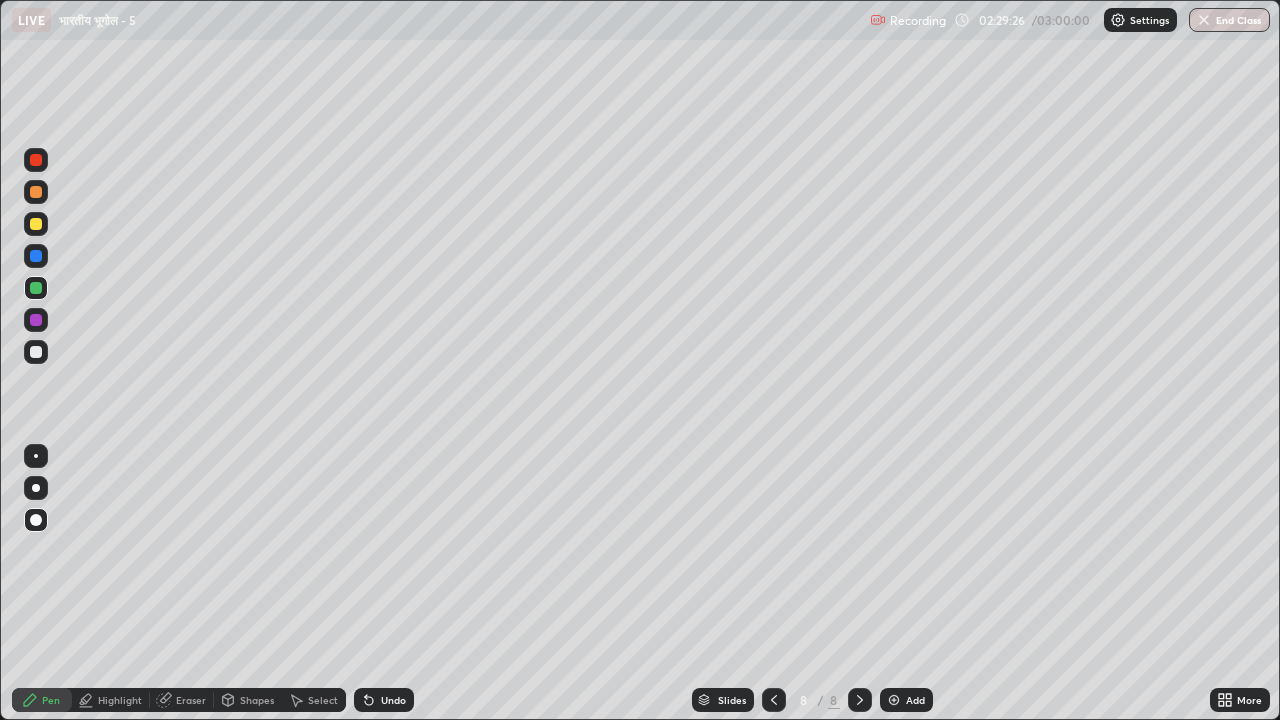 click at bounding box center (36, 224) 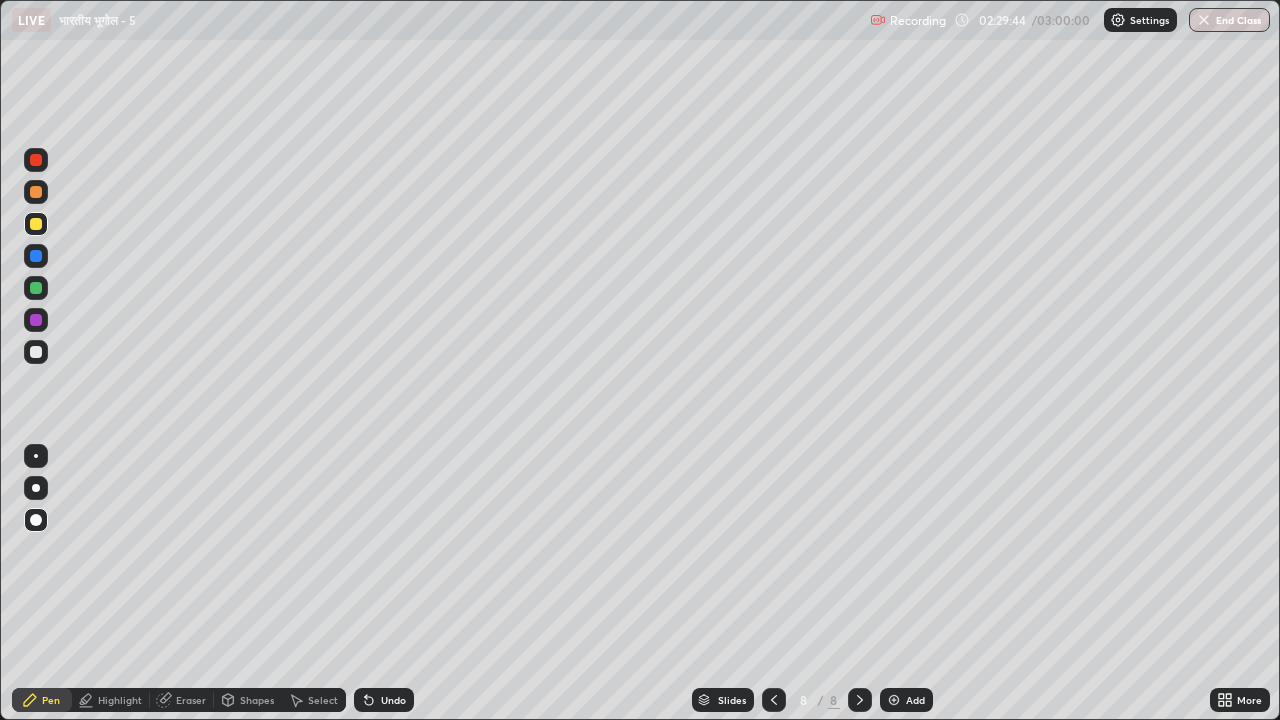 click on "Undo" at bounding box center (393, 700) 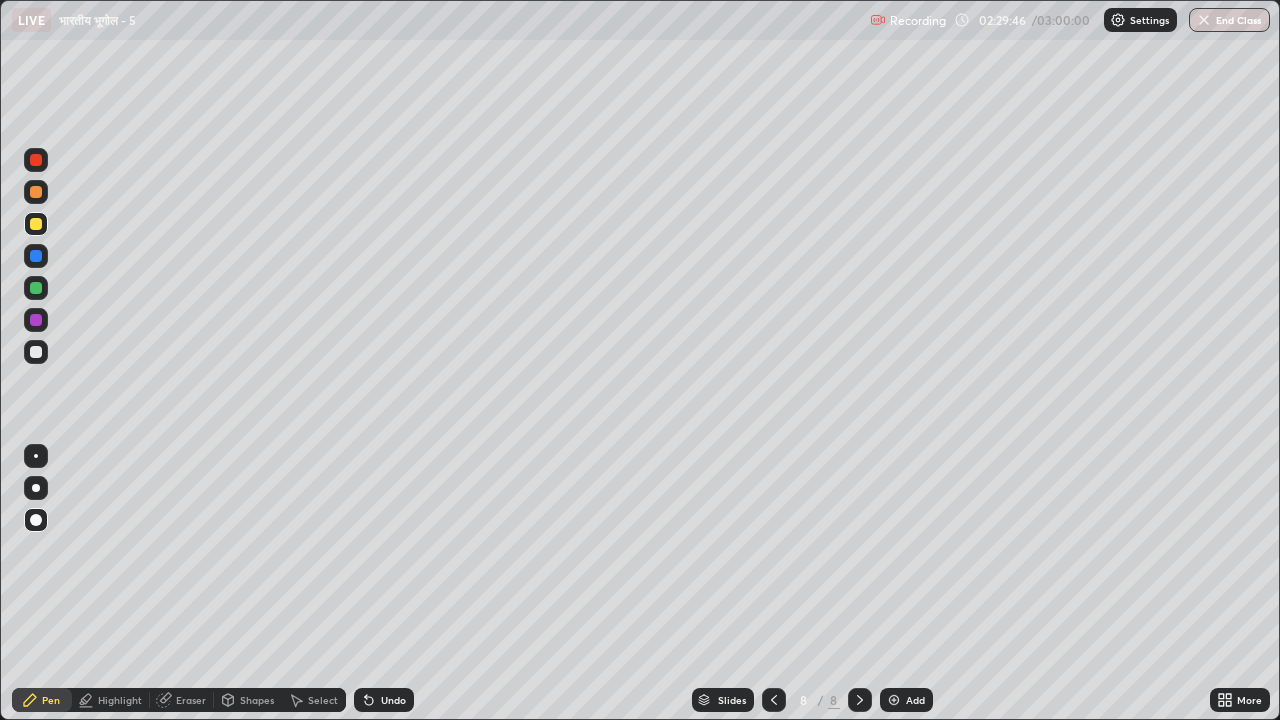 click on "Undo" at bounding box center [393, 700] 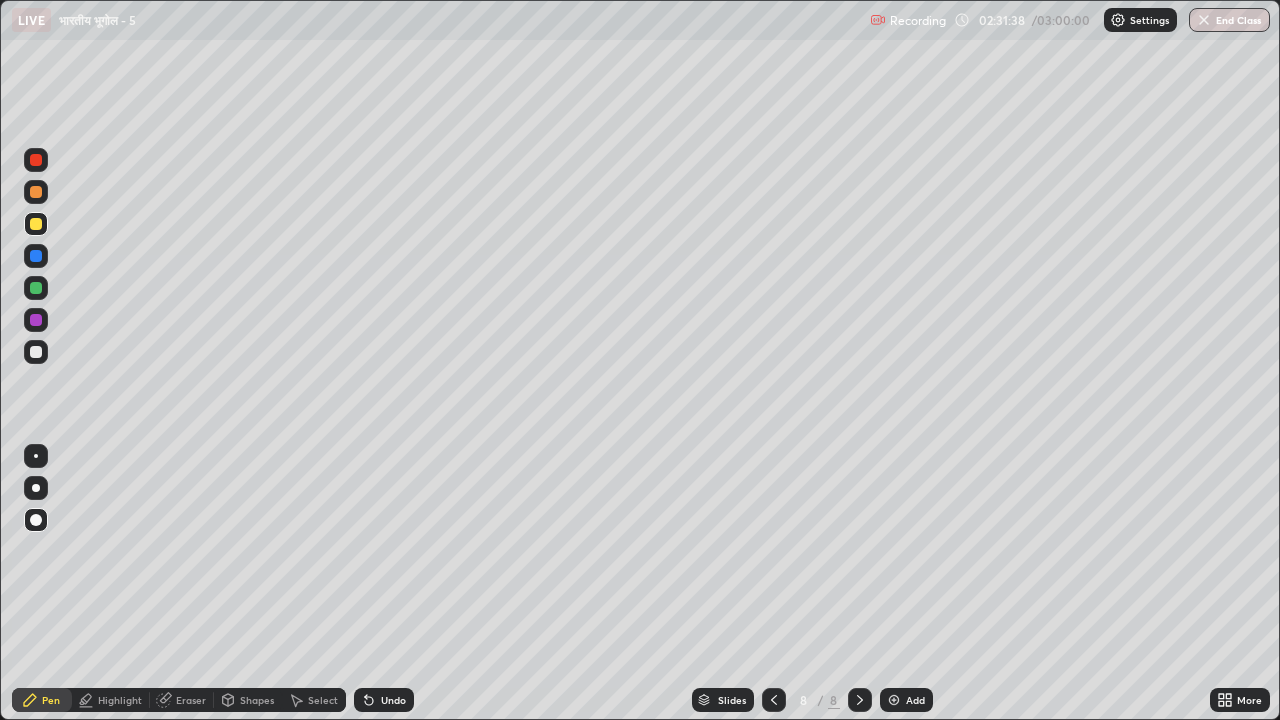click at bounding box center (36, 192) 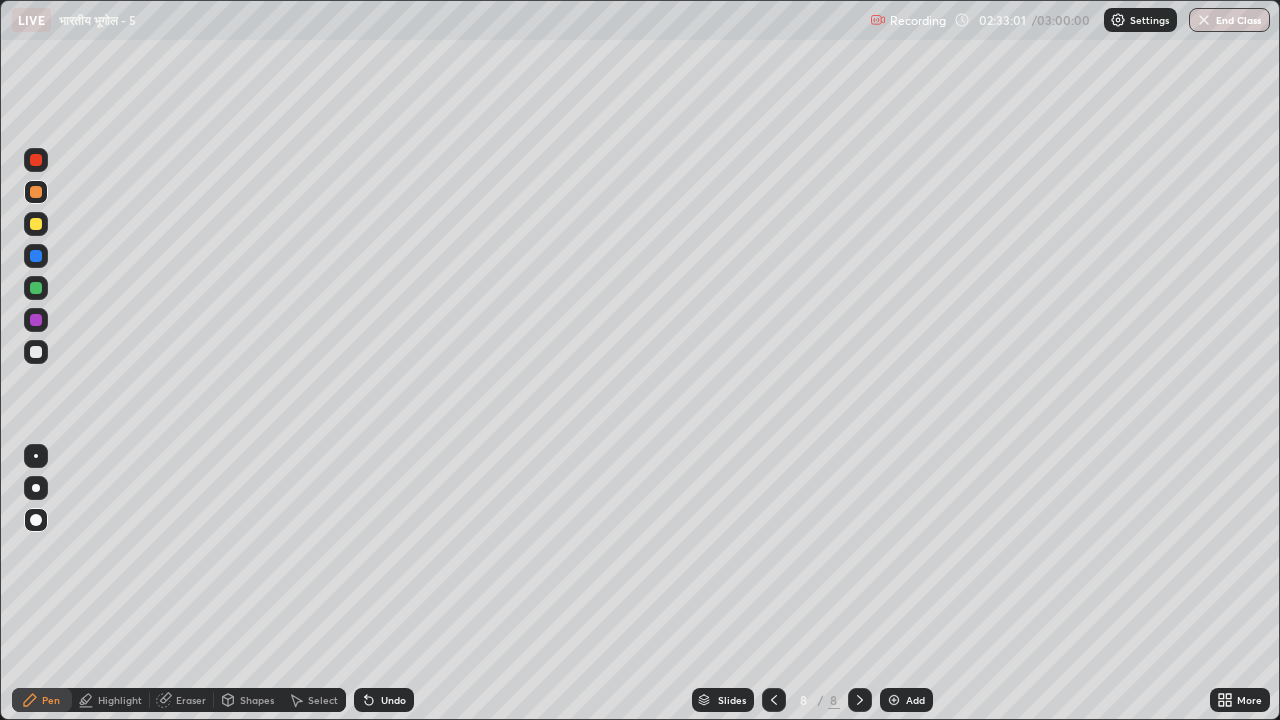 click at bounding box center [894, 700] 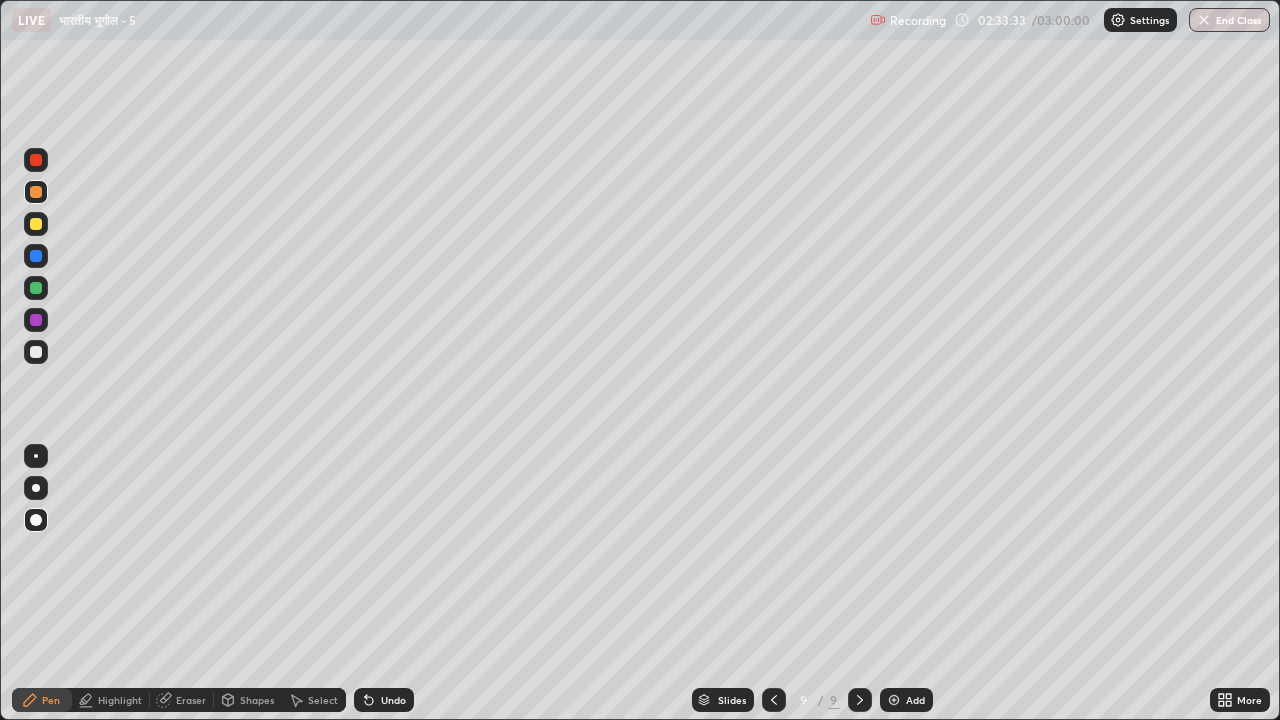 click at bounding box center (36, 288) 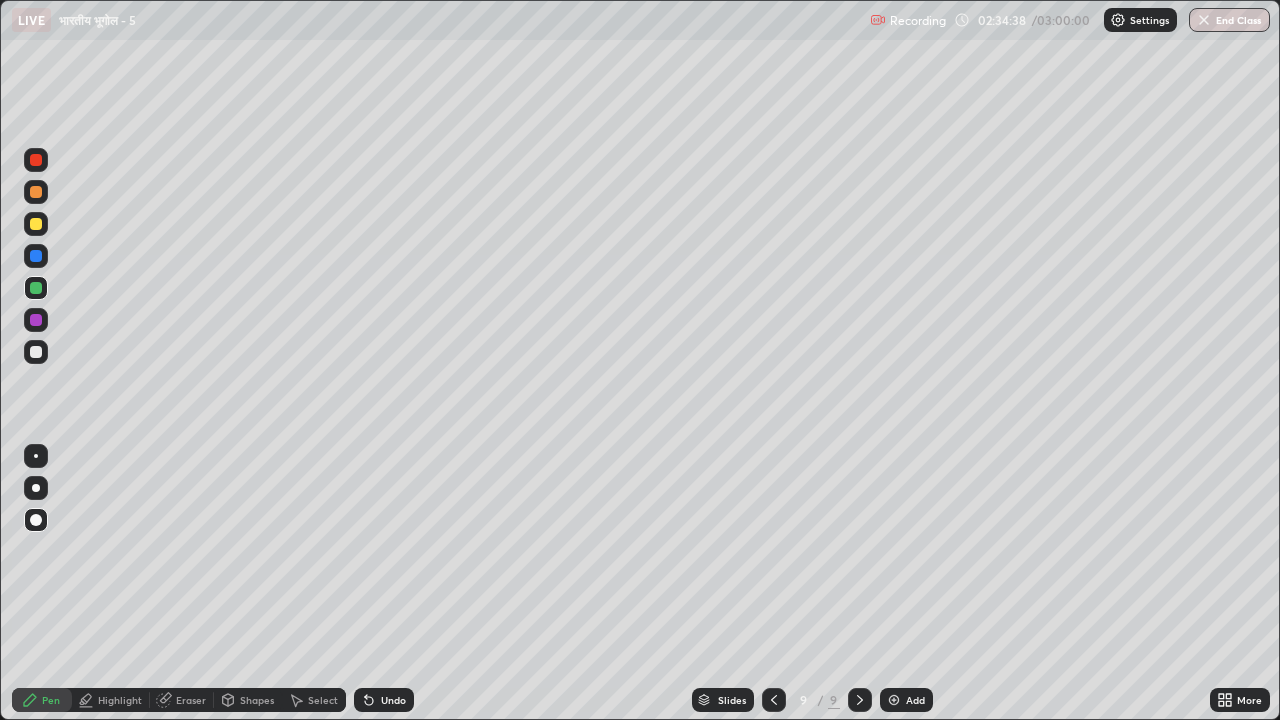 click 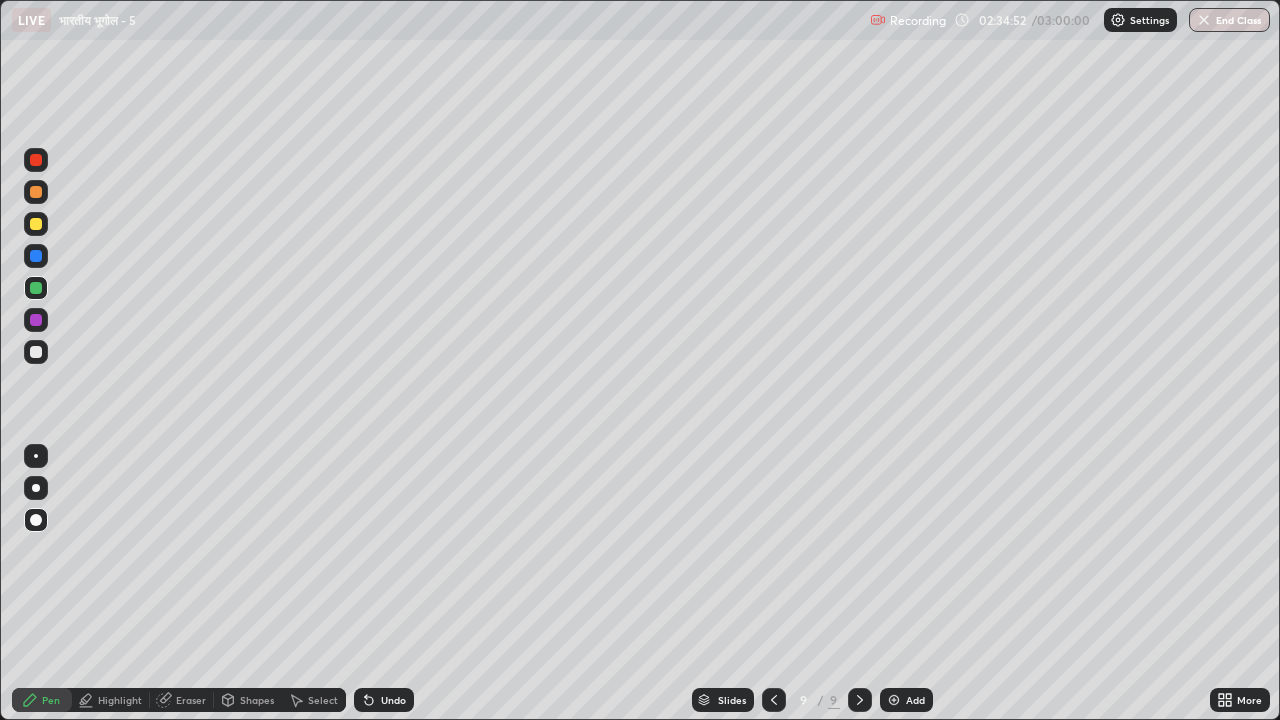 click at bounding box center (36, 256) 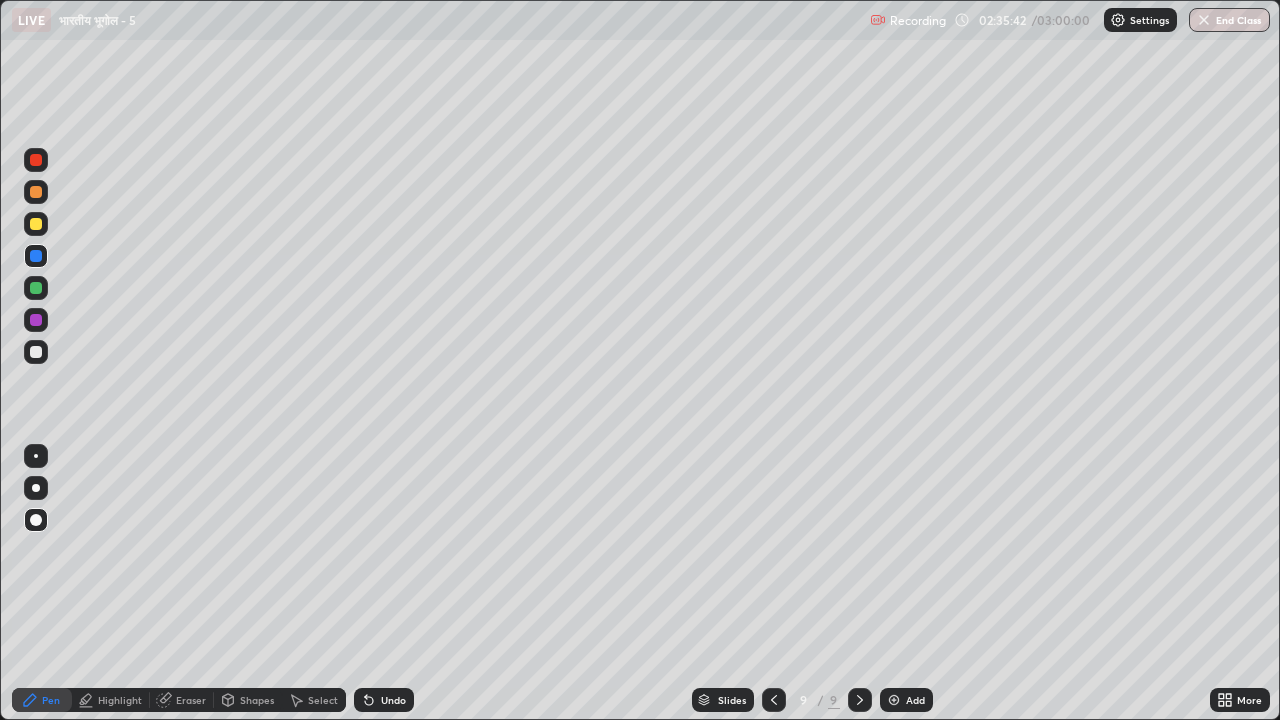 click at bounding box center [36, 352] 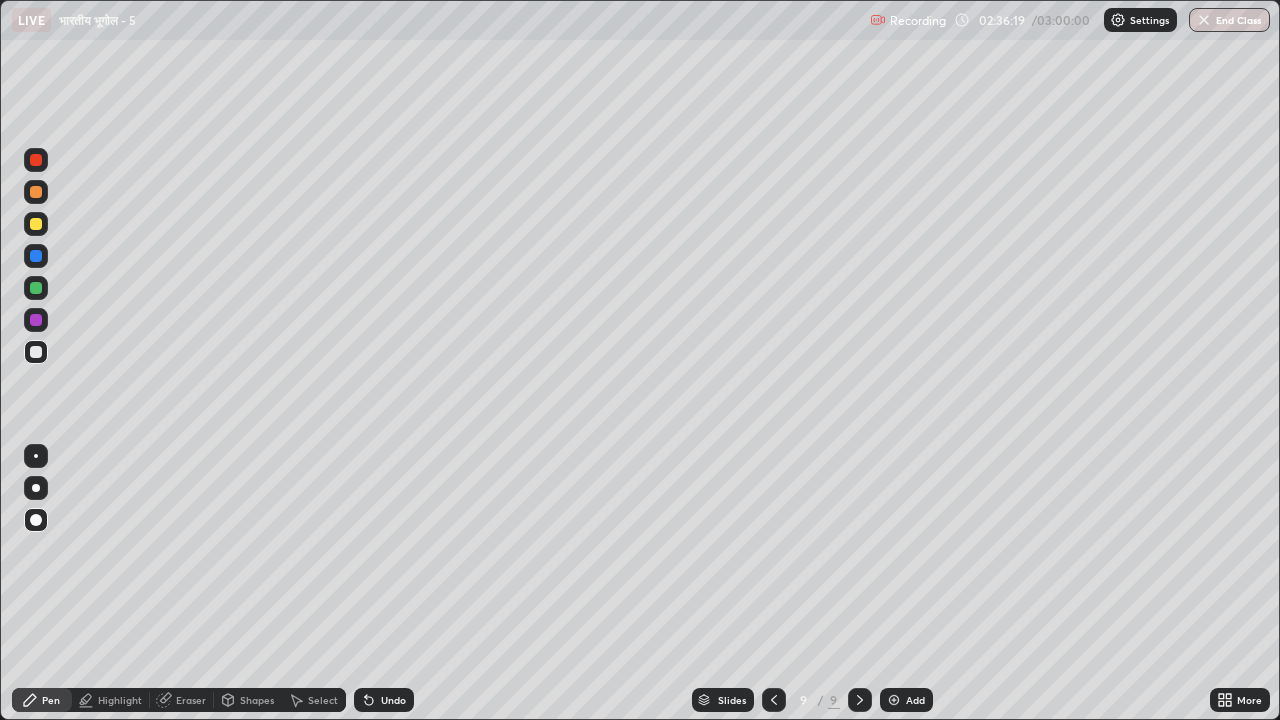 click at bounding box center (36, 288) 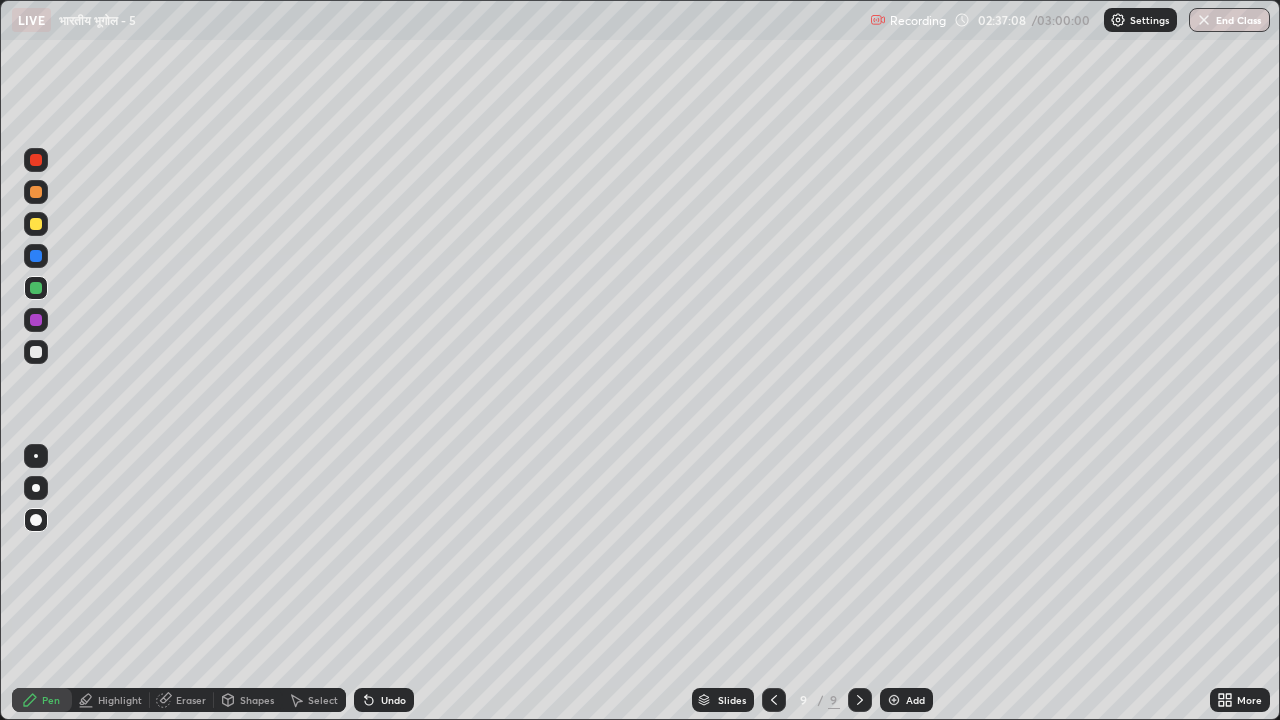 click at bounding box center (36, 224) 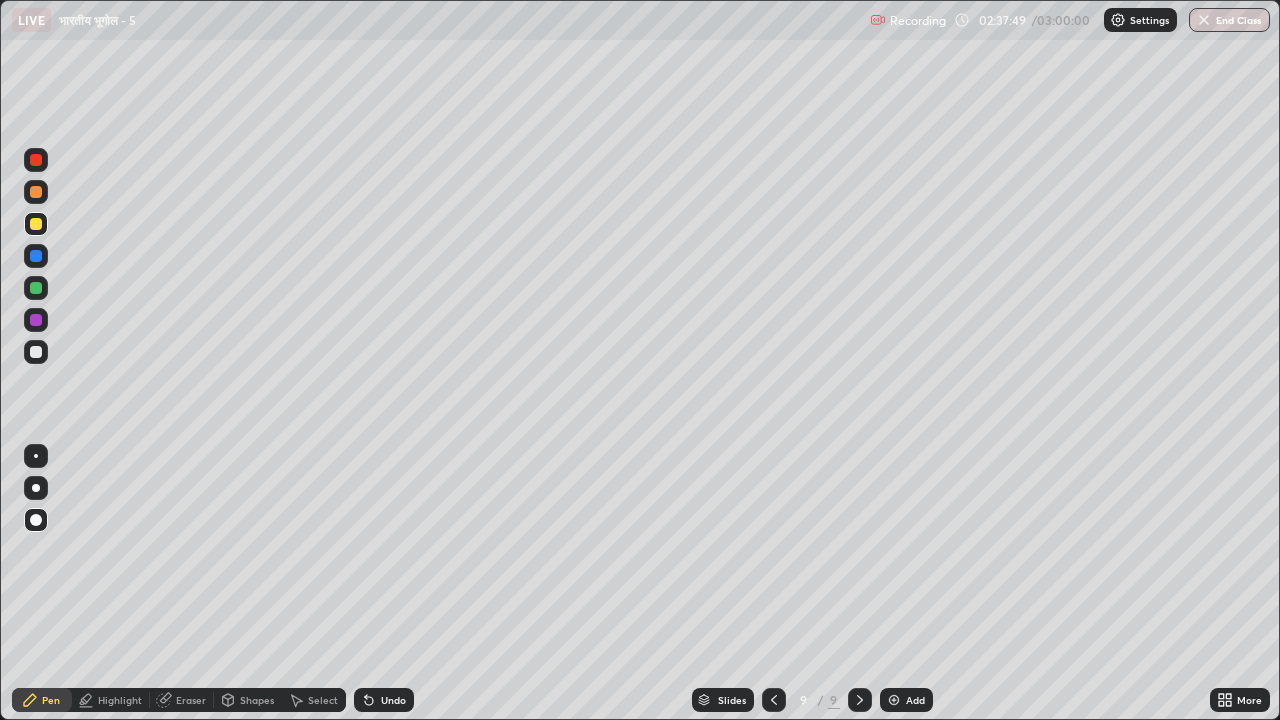 click on "Slides 9 / 9 Add" at bounding box center (812, 700) 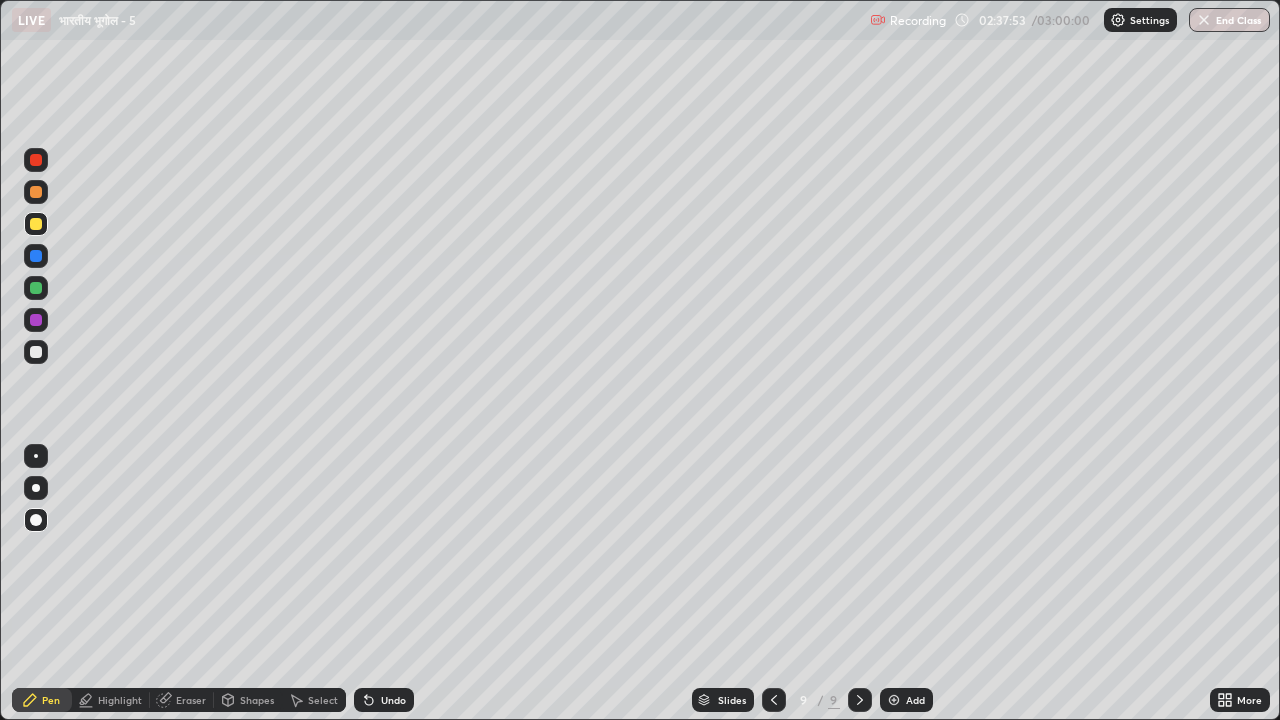 click on "Undo" at bounding box center (393, 700) 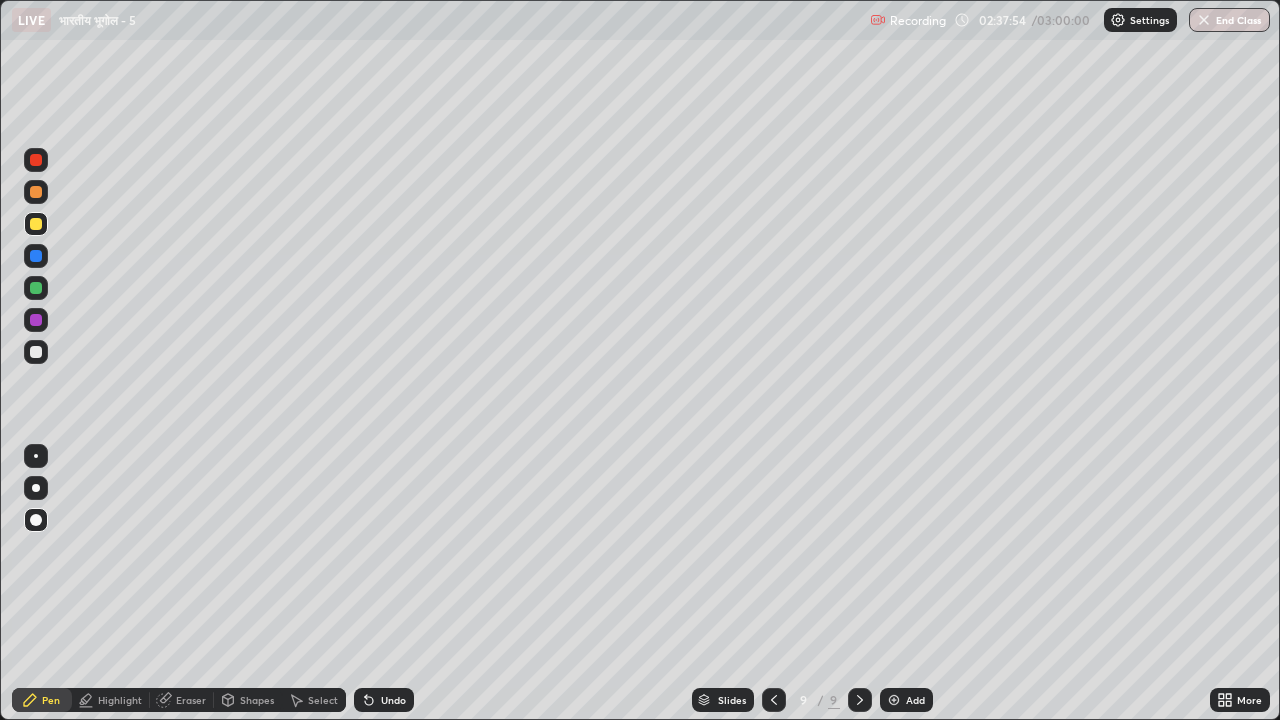click on "Undo" at bounding box center [393, 700] 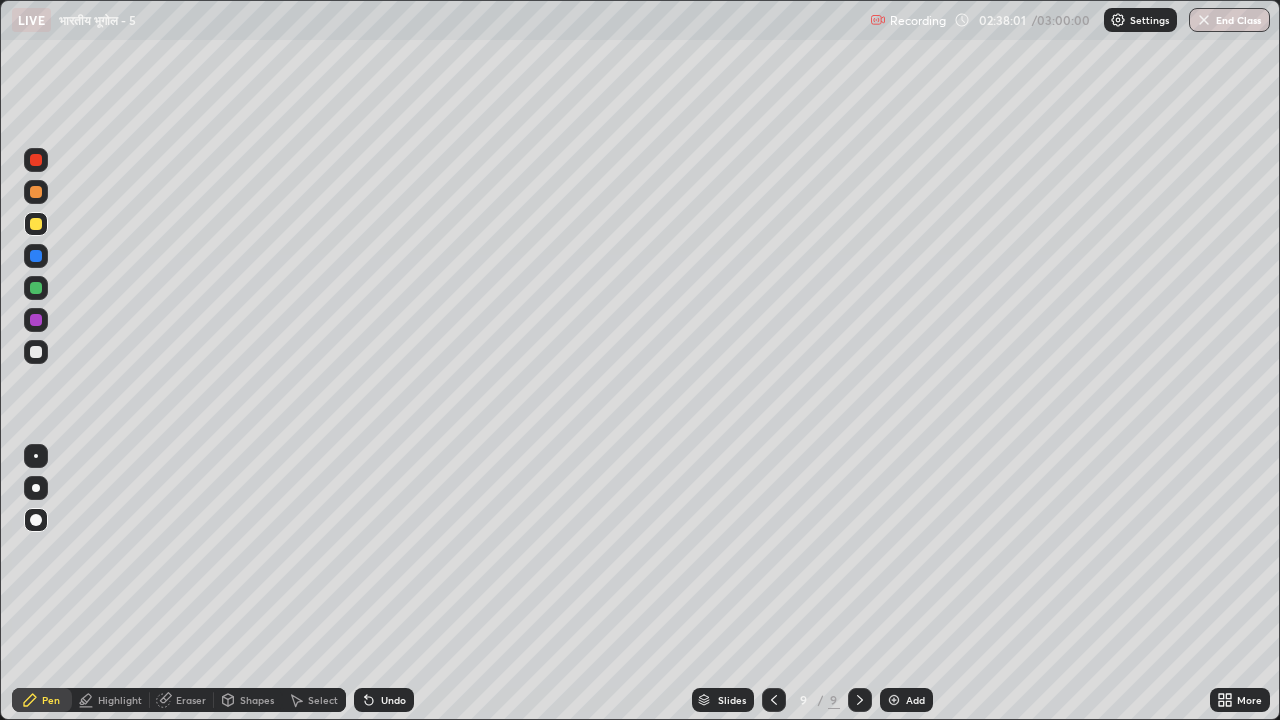 click at bounding box center (36, 160) 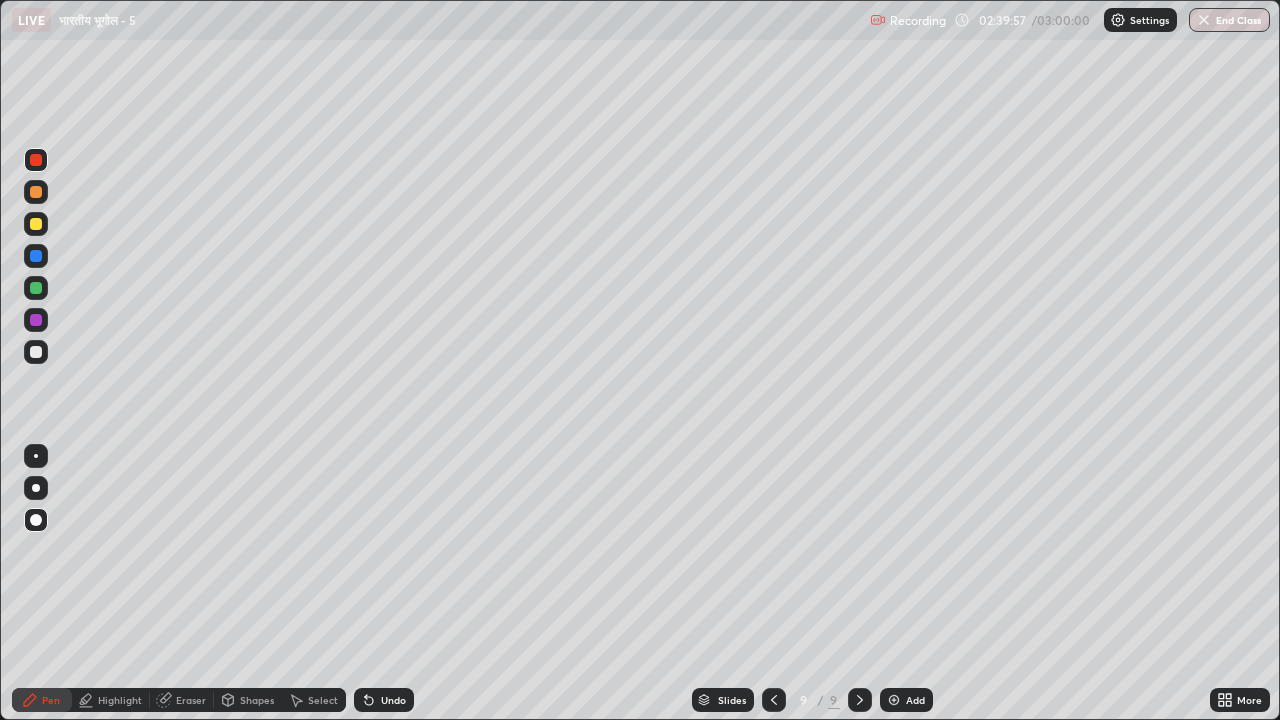 click at bounding box center [894, 700] 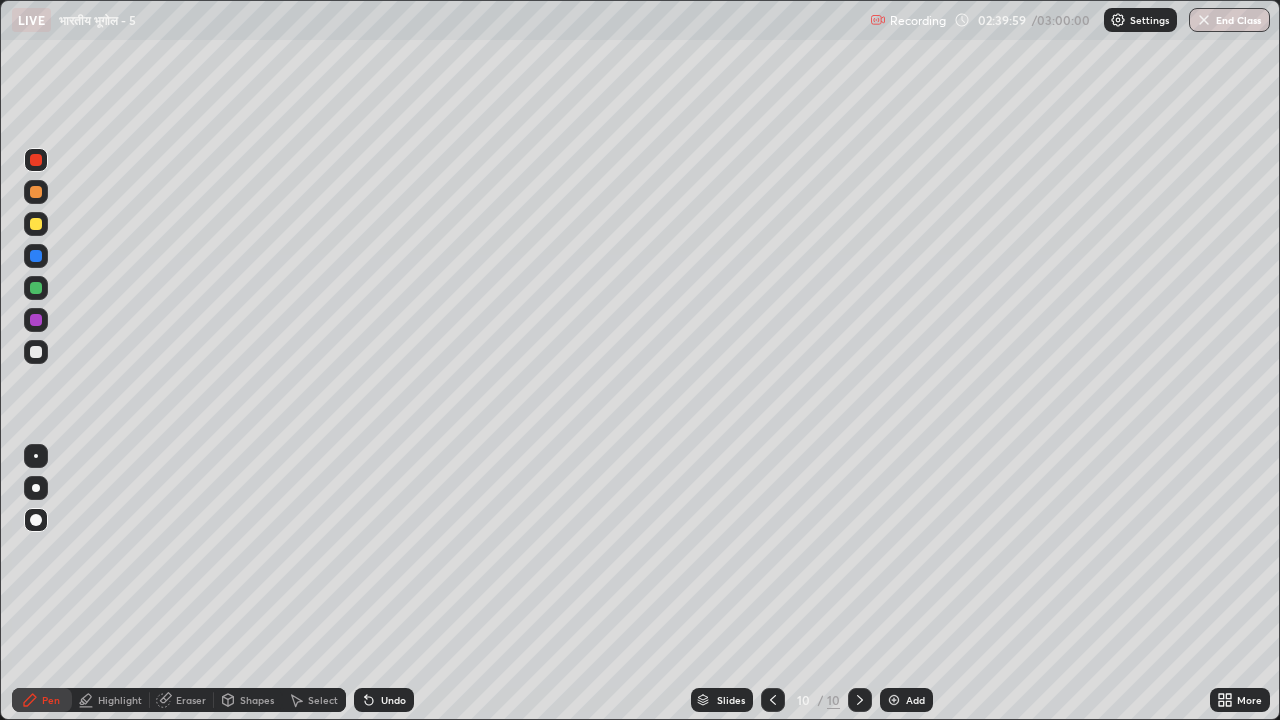click at bounding box center (36, 352) 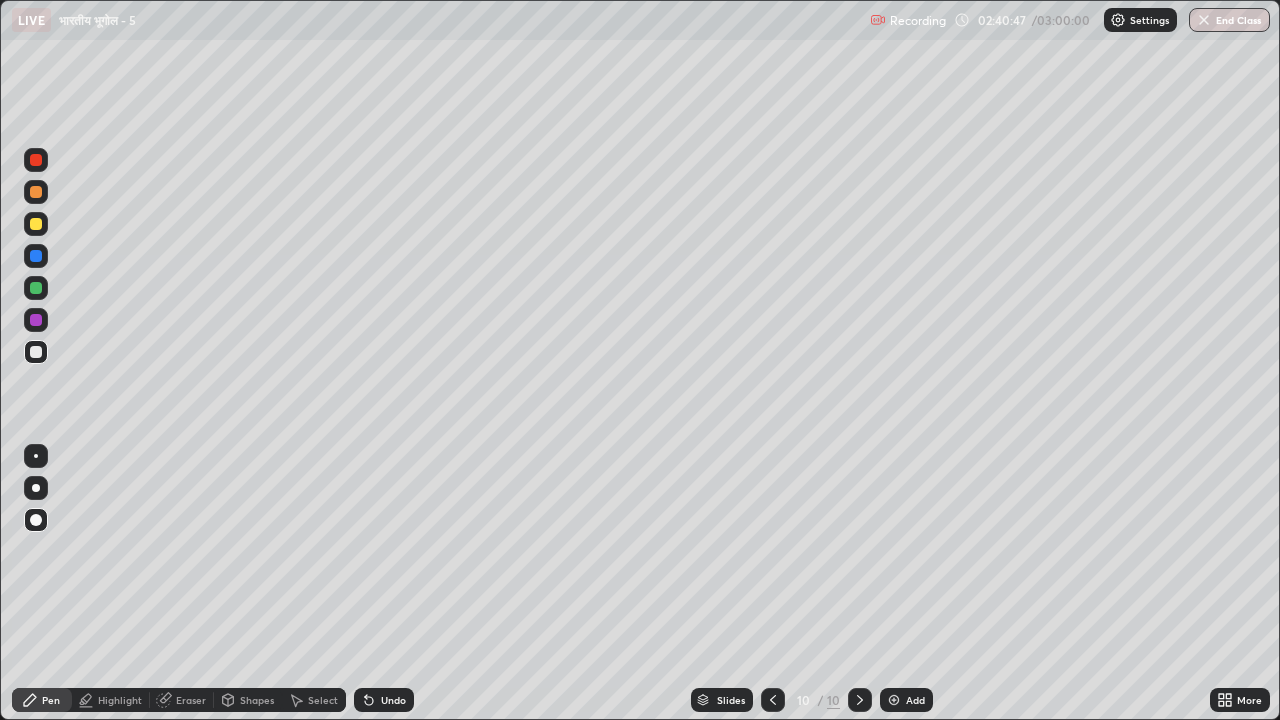 click at bounding box center (36, 288) 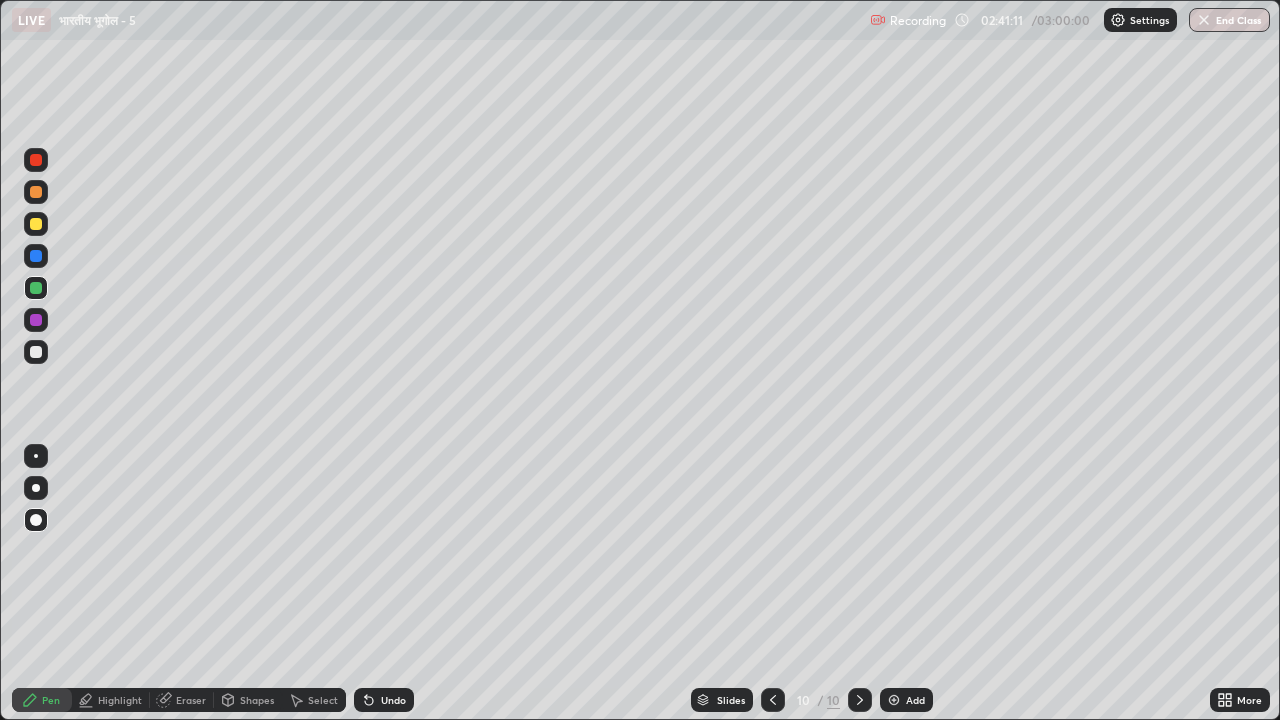 click at bounding box center (36, 224) 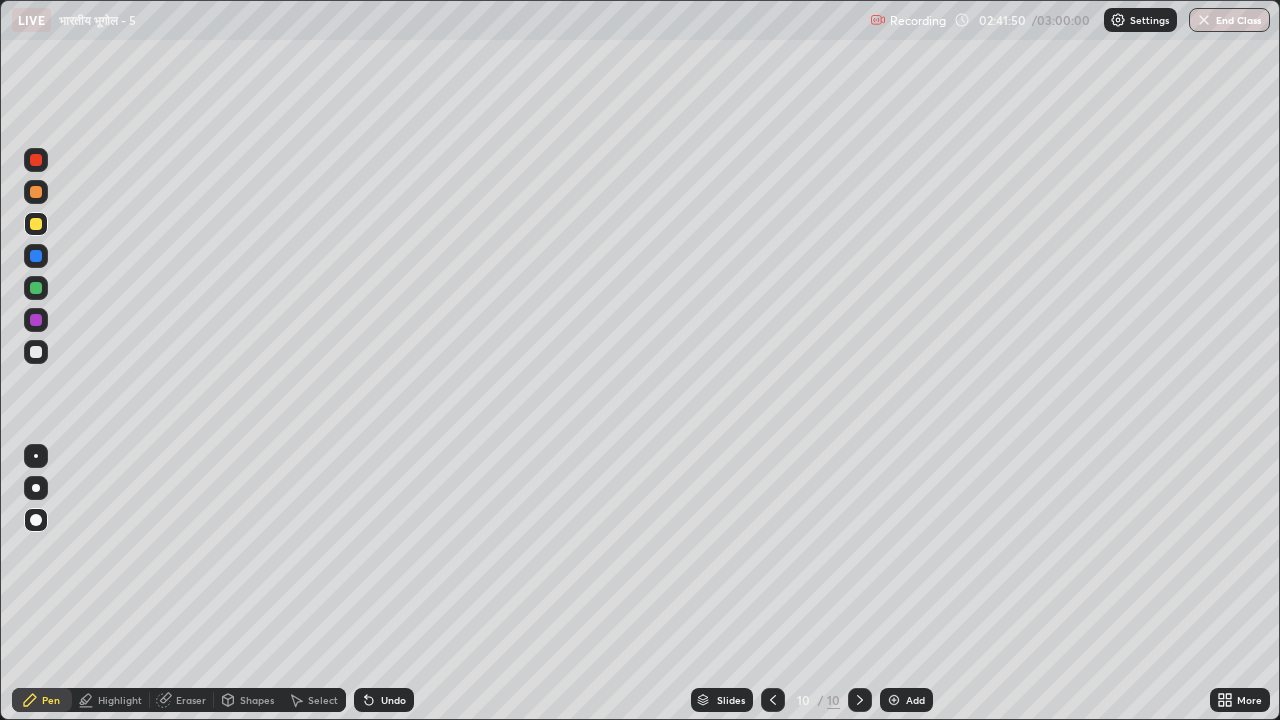 click at bounding box center (36, 288) 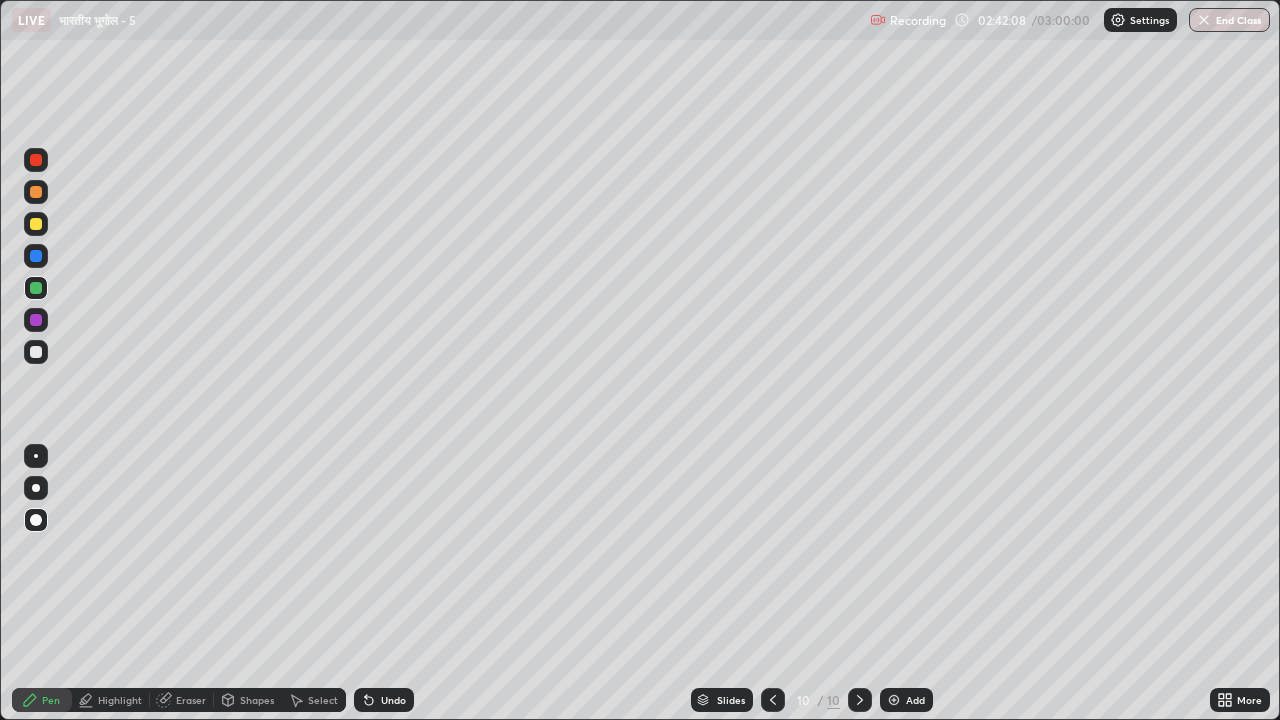 click at bounding box center (36, 192) 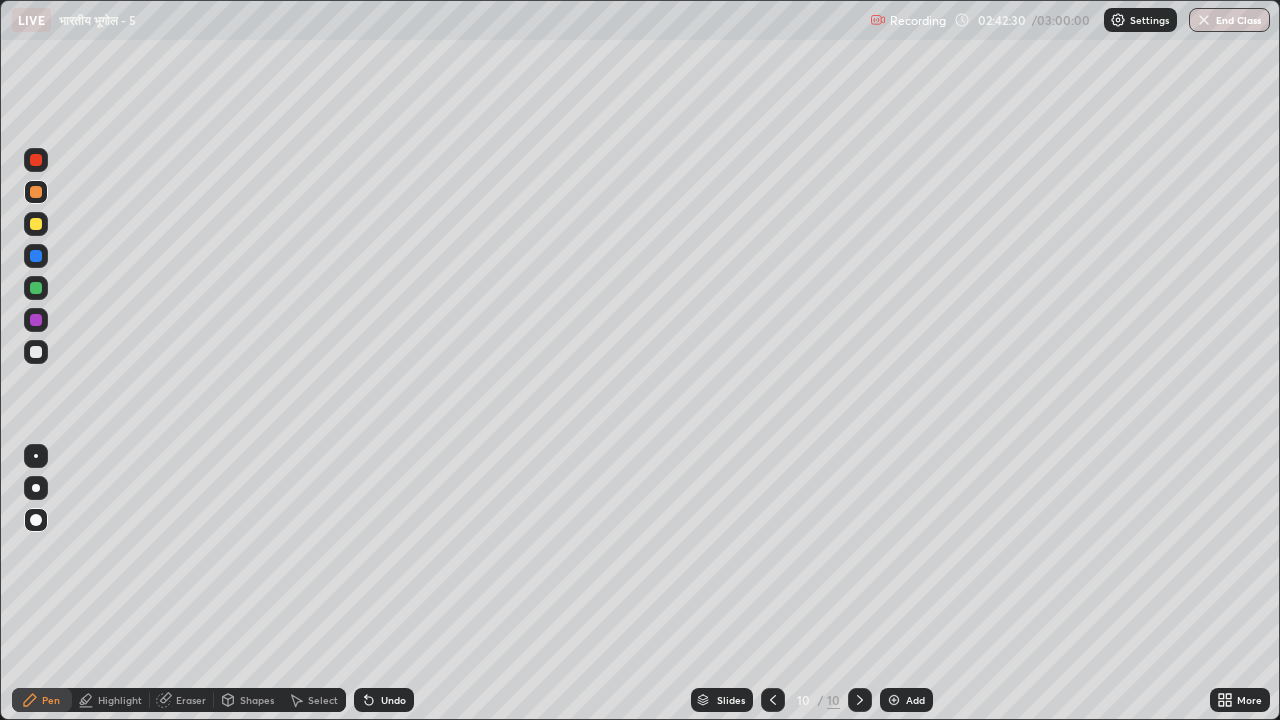 click at bounding box center (36, 224) 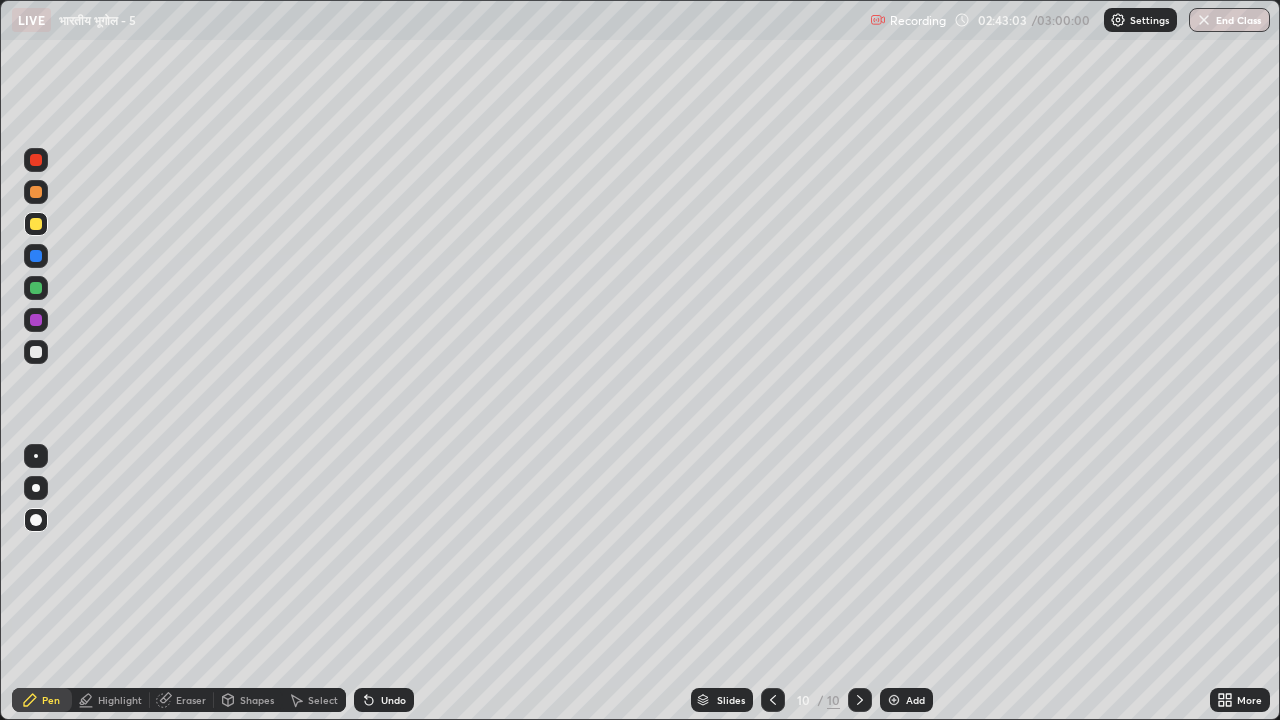 click at bounding box center (36, 352) 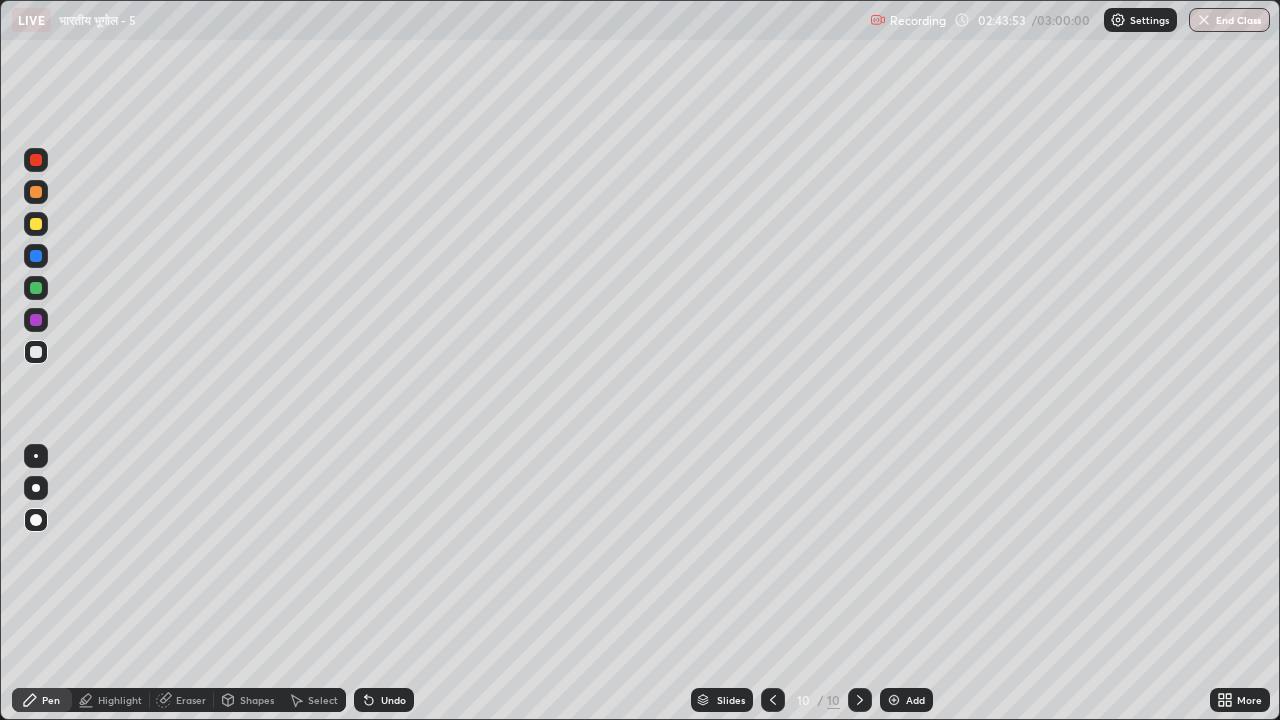 click at bounding box center [36, 256] 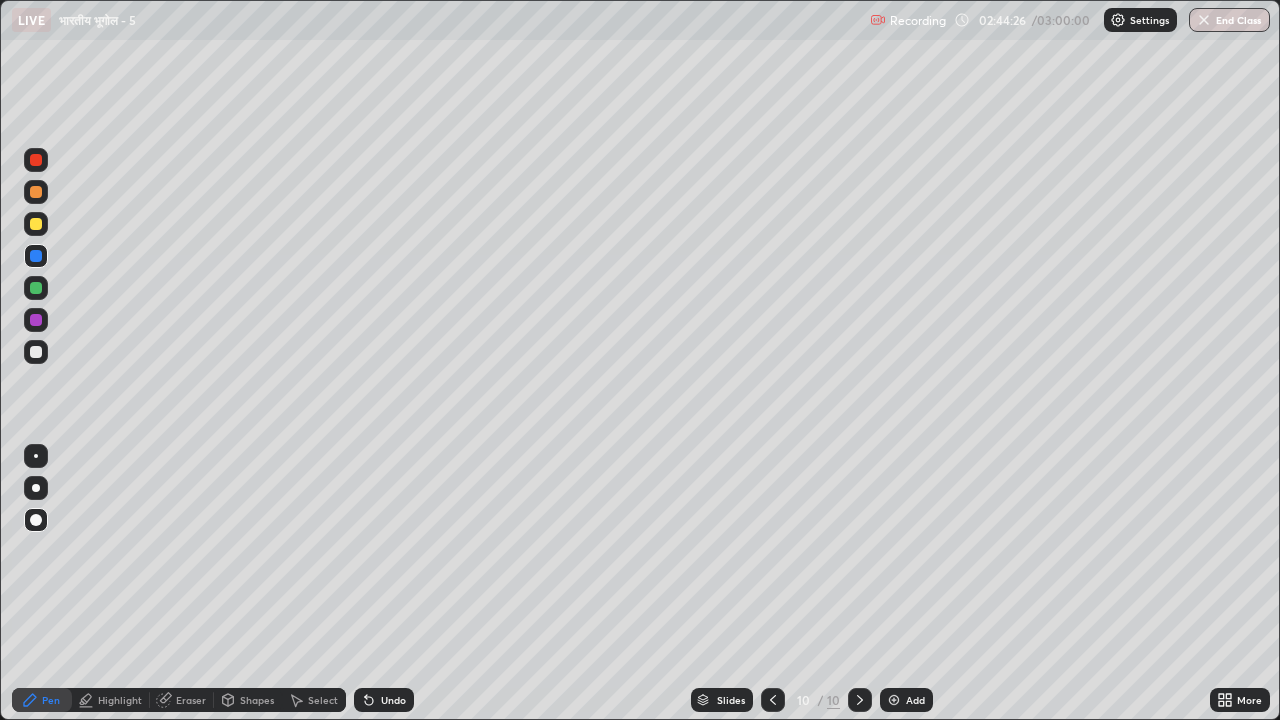 click at bounding box center (36, 224) 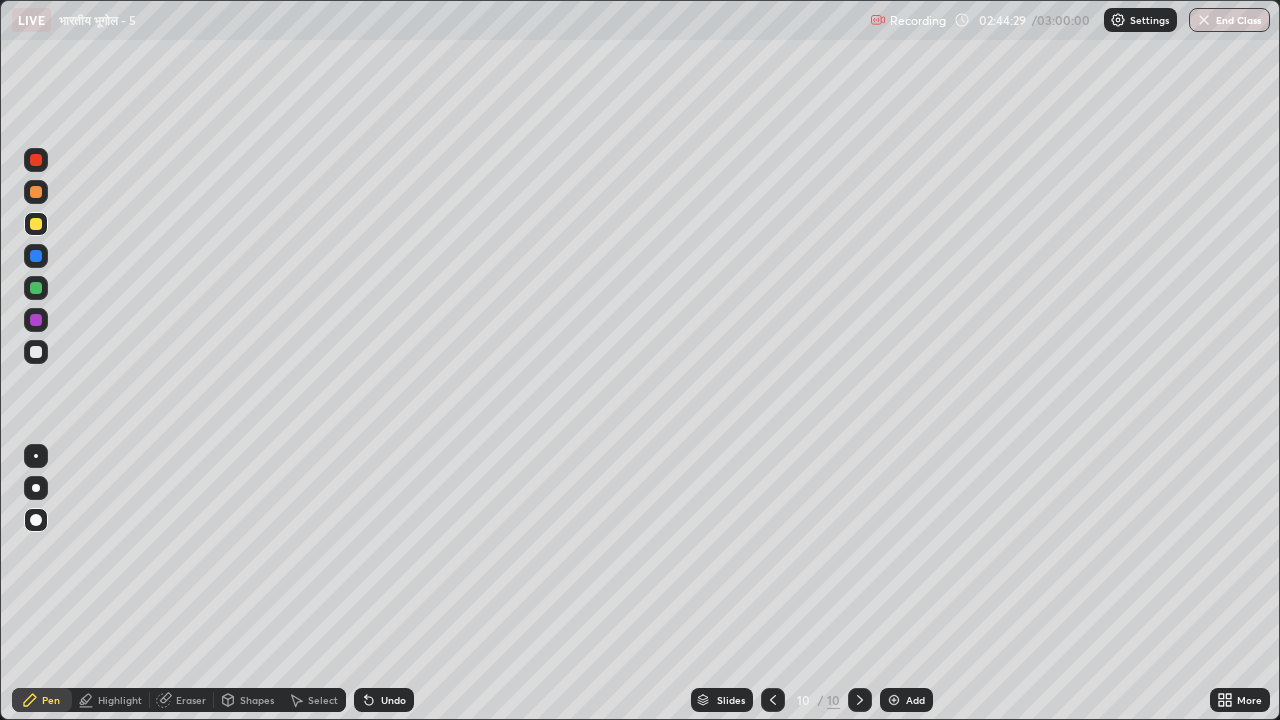 click at bounding box center [36, 192] 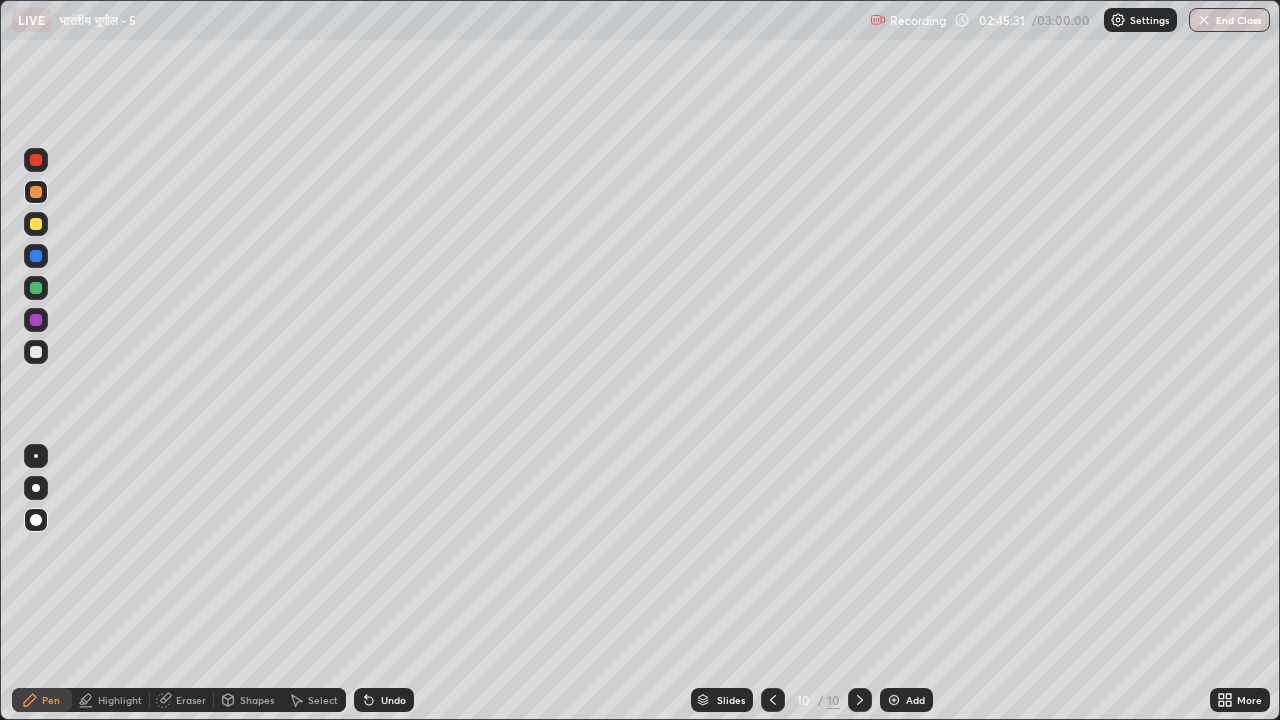 click at bounding box center [36, 288] 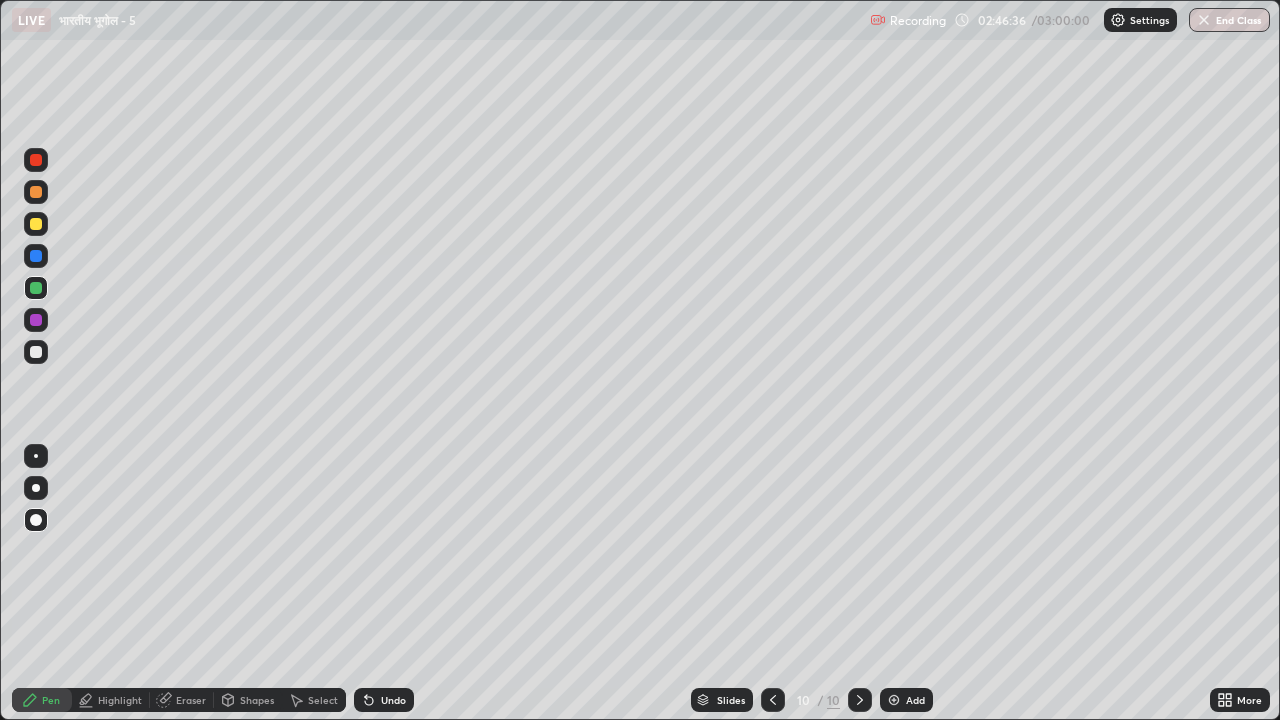 click at bounding box center (36, 320) 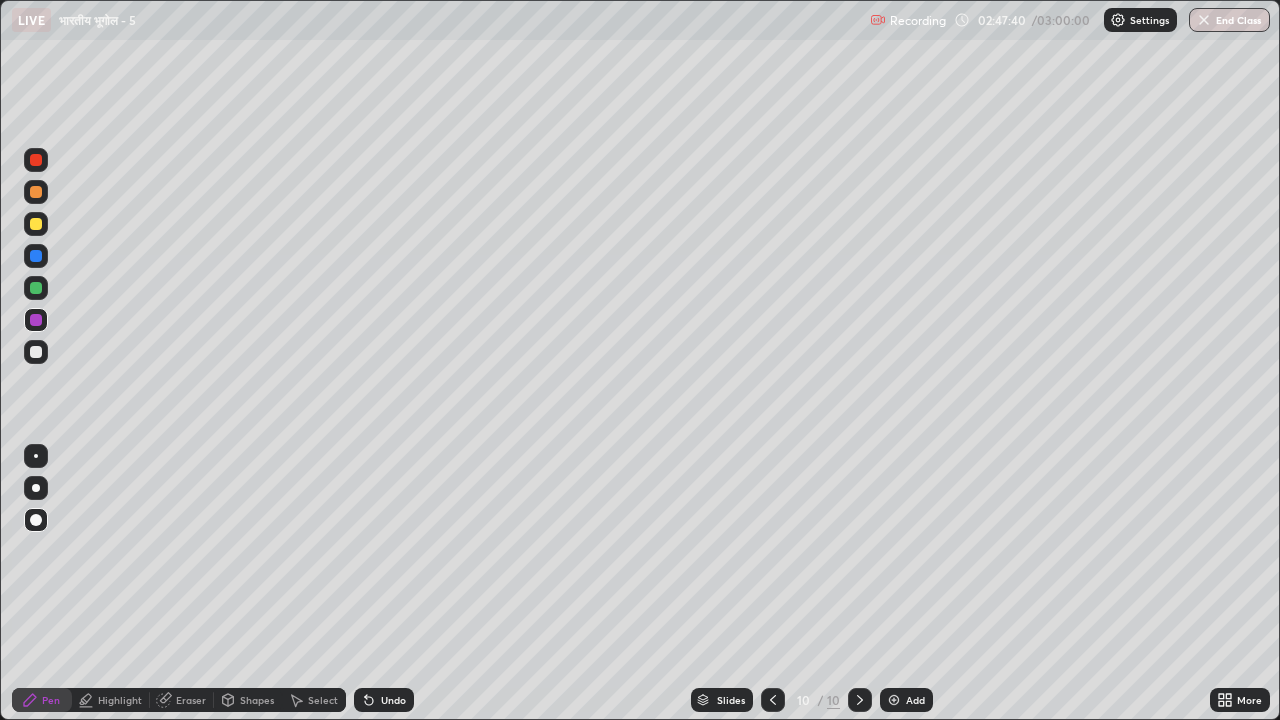click at bounding box center (36, 352) 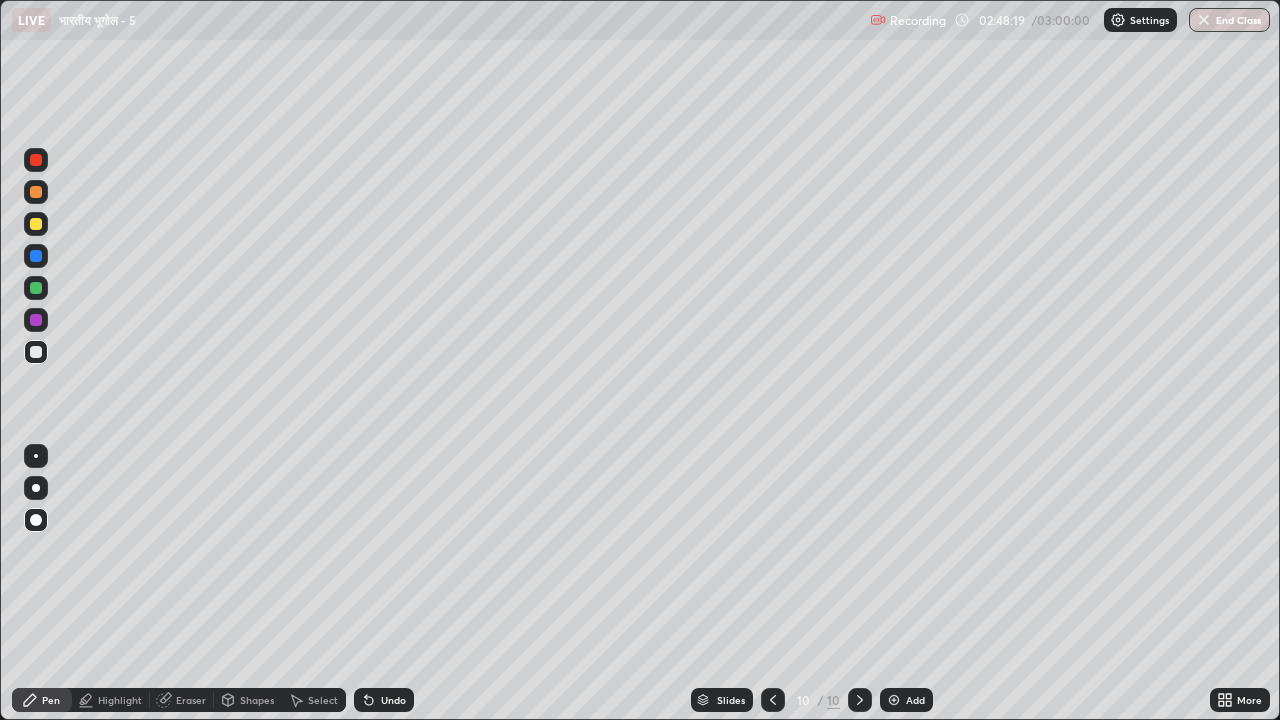 click at bounding box center [36, 192] 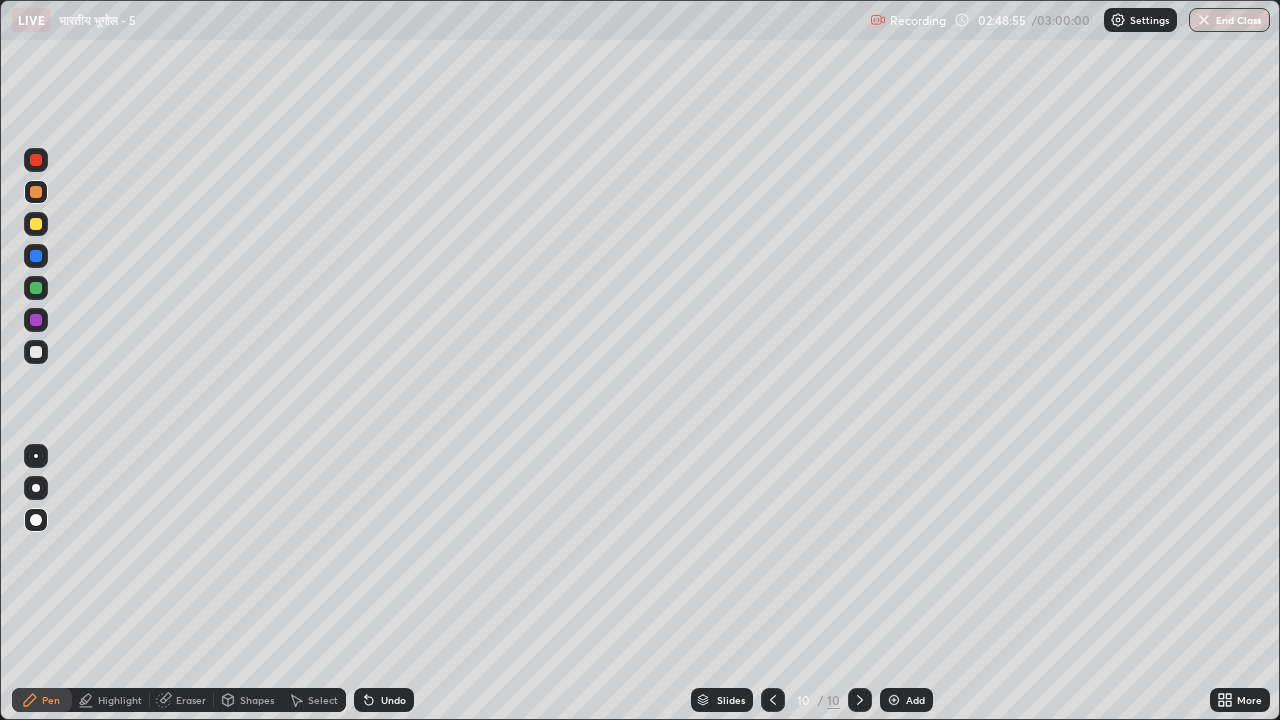 click at bounding box center [36, 224] 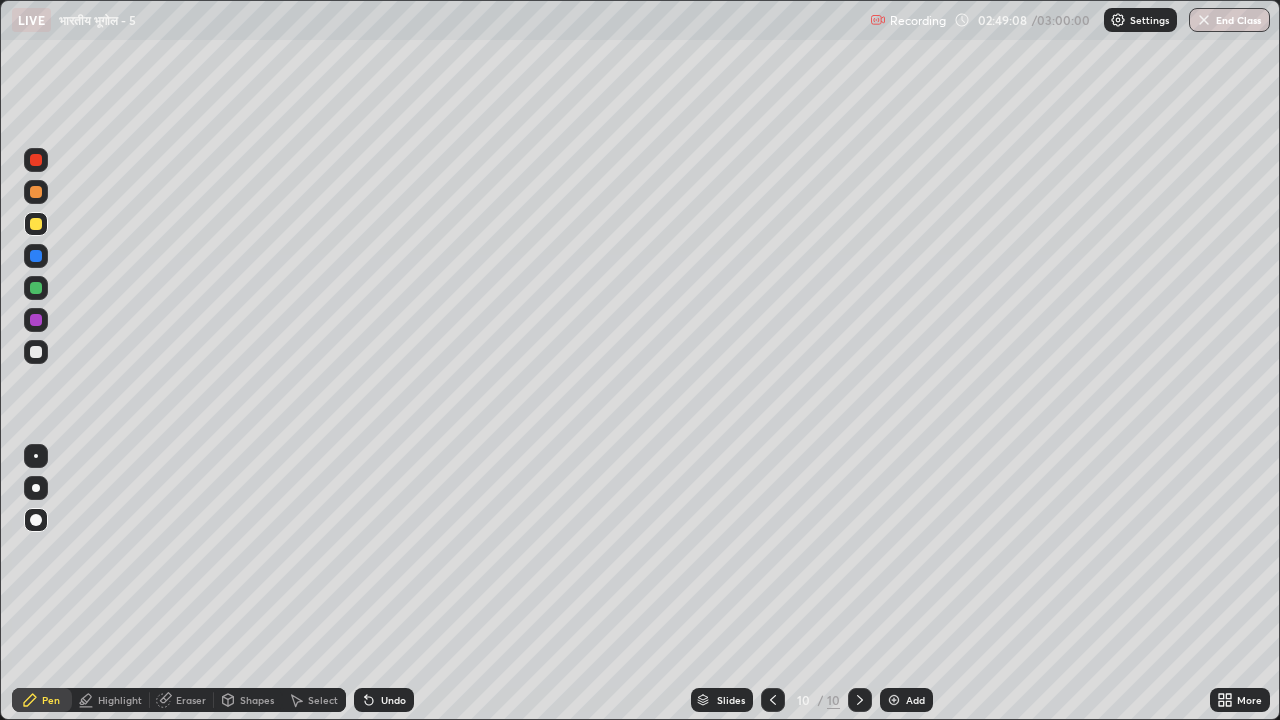 click at bounding box center [36, 160] 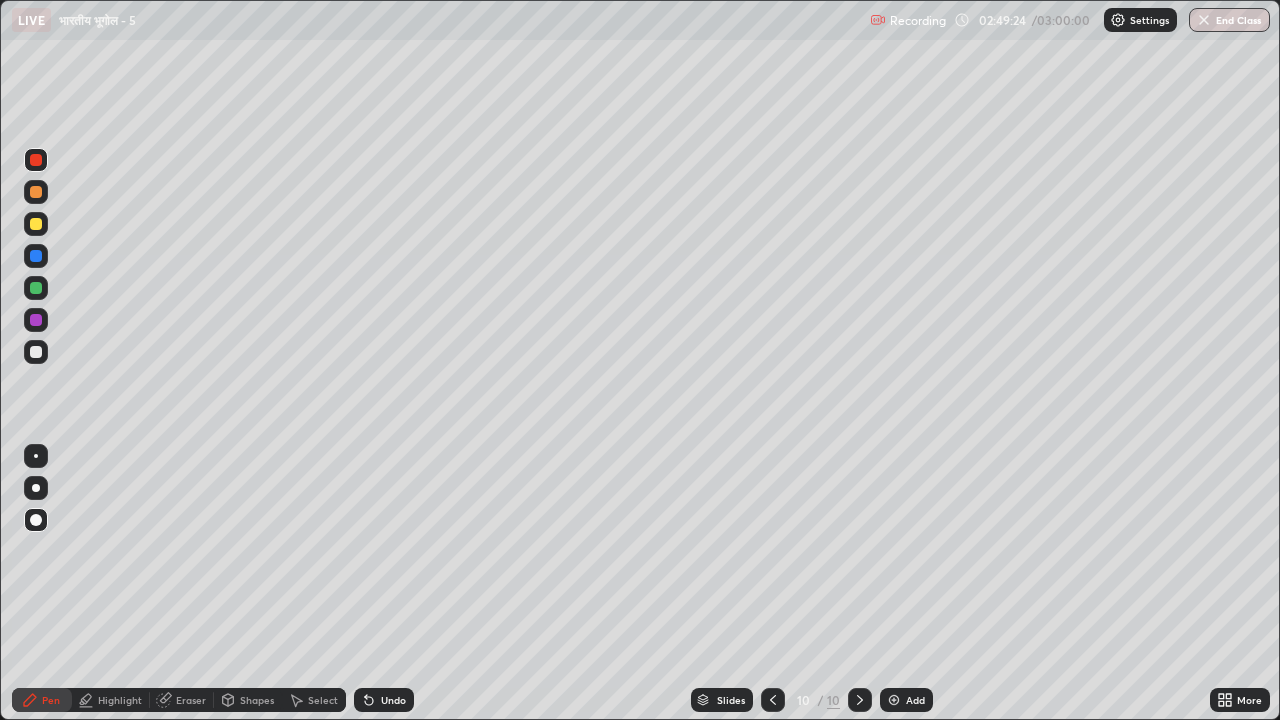 click at bounding box center [36, 288] 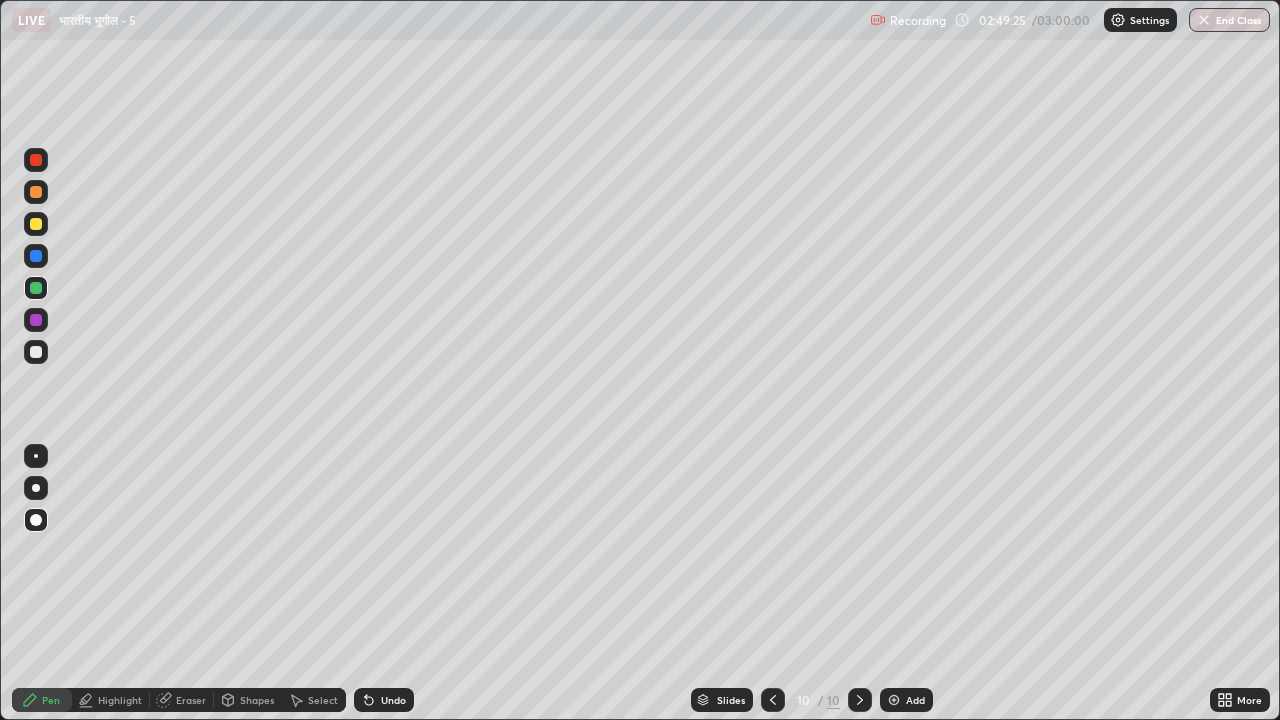 click at bounding box center [36, 256] 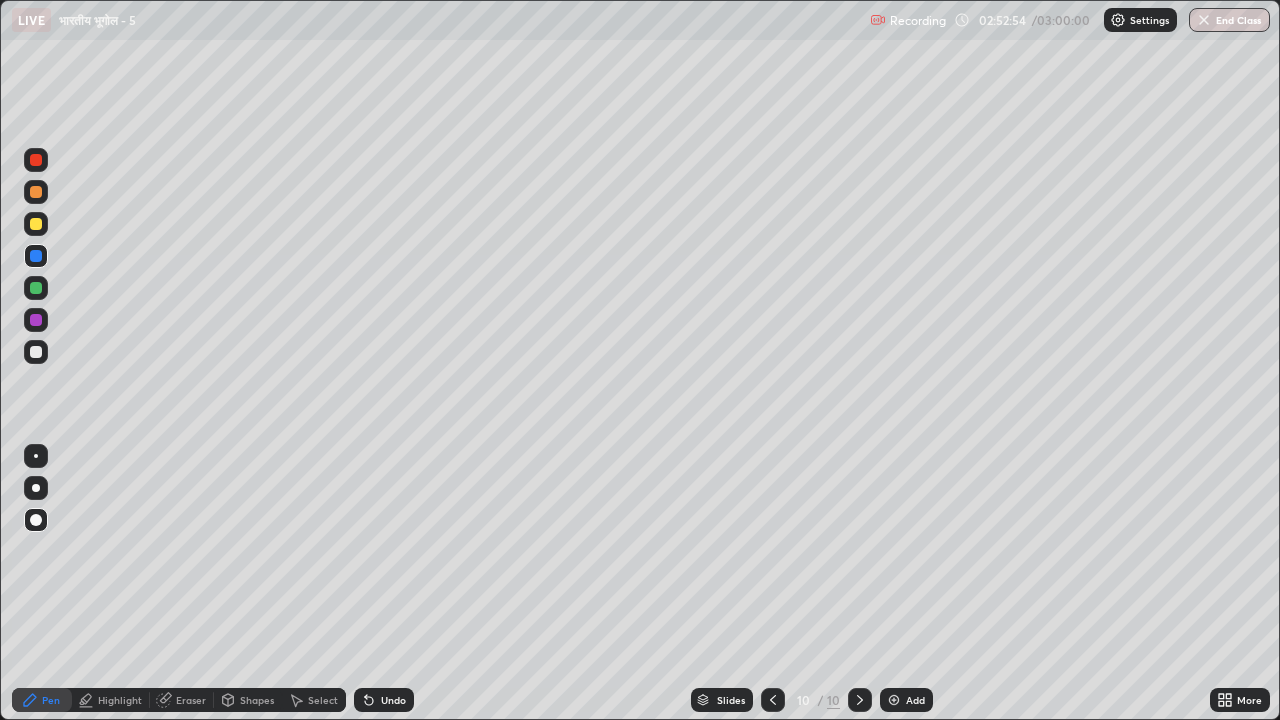 click at bounding box center [36, 352] 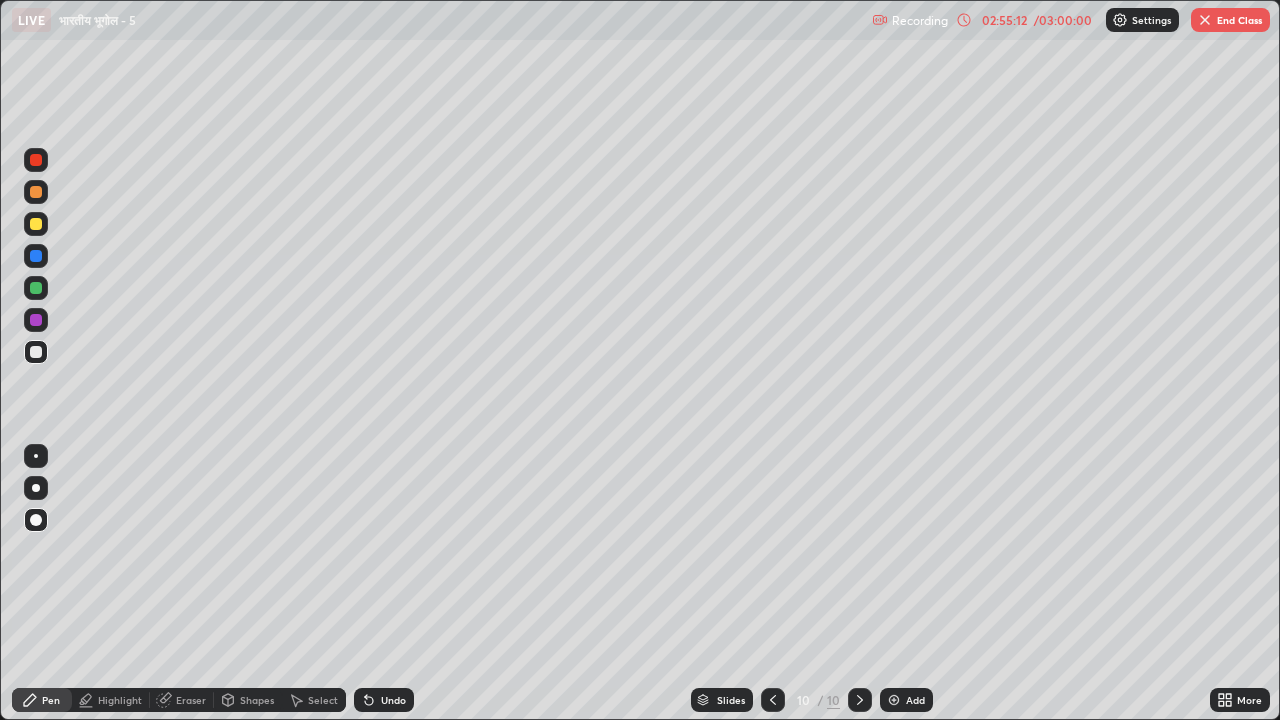 click at bounding box center [36, 192] 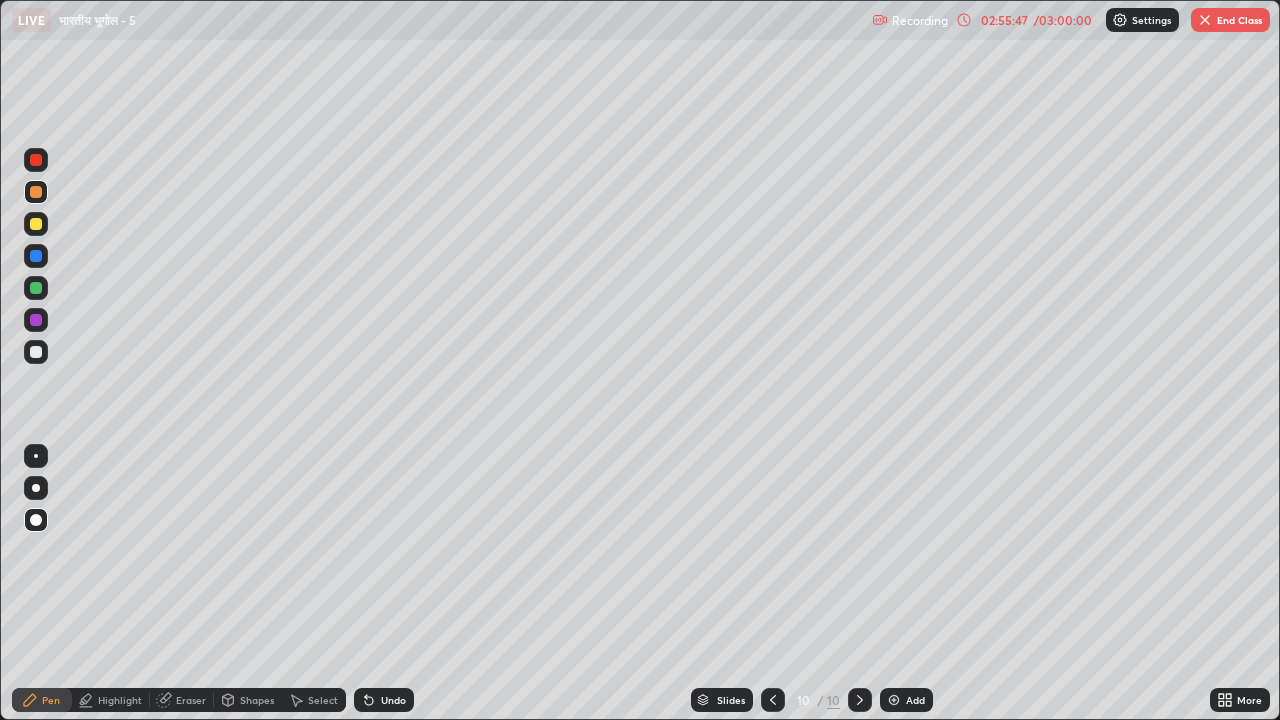 click on "Slides 10 / 10 Add" at bounding box center [812, 700] 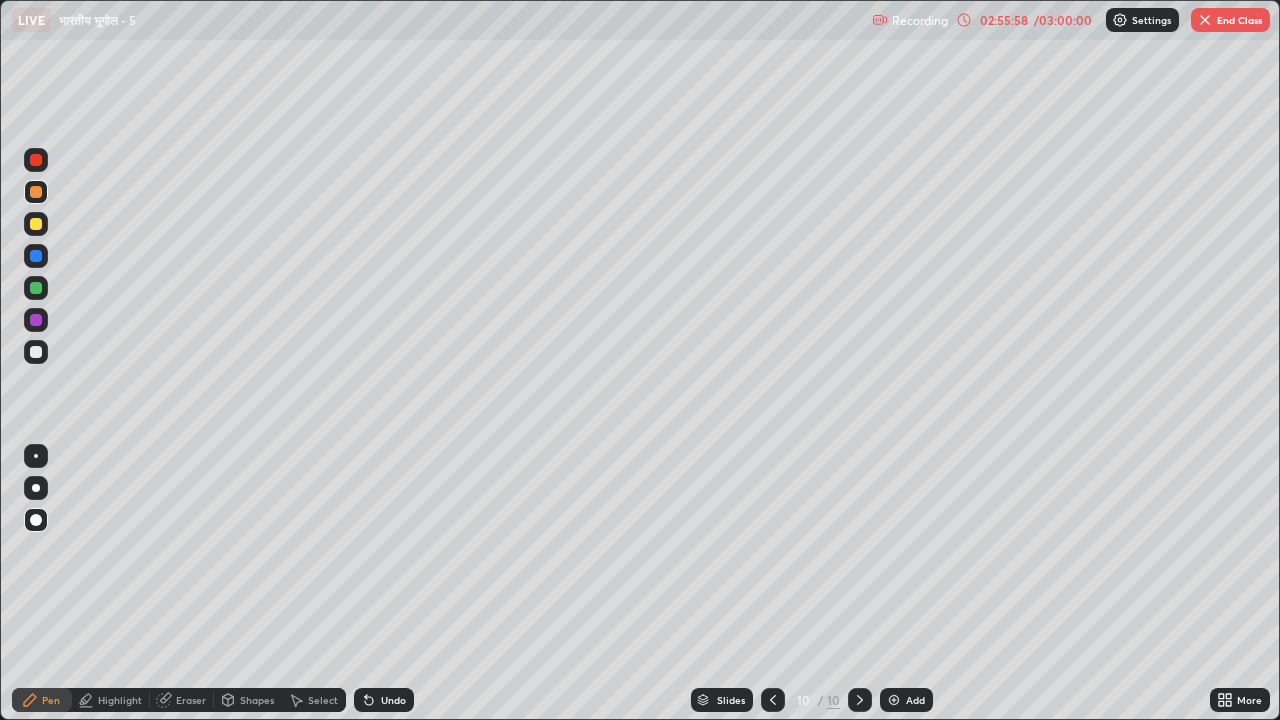 click at bounding box center [36, 352] 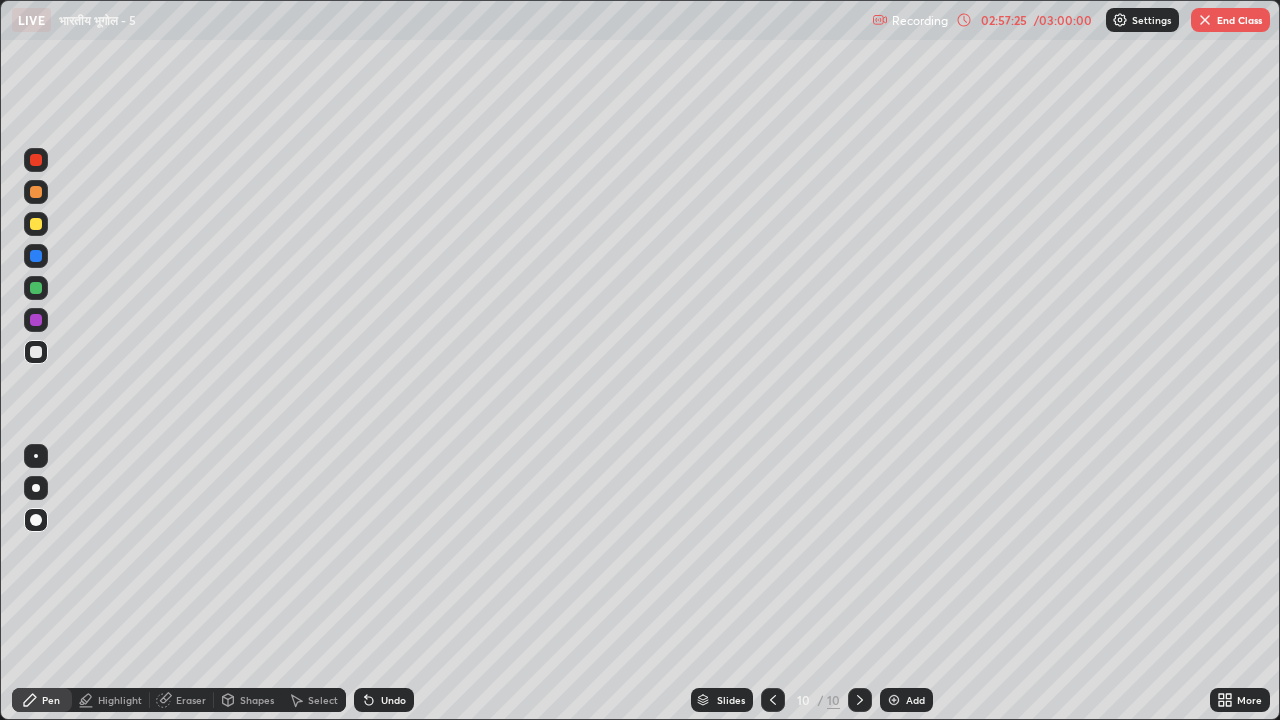 click on "02:57:25" at bounding box center [1004, 20] 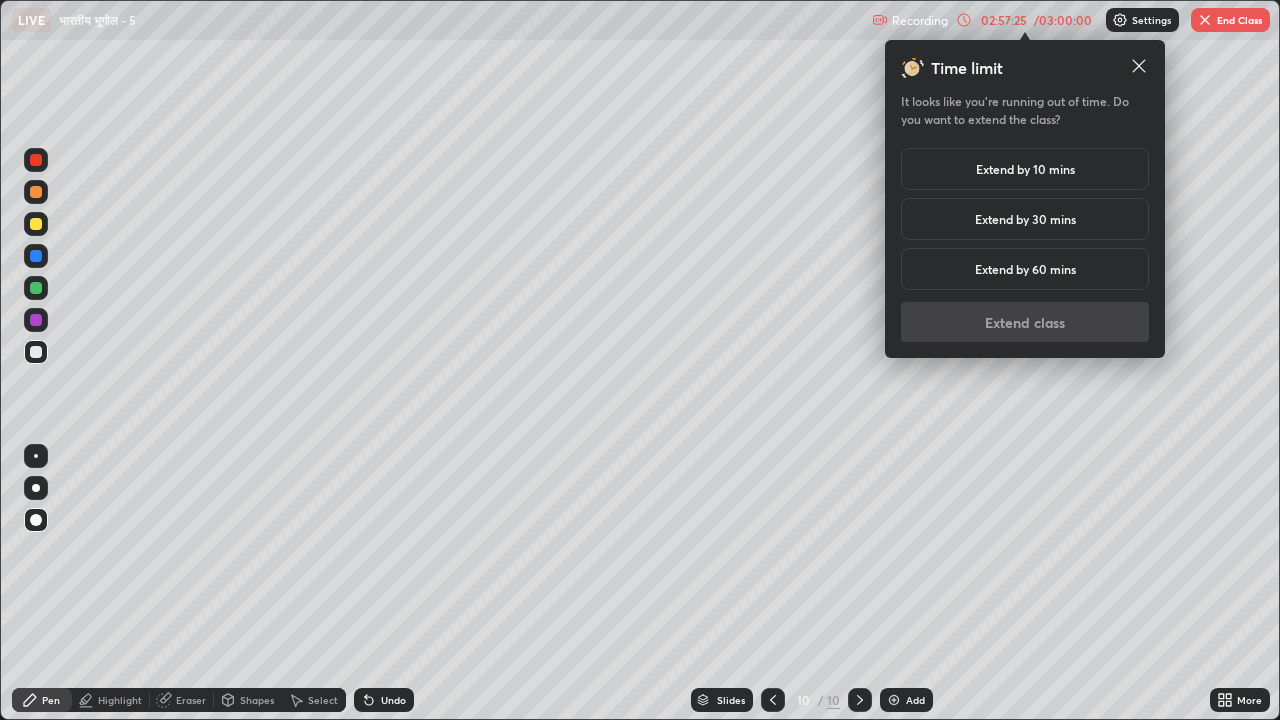 click on "Extend by 10 mins" at bounding box center (1025, 169) 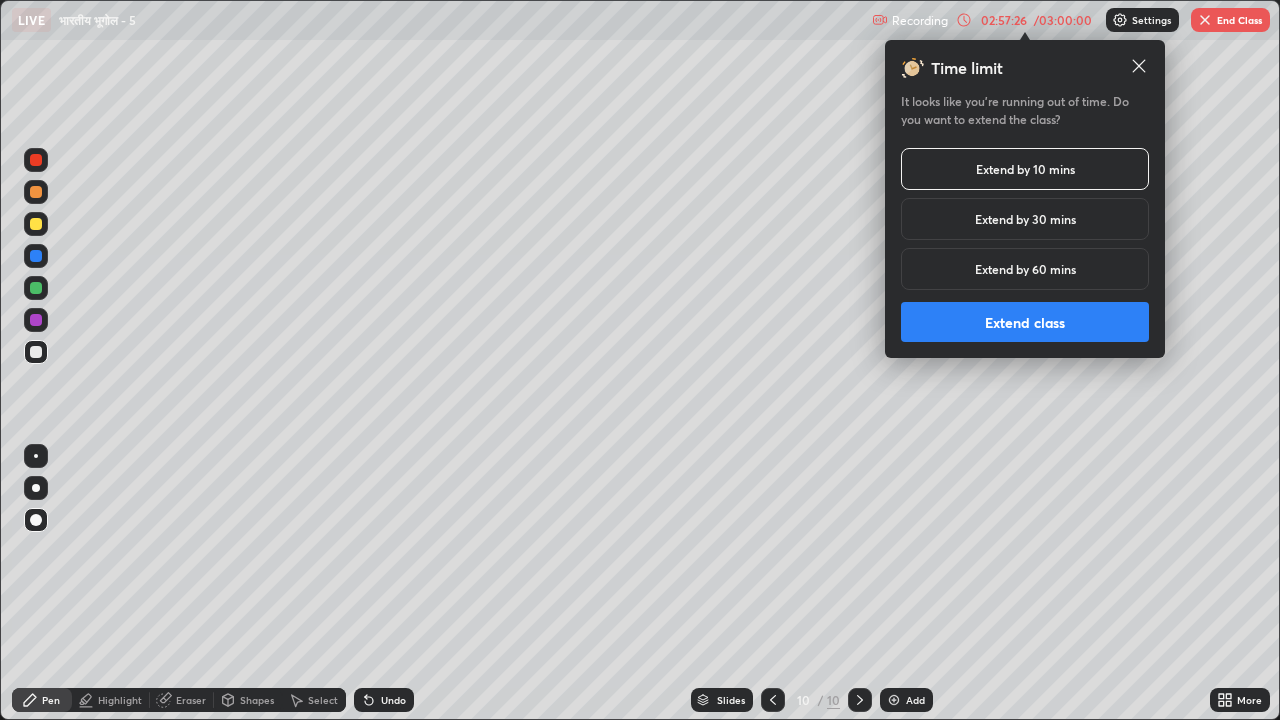 click on "Extend class" at bounding box center [1025, 322] 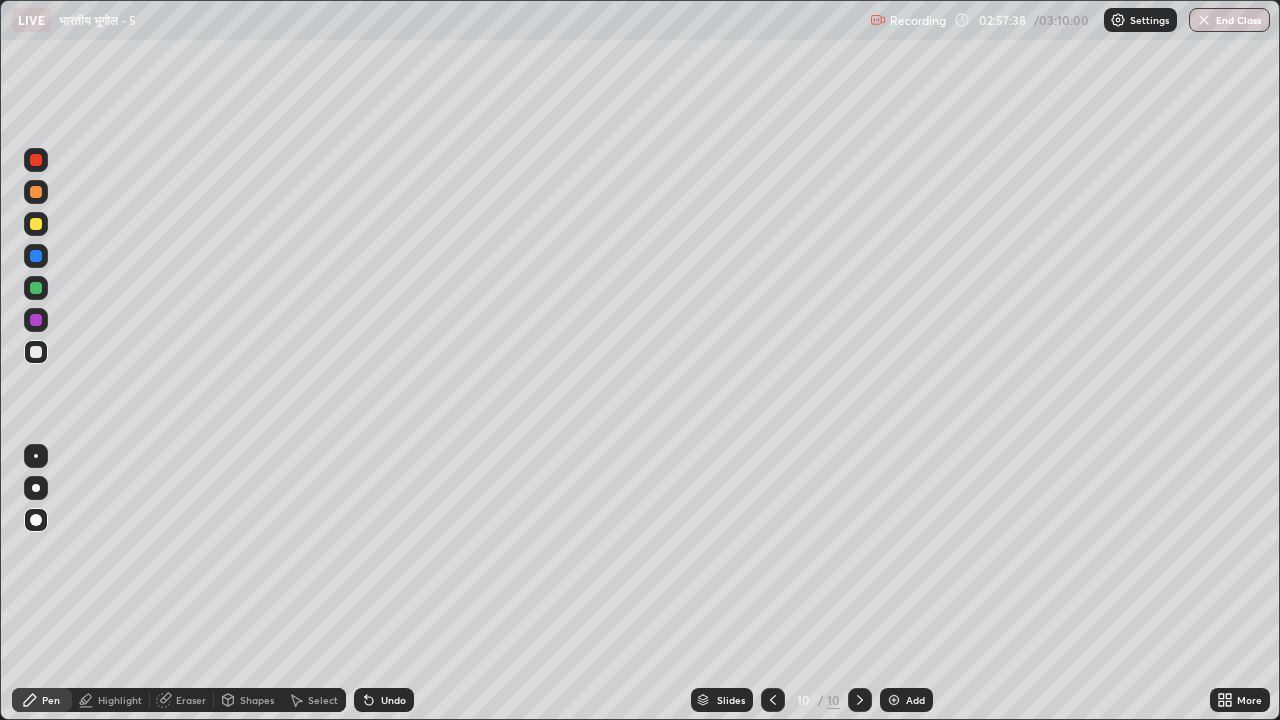 click at bounding box center (894, 700) 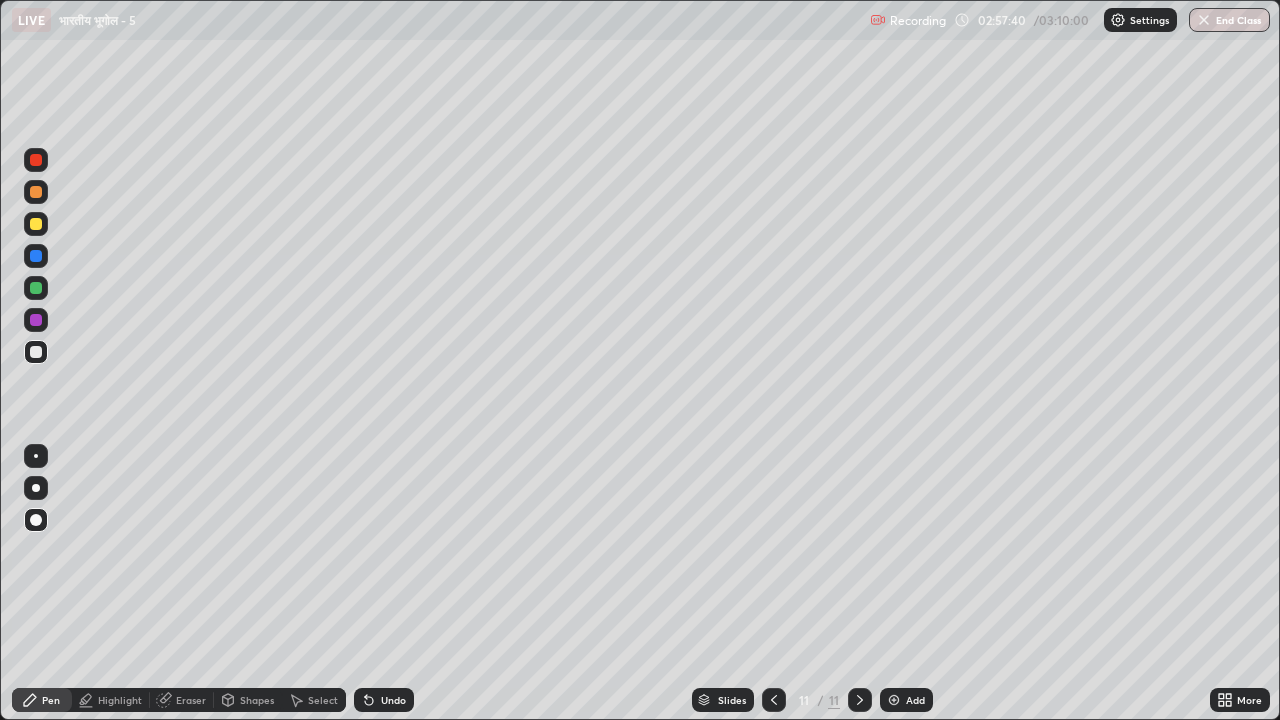 click at bounding box center [36, 224] 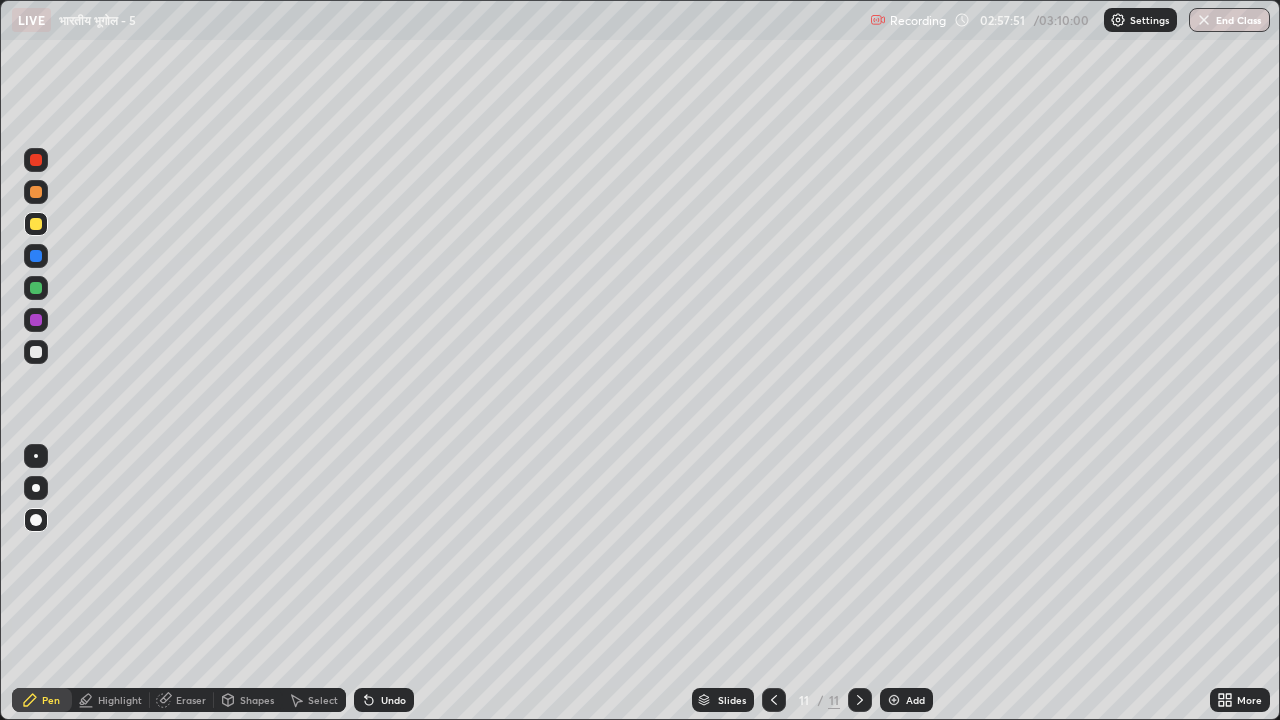 click at bounding box center (36, 288) 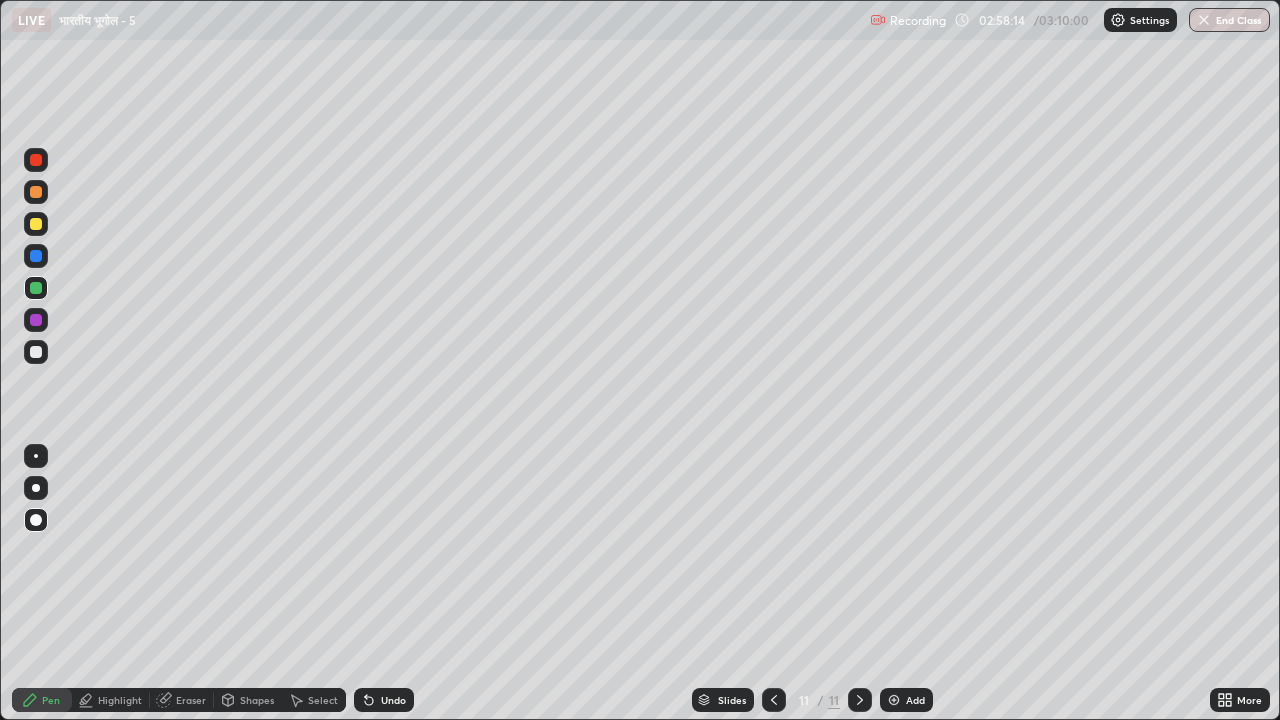 click at bounding box center (36, 320) 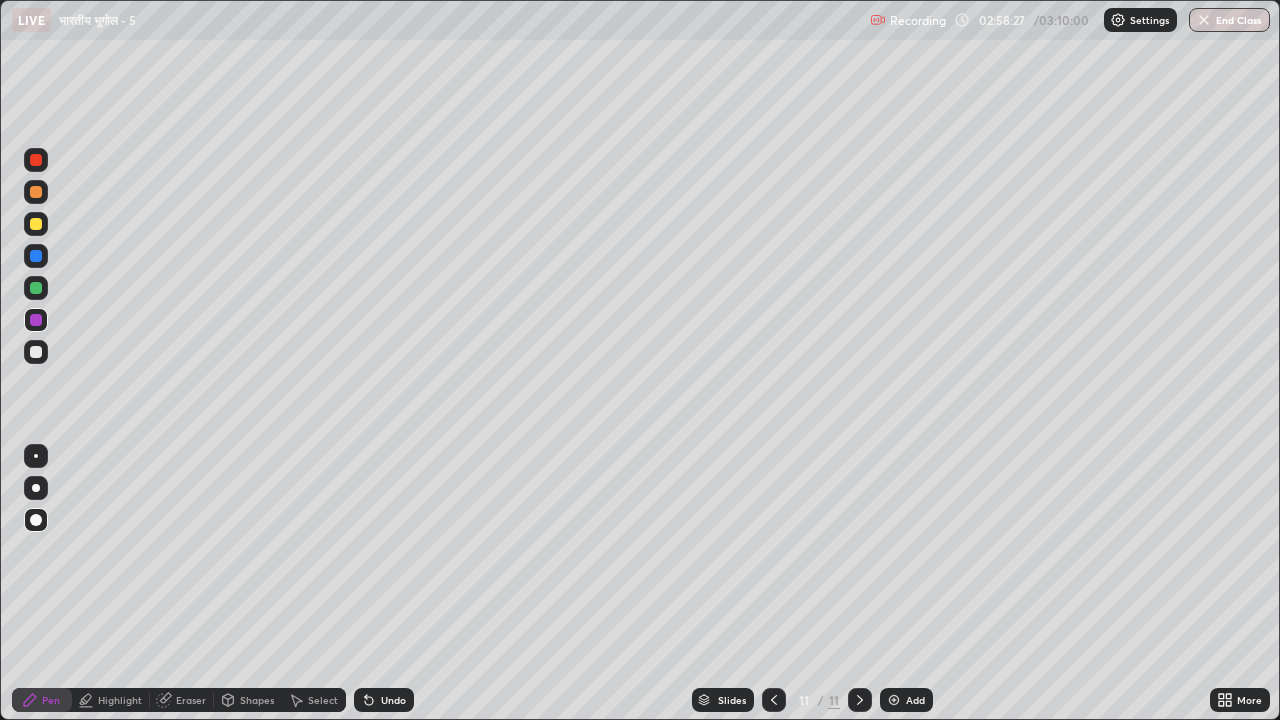 click at bounding box center (36, 256) 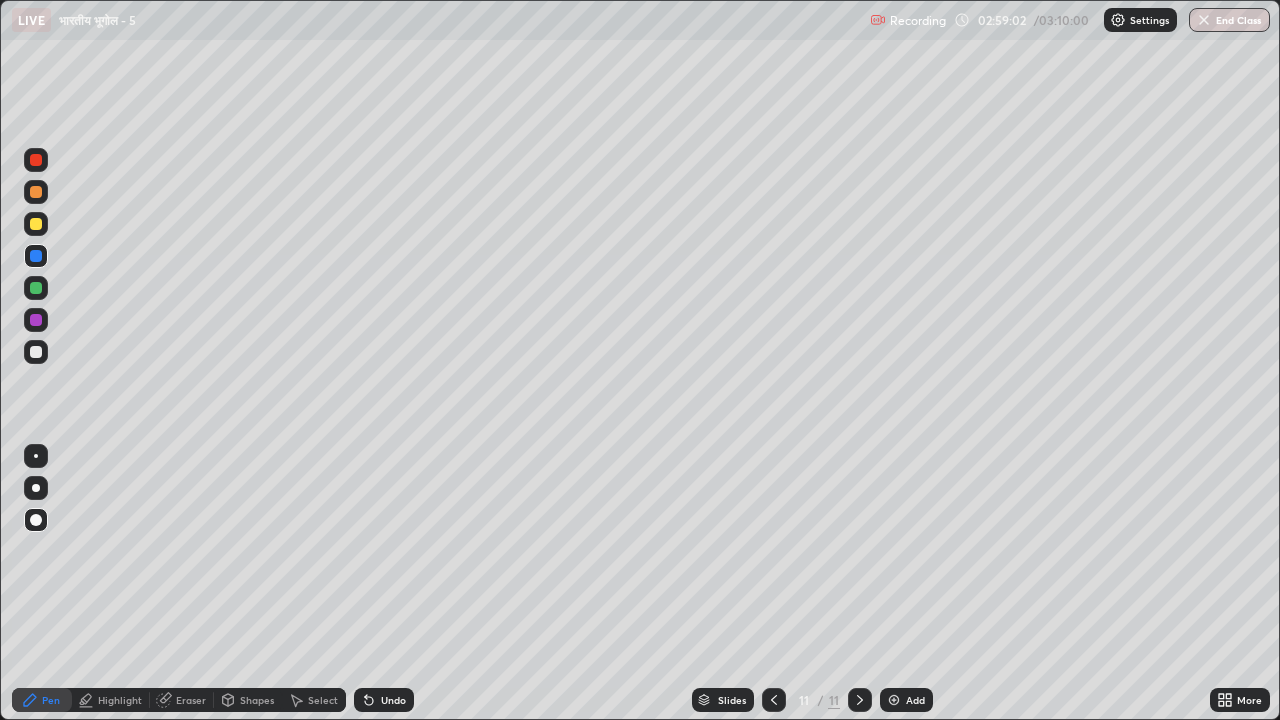 click at bounding box center [36, 352] 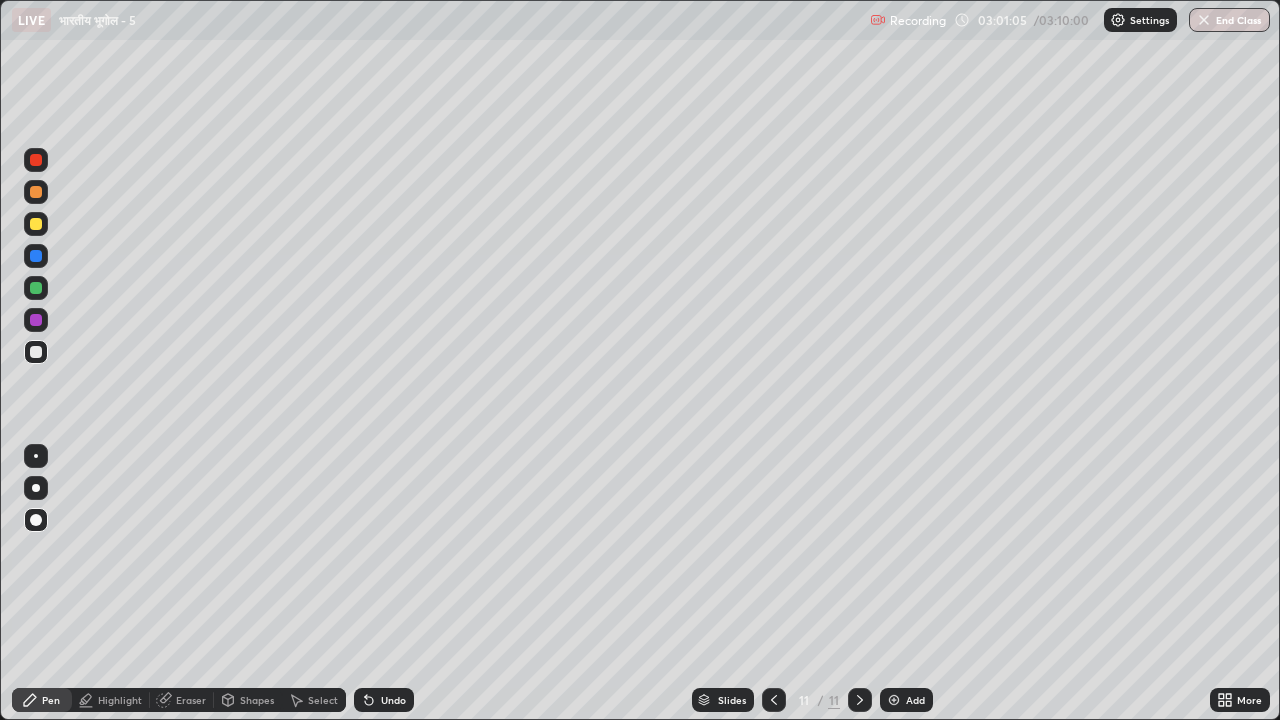click at bounding box center (1204, 20) 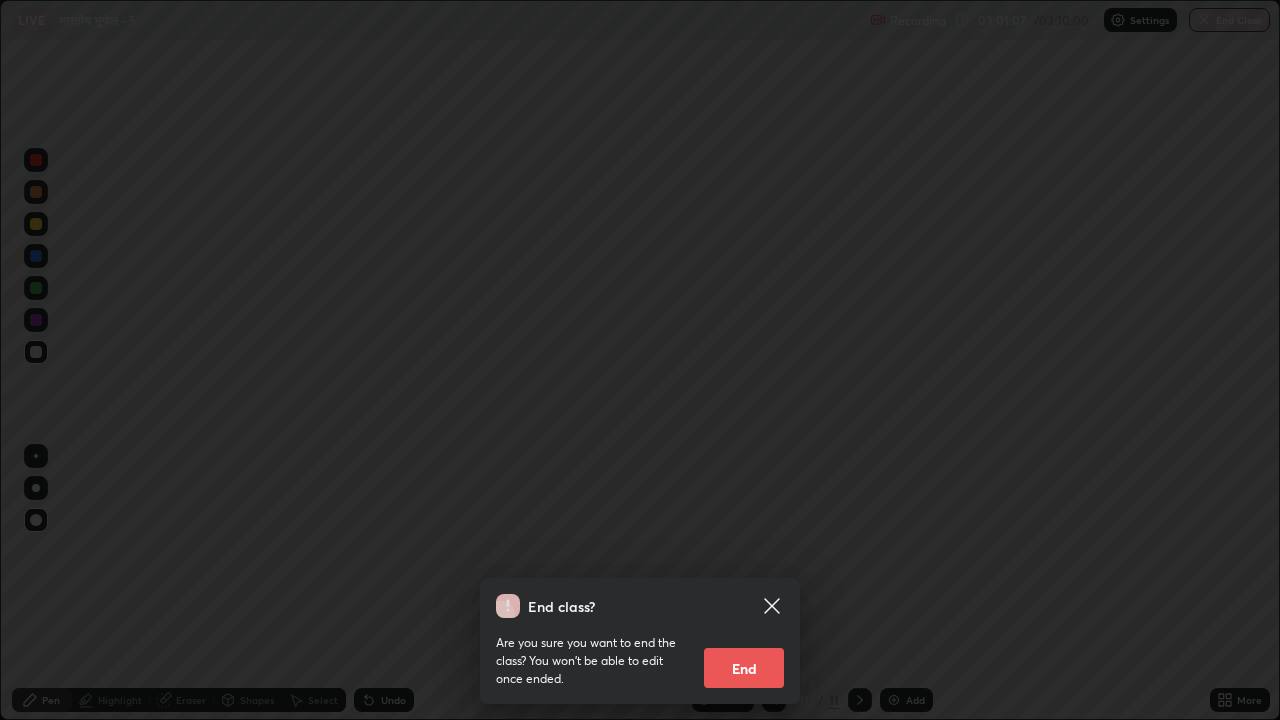 click on "End" at bounding box center [744, 668] 